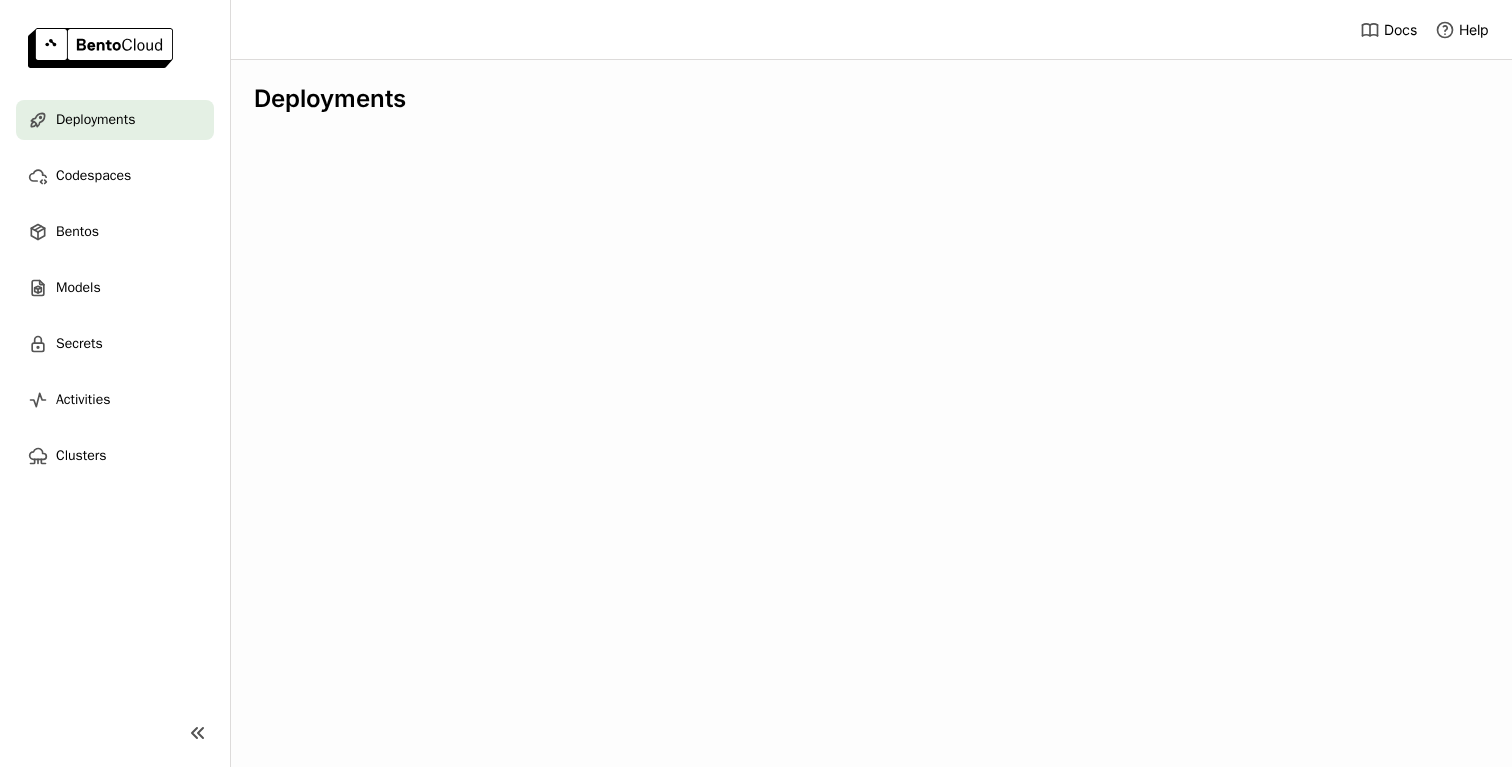scroll, scrollTop: 0, scrollLeft: 0, axis: both 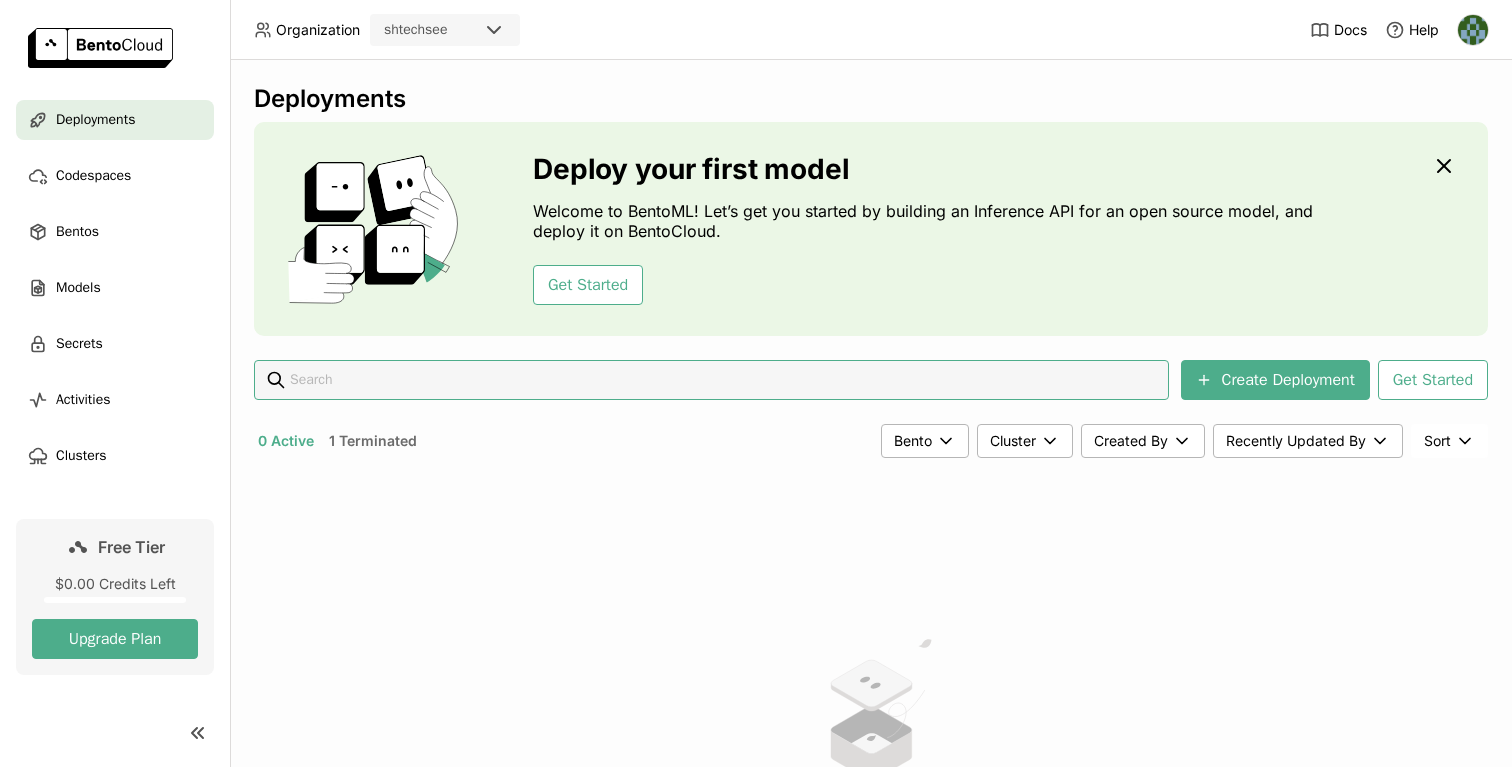 click on "$0.00 Credits Left" at bounding box center [115, 584] 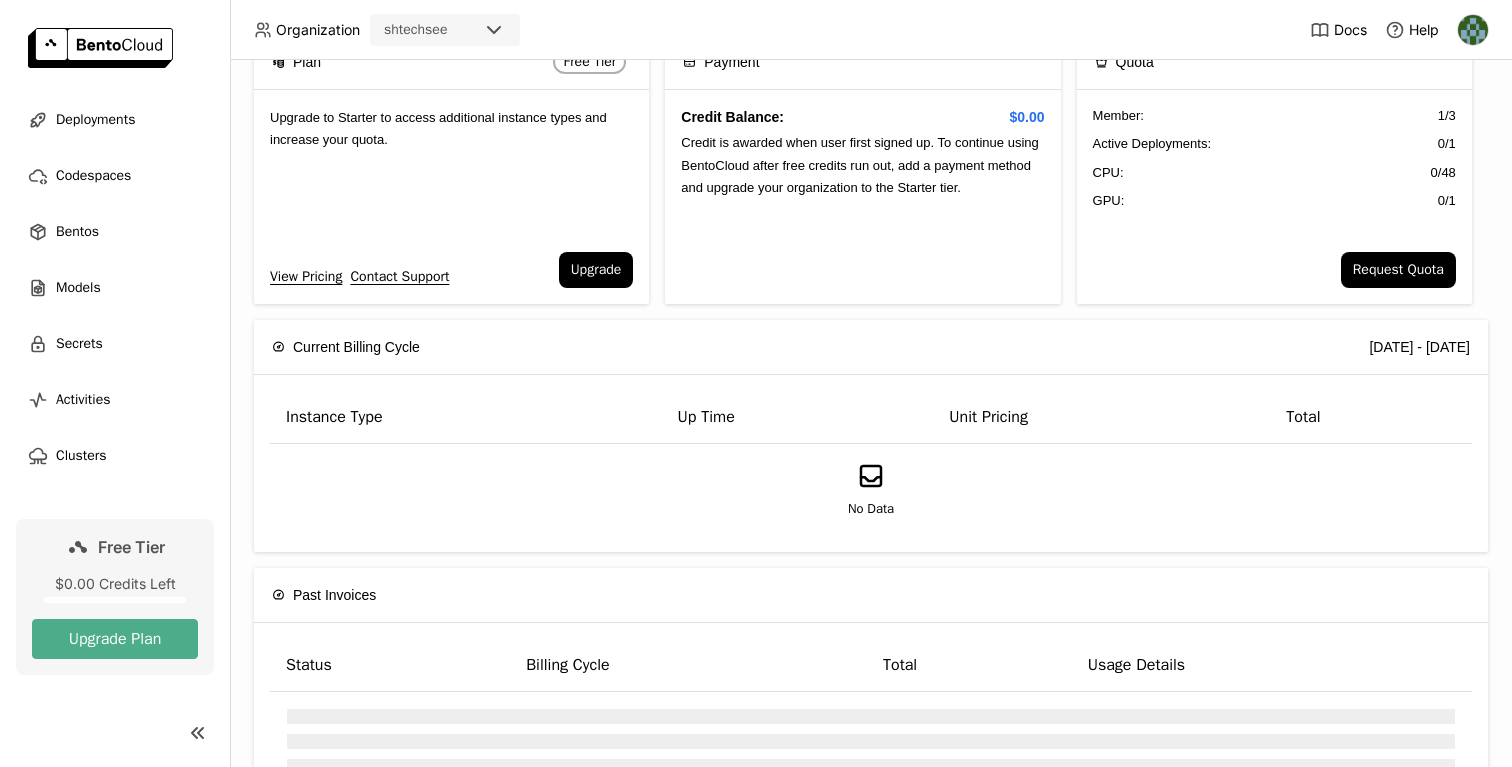 scroll, scrollTop: 0, scrollLeft: 0, axis: both 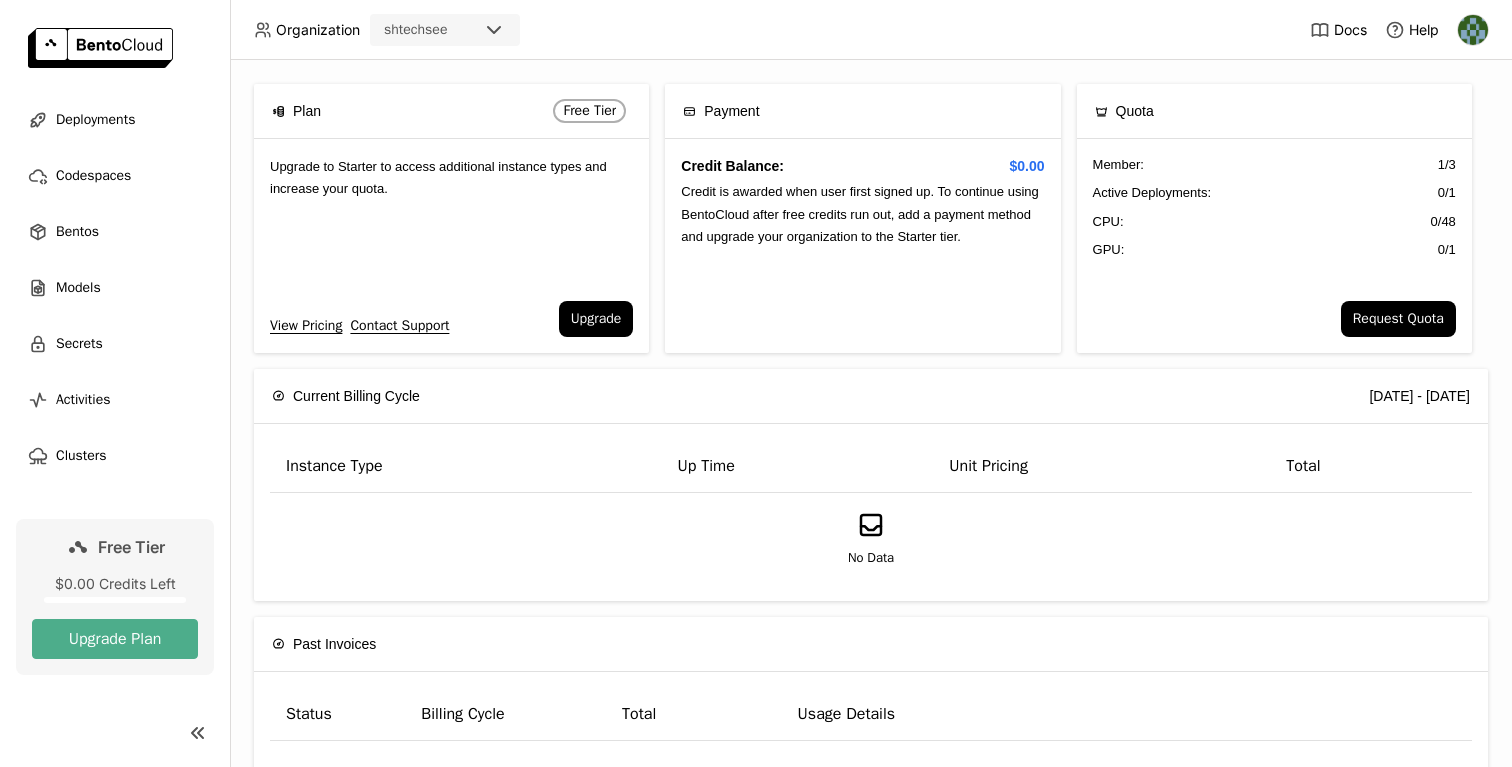 click at bounding box center (1473, 30) 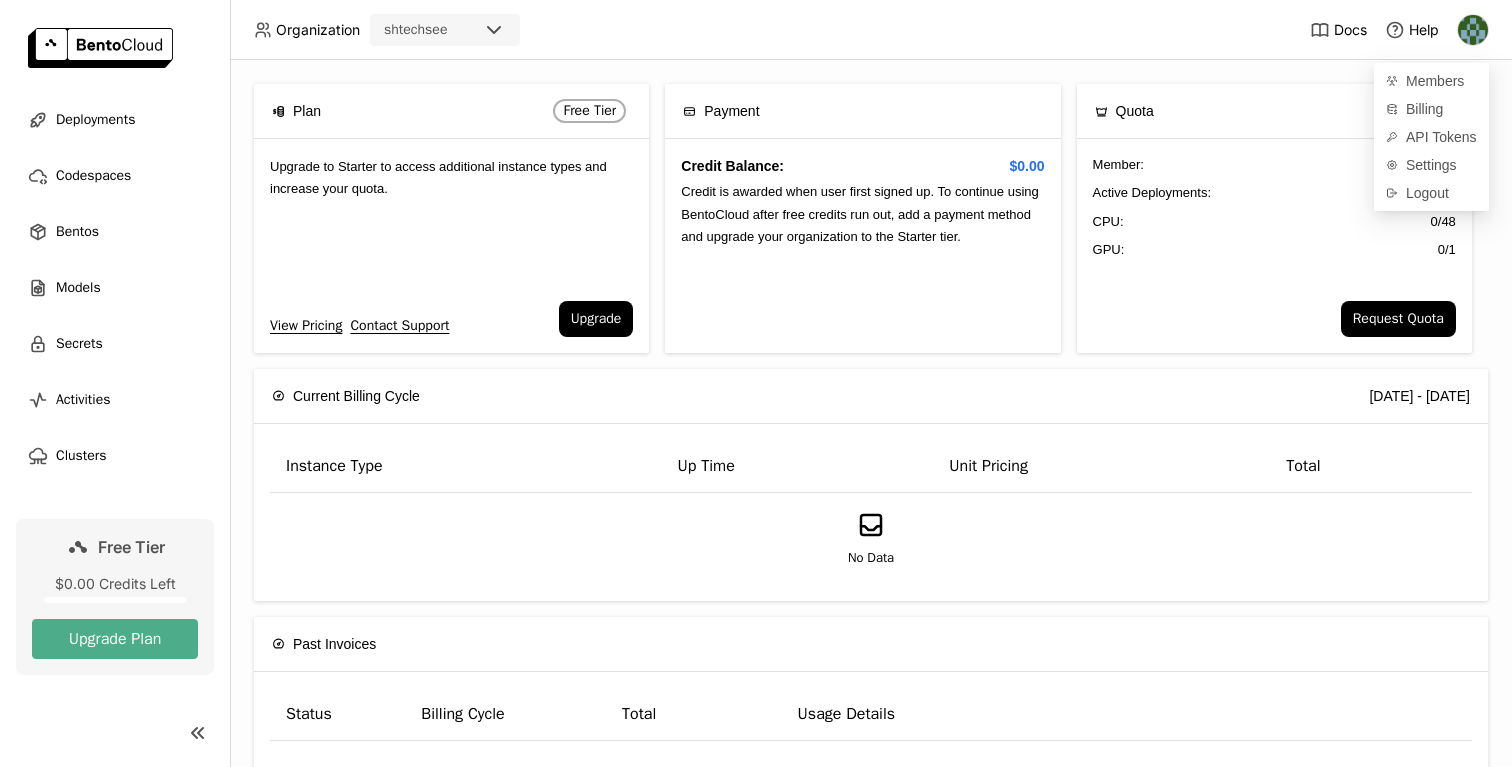 click on "Credit is awarded when user first signed up. To continue using BentoCloud after free credits run out, add a payment method and upgrade your organization to the Starter tier." at bounding box center [859, 214] 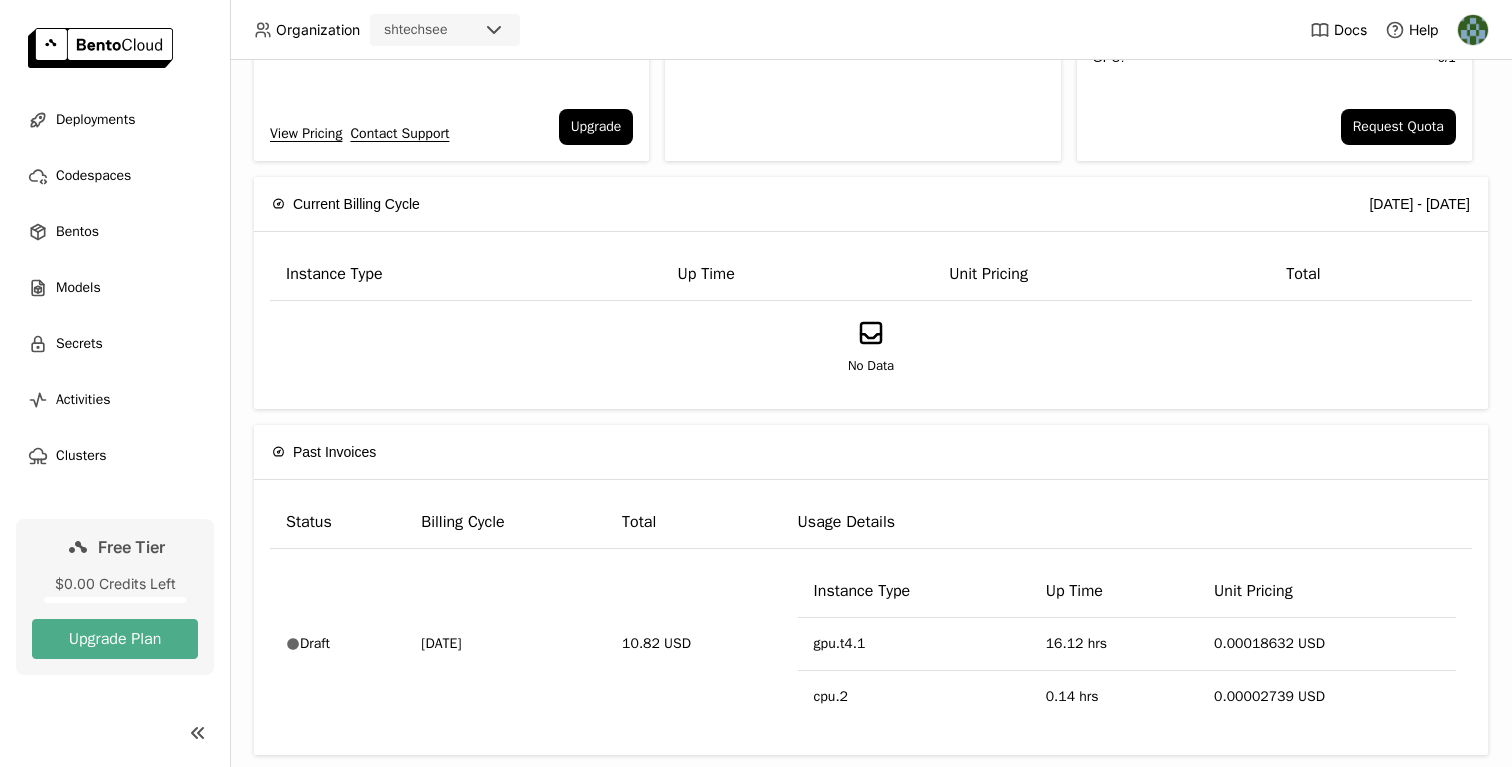 scroll, scrollTop: 115, scrollLeft: 0, axis: vertical 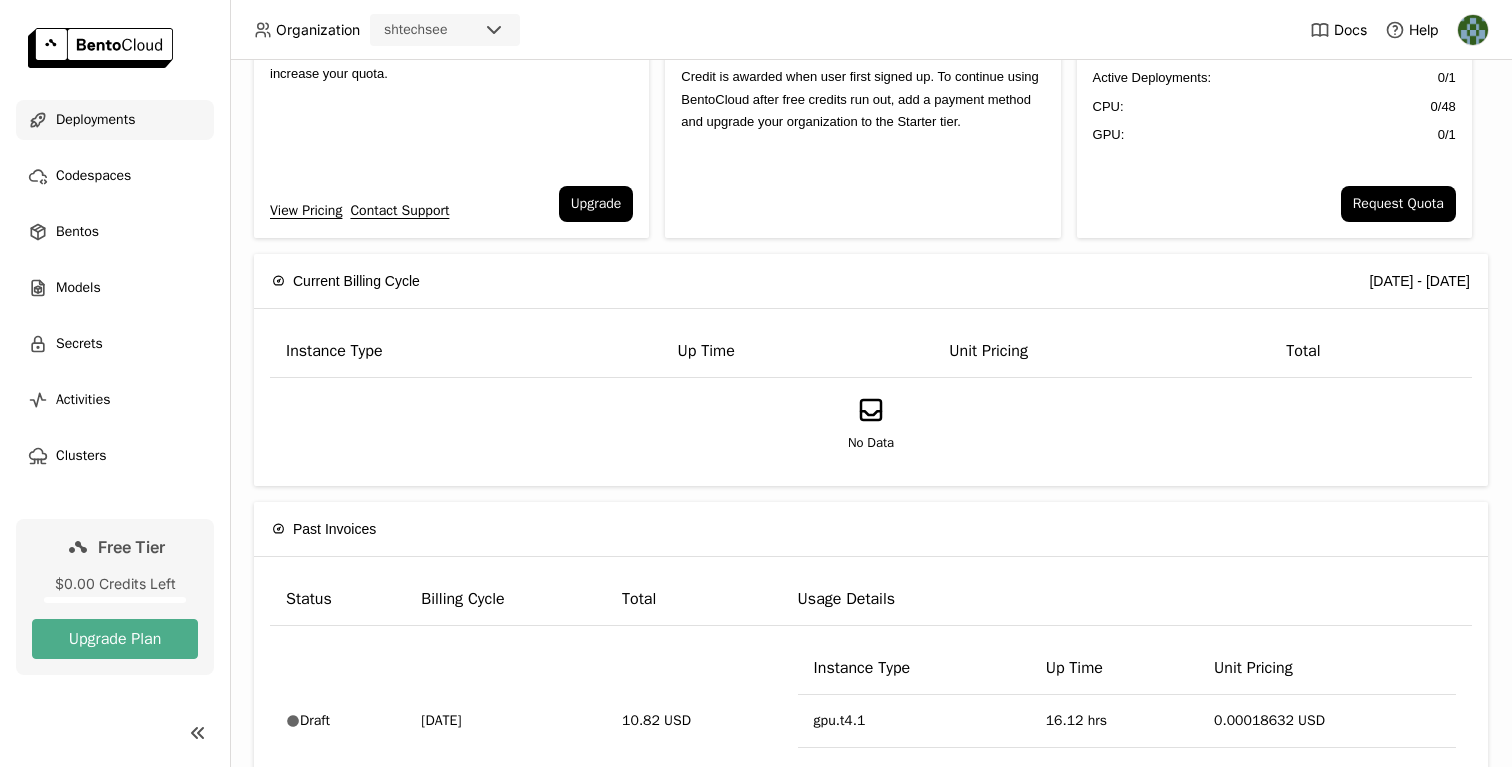 click on "Deployments" at bounding box center [95, 120] 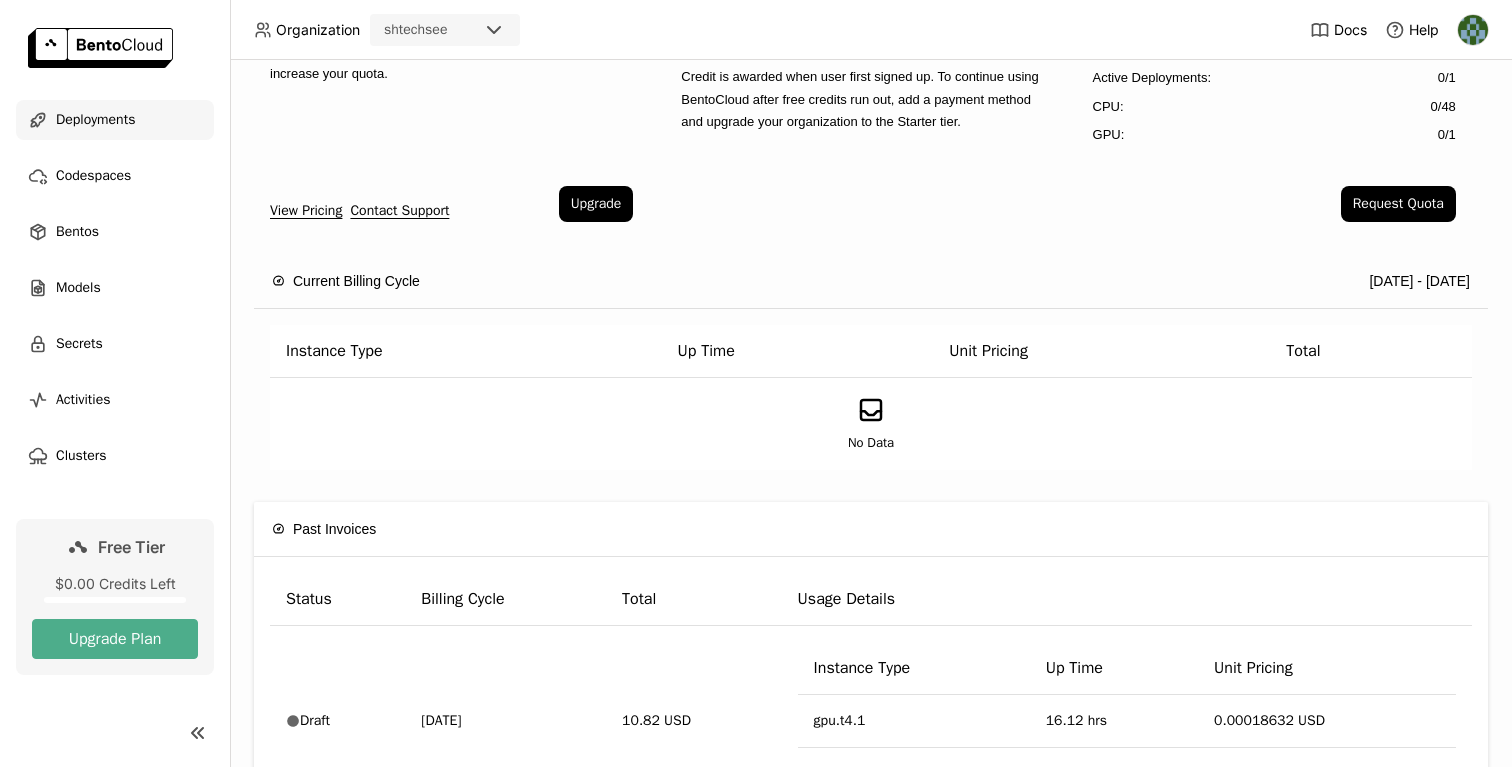 scroll, scrollTop: 0, scrollLeft: 0, axis: both 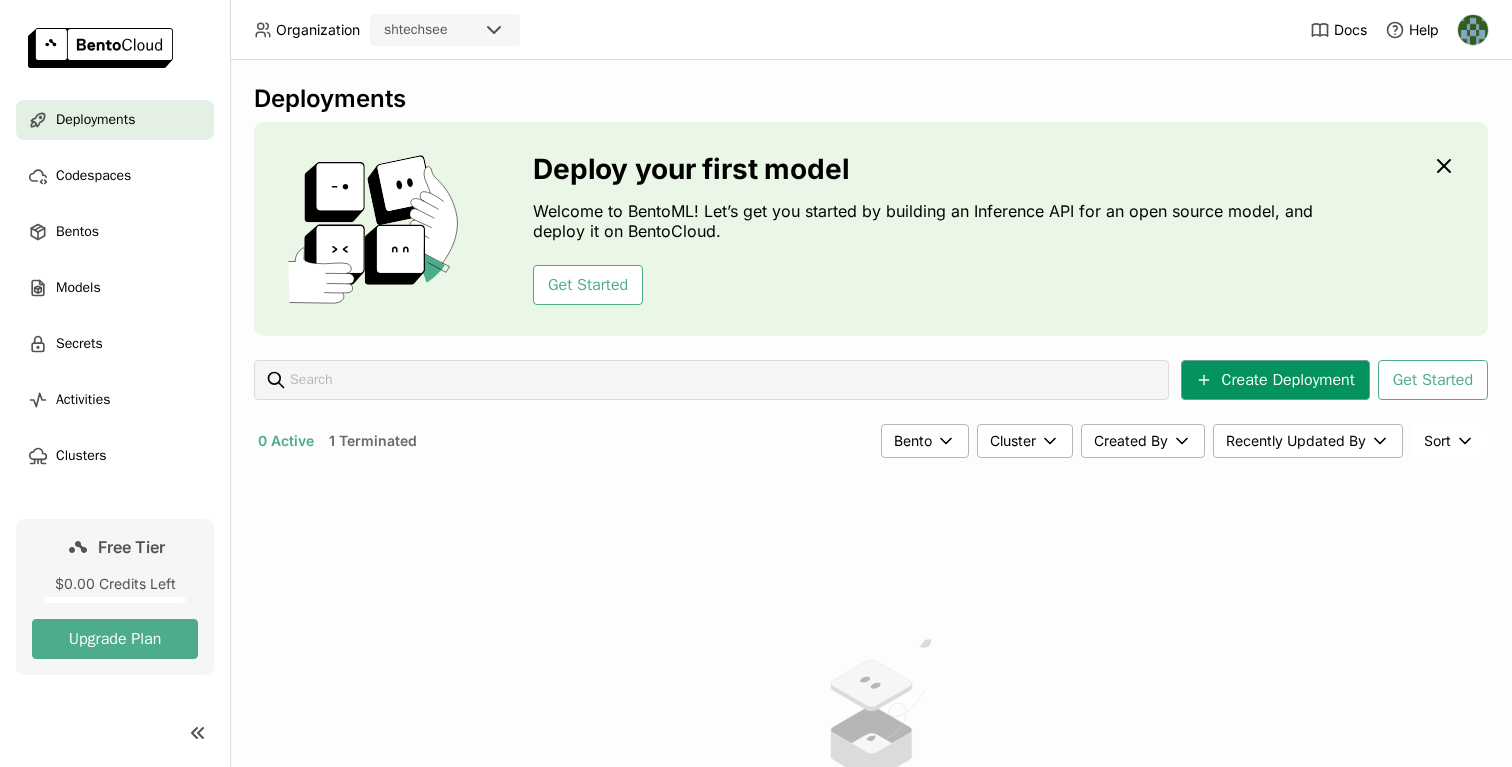 click on "Create Deployment" at bounding box center (1275, 380) 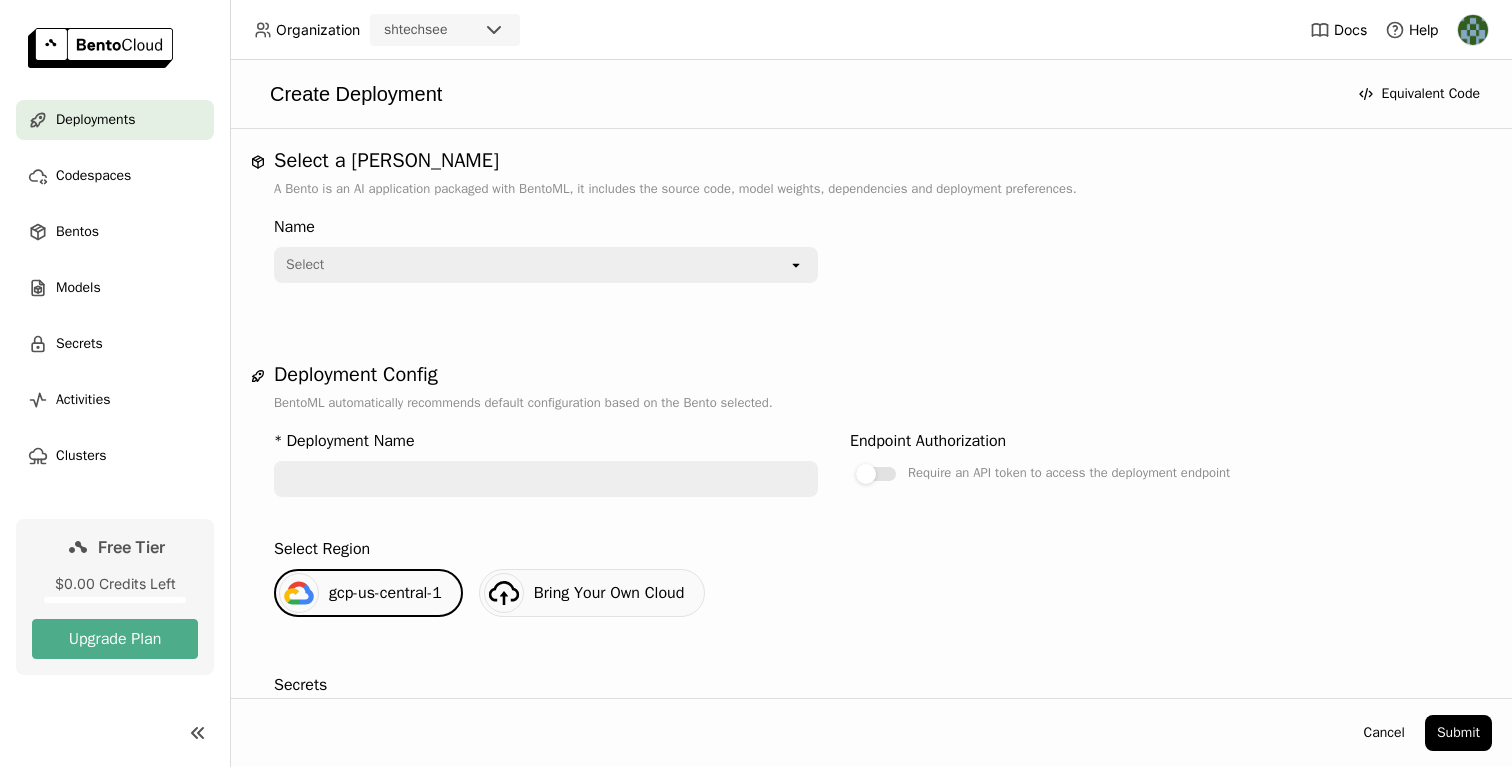 click on "Select" at bounding box center [532, 265] 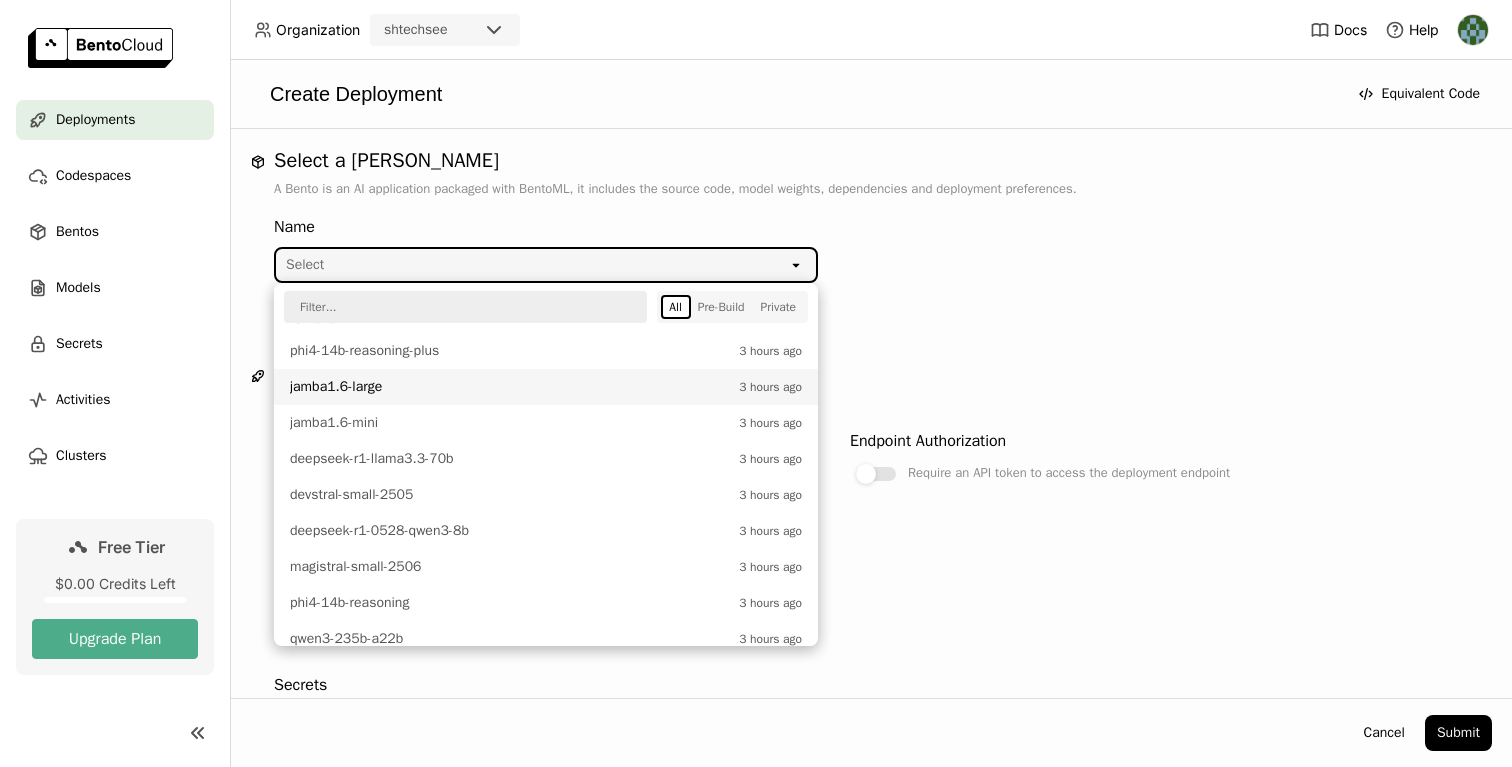 scroll, scrollTop: 127, scrollLeft: 0, axis: vertical 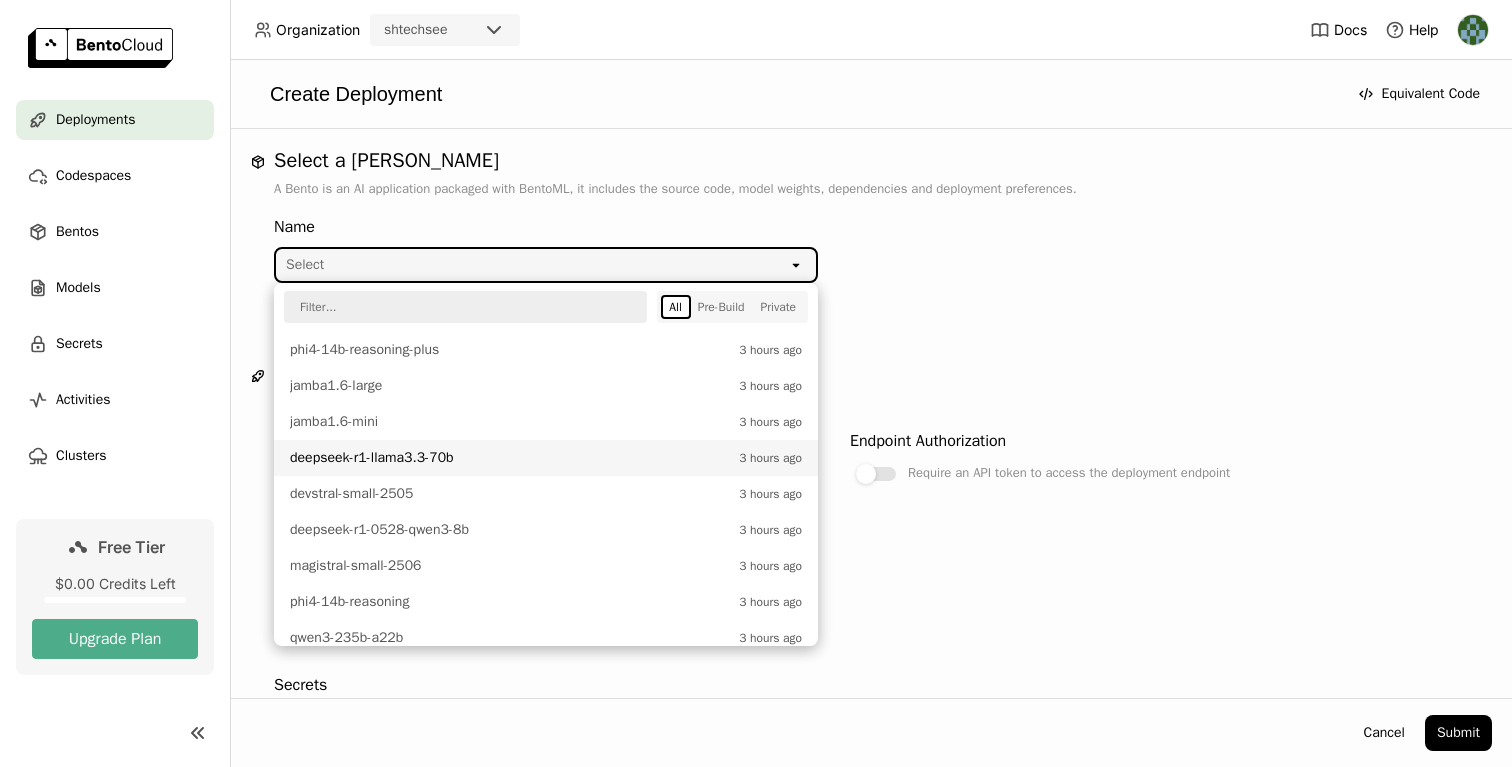 click on "deepseek-r1-llama3.3-70b" at bounding box center (509, 458) 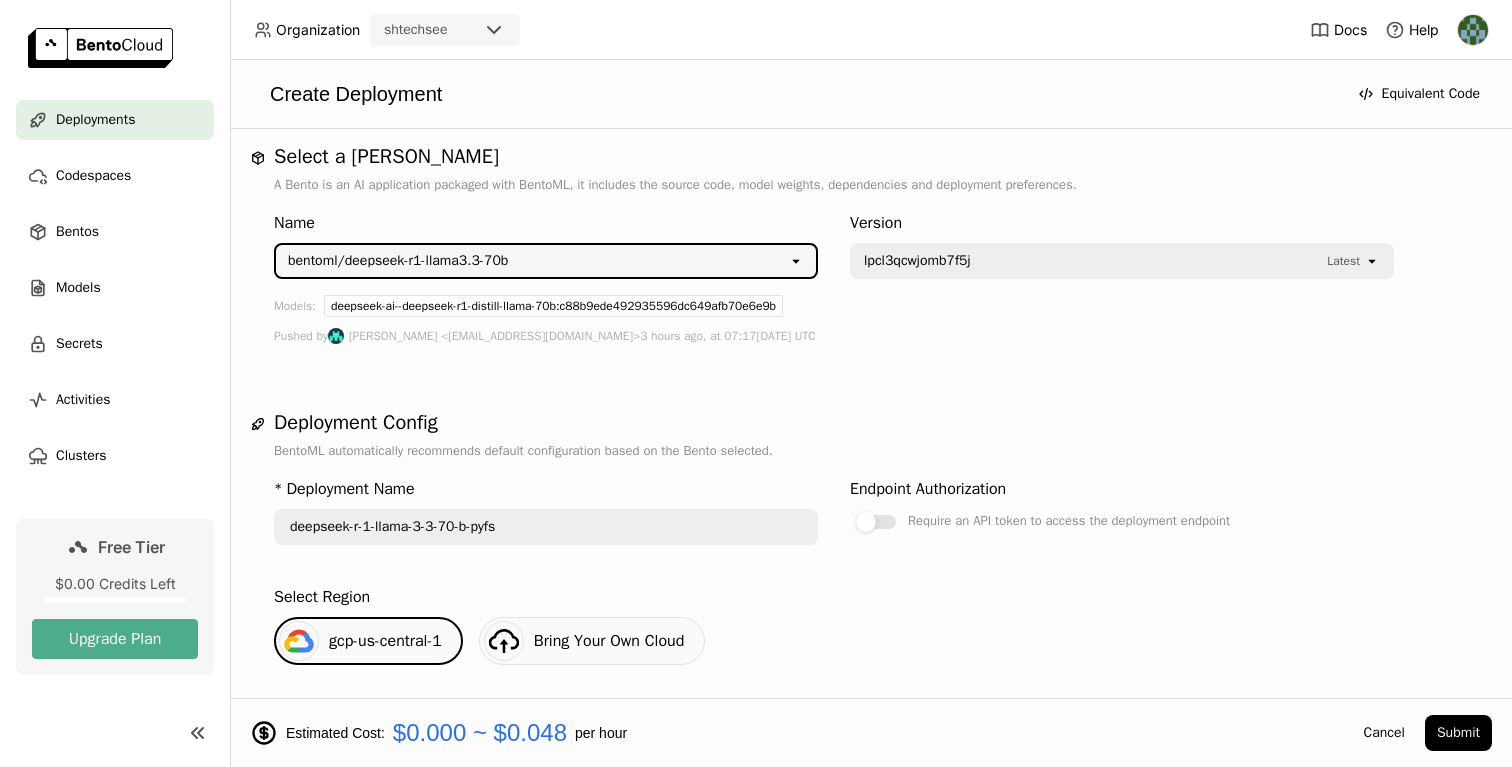 scroll, scrollTop: 0, scrollLeft: 0, axis: both 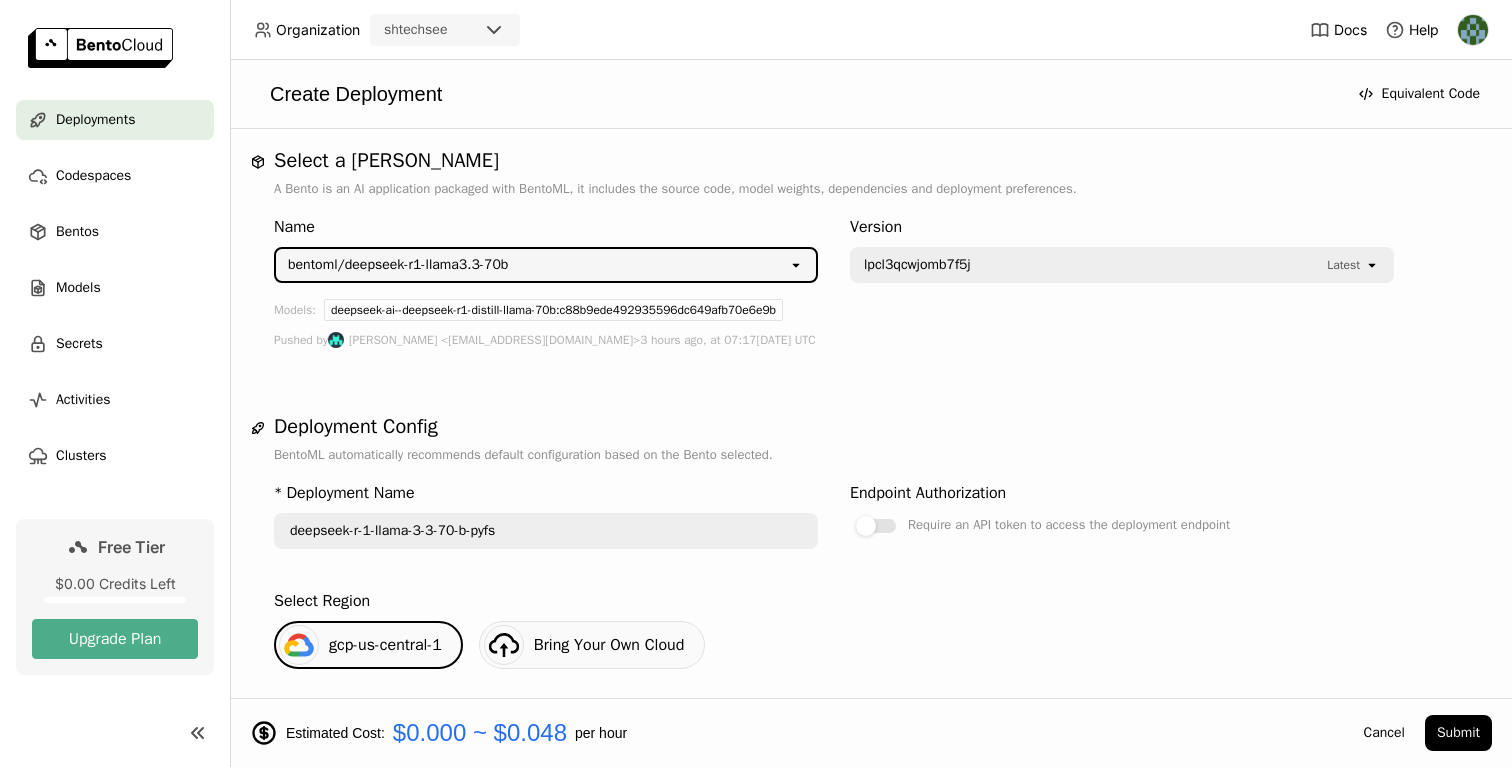 click on "bentoml/deepseek-r1-llama3.3-70b" at bounding box center (532, 265) 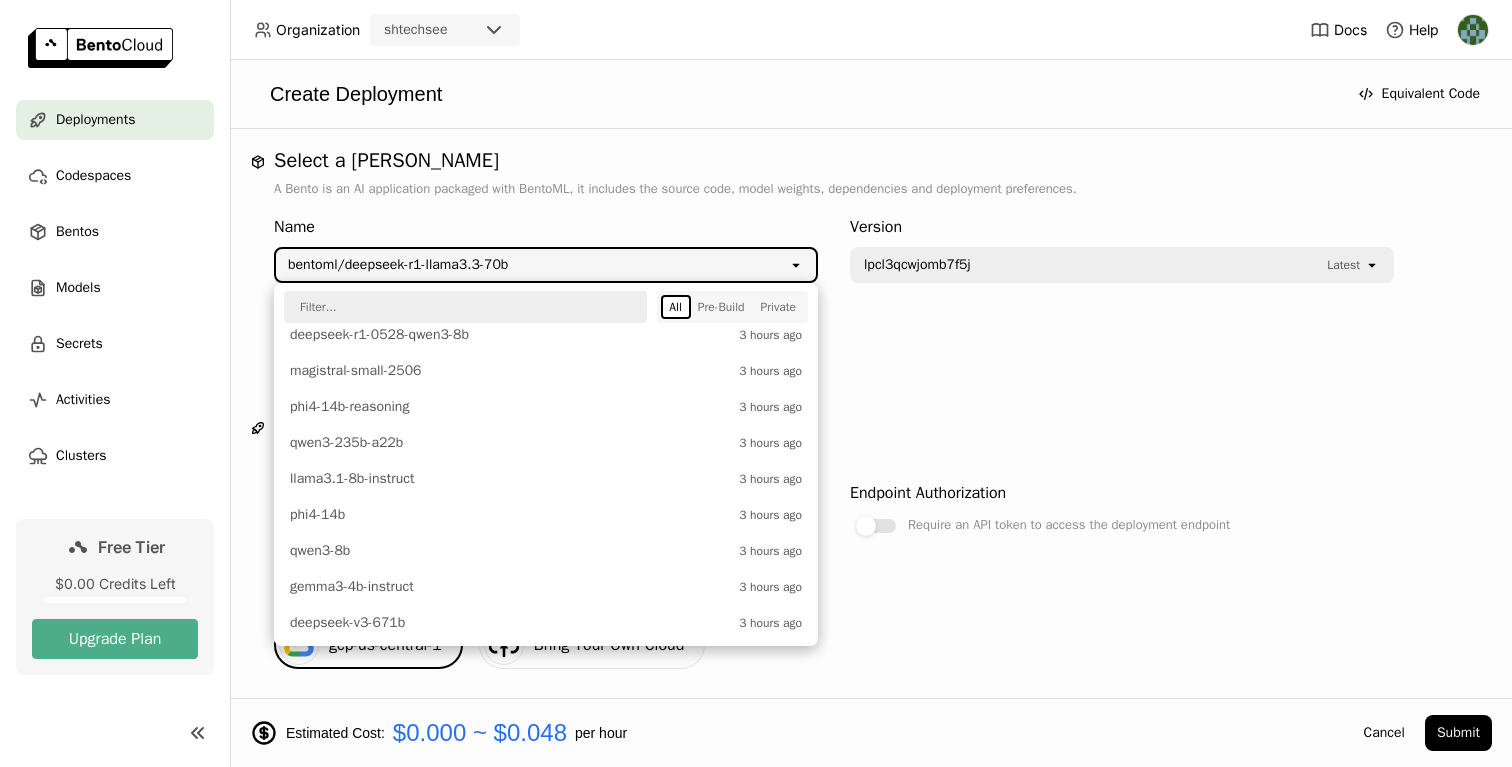 scroll, scrollTop: 325, scrollLeft: 0, axis: vertical 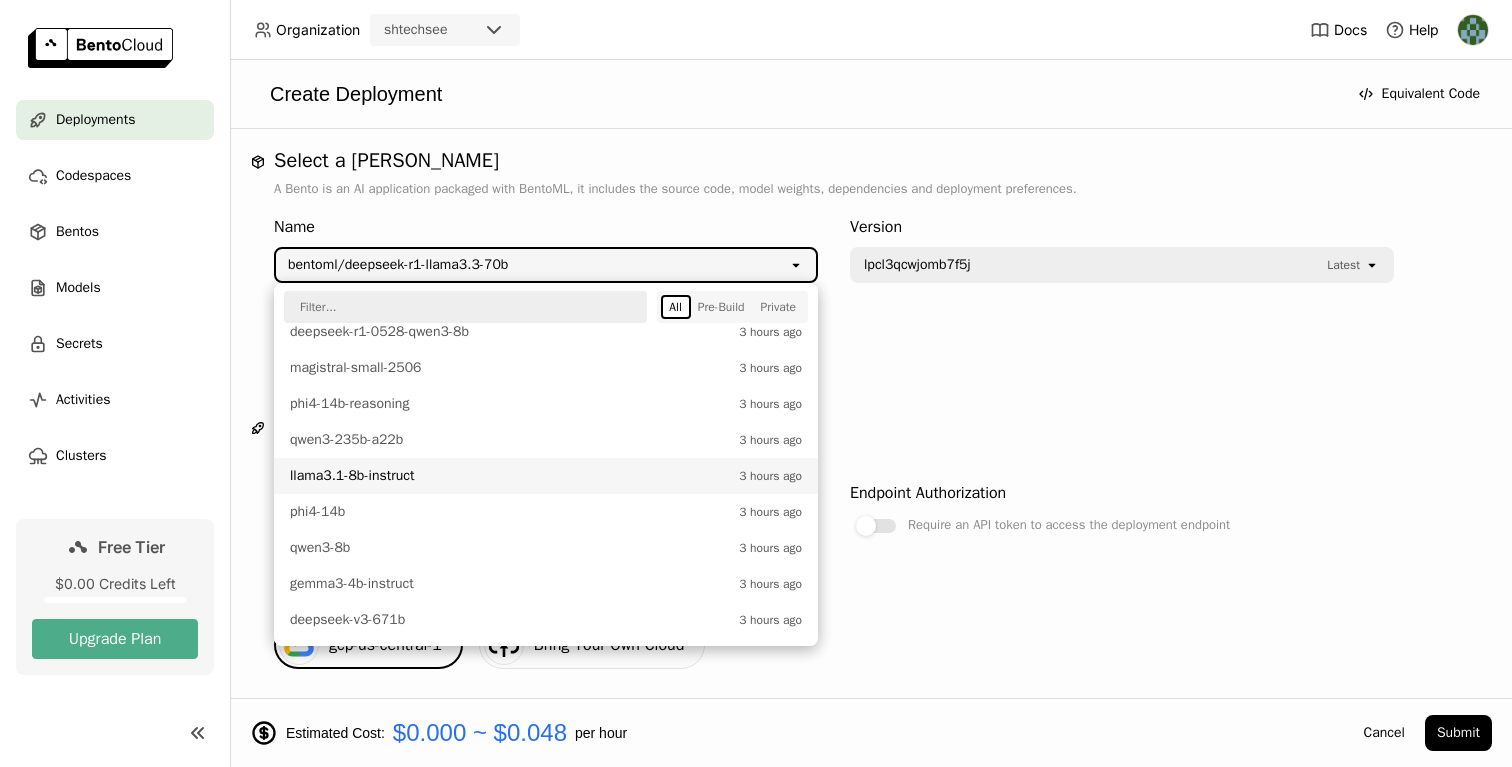 click on "llama3.1-8b-instruct" at bounding box center [509, 476] 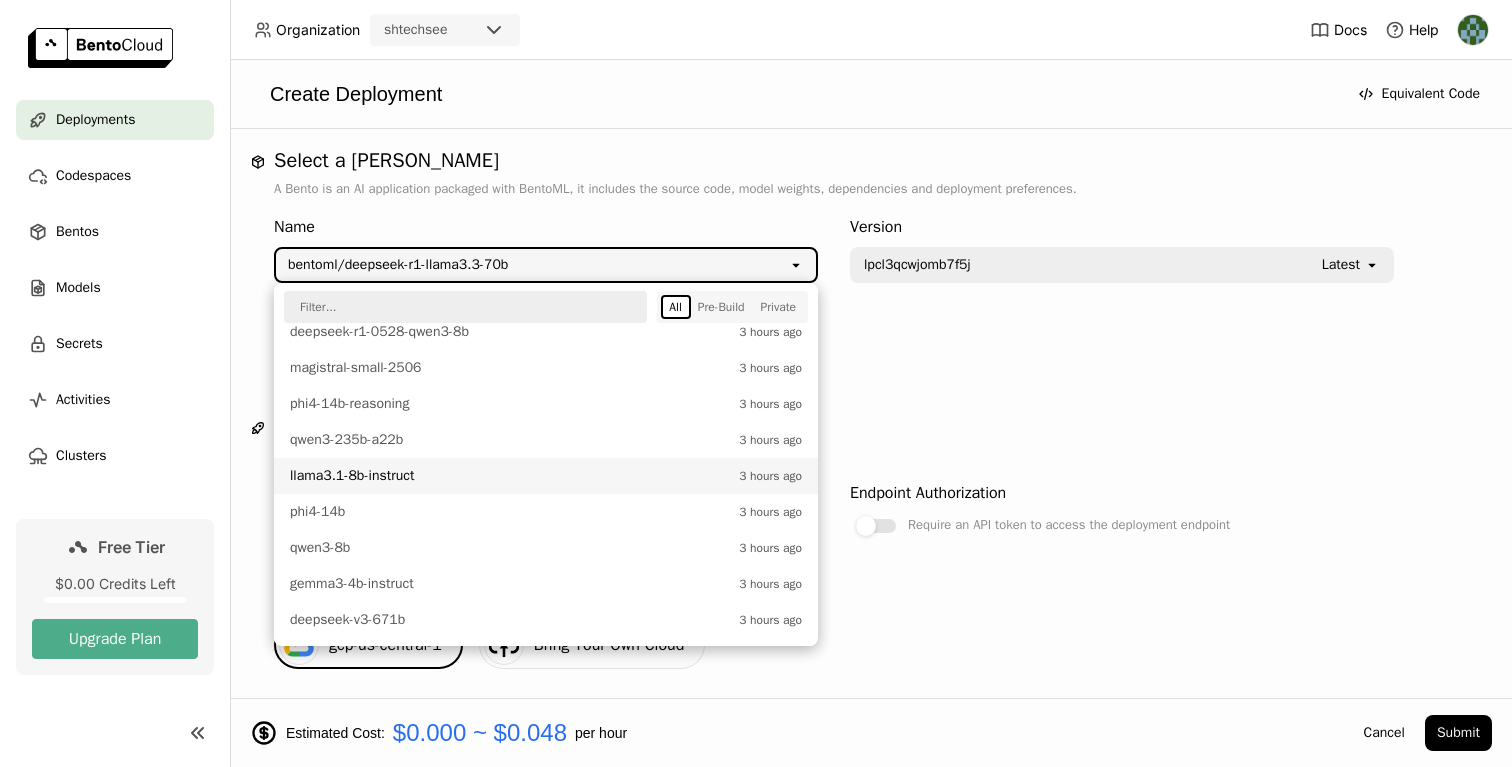 type on "llama-3-1-8-b-instruct-neq0" 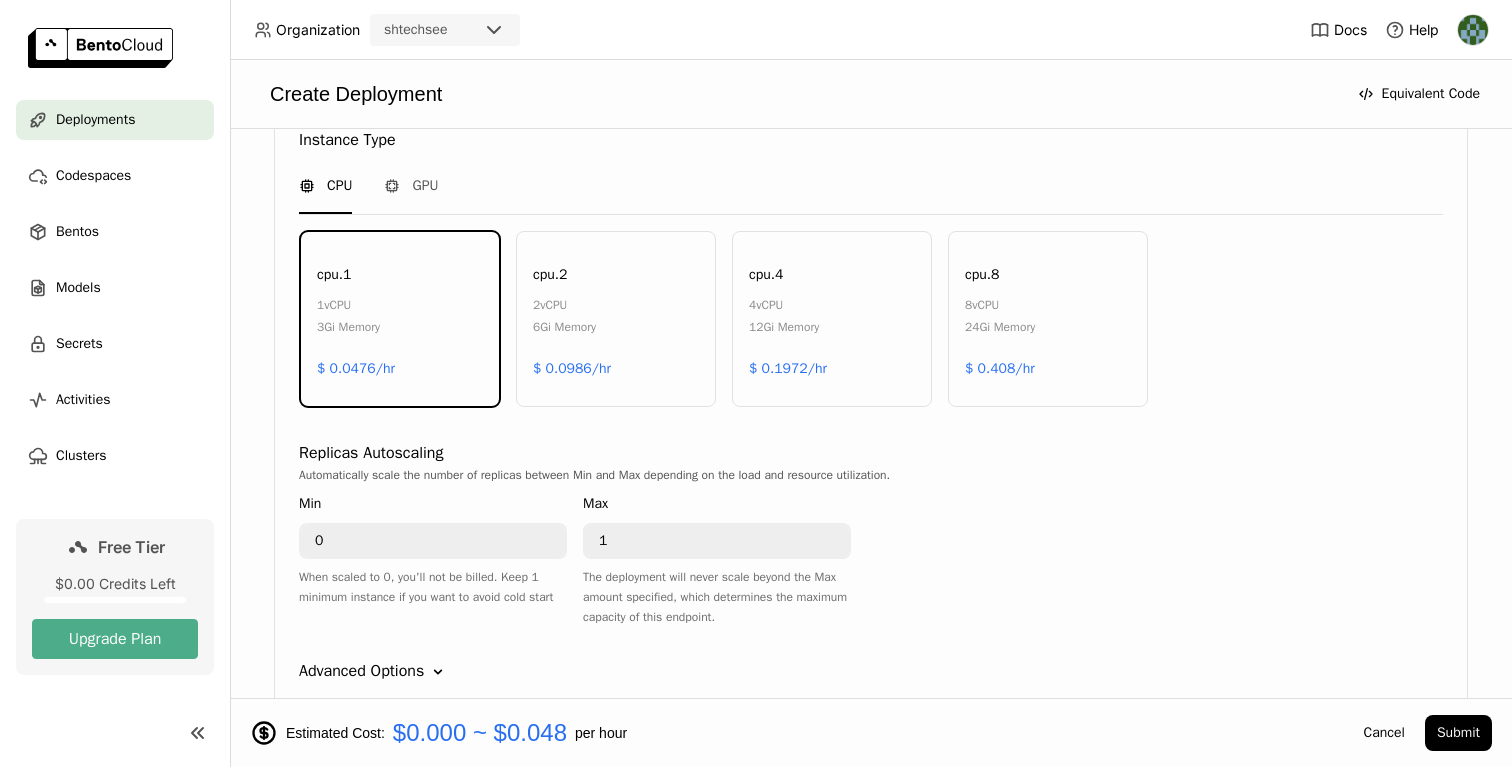 scroll, scrollTop: 1114, scrollLeft: 0, axis: vertical 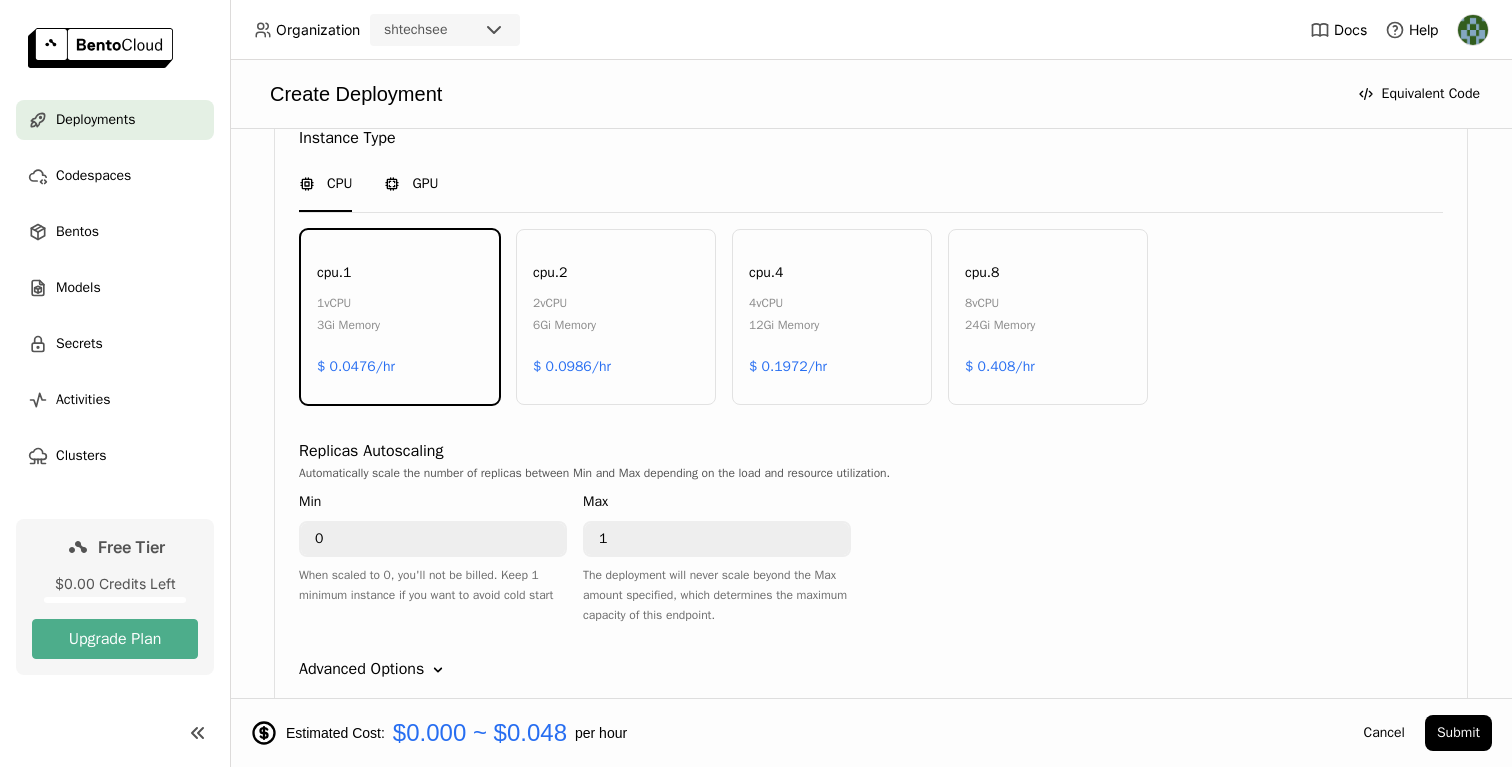 click on "GPU" at bounding box center (425, 184) 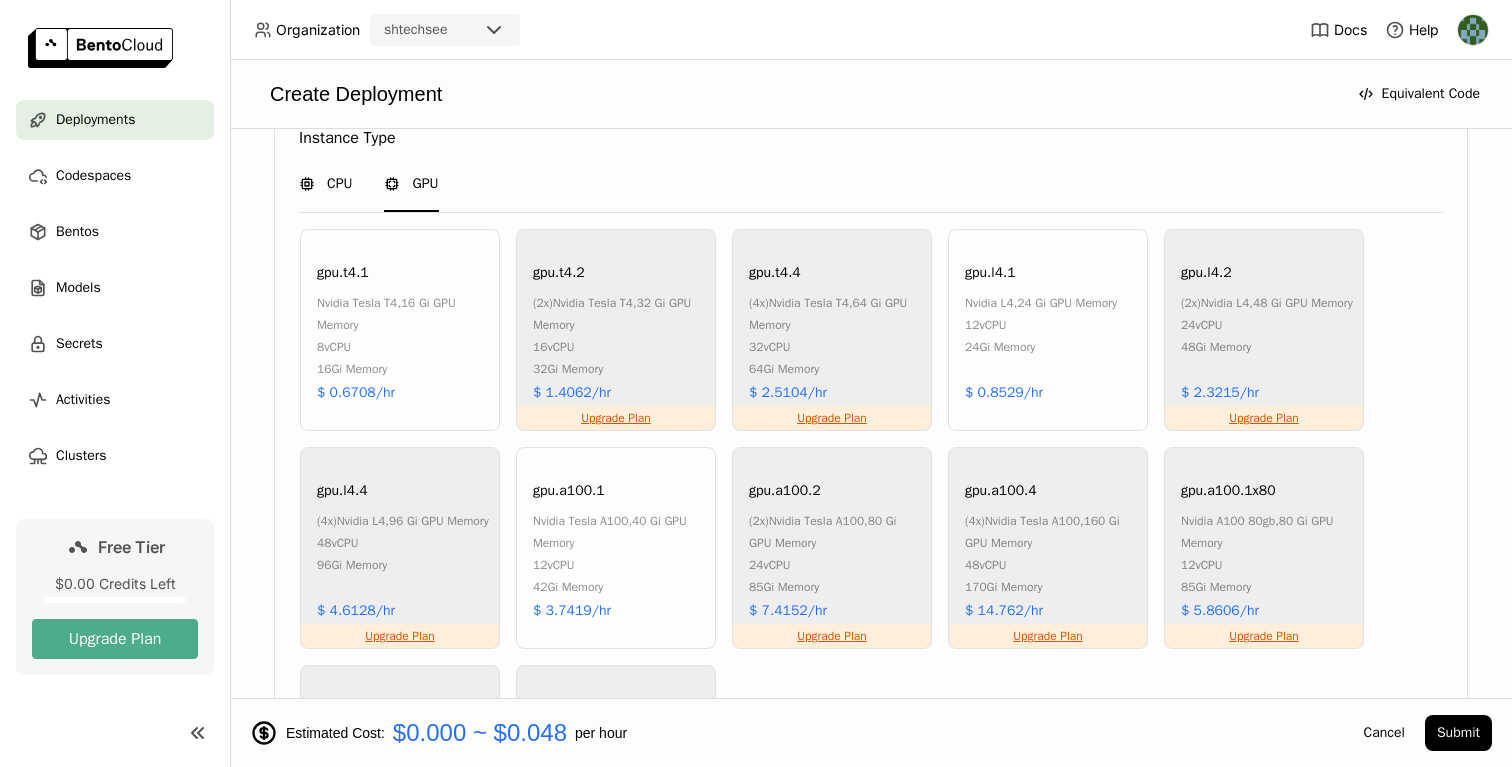 click on "CPU" at bounding box center (325, 184) 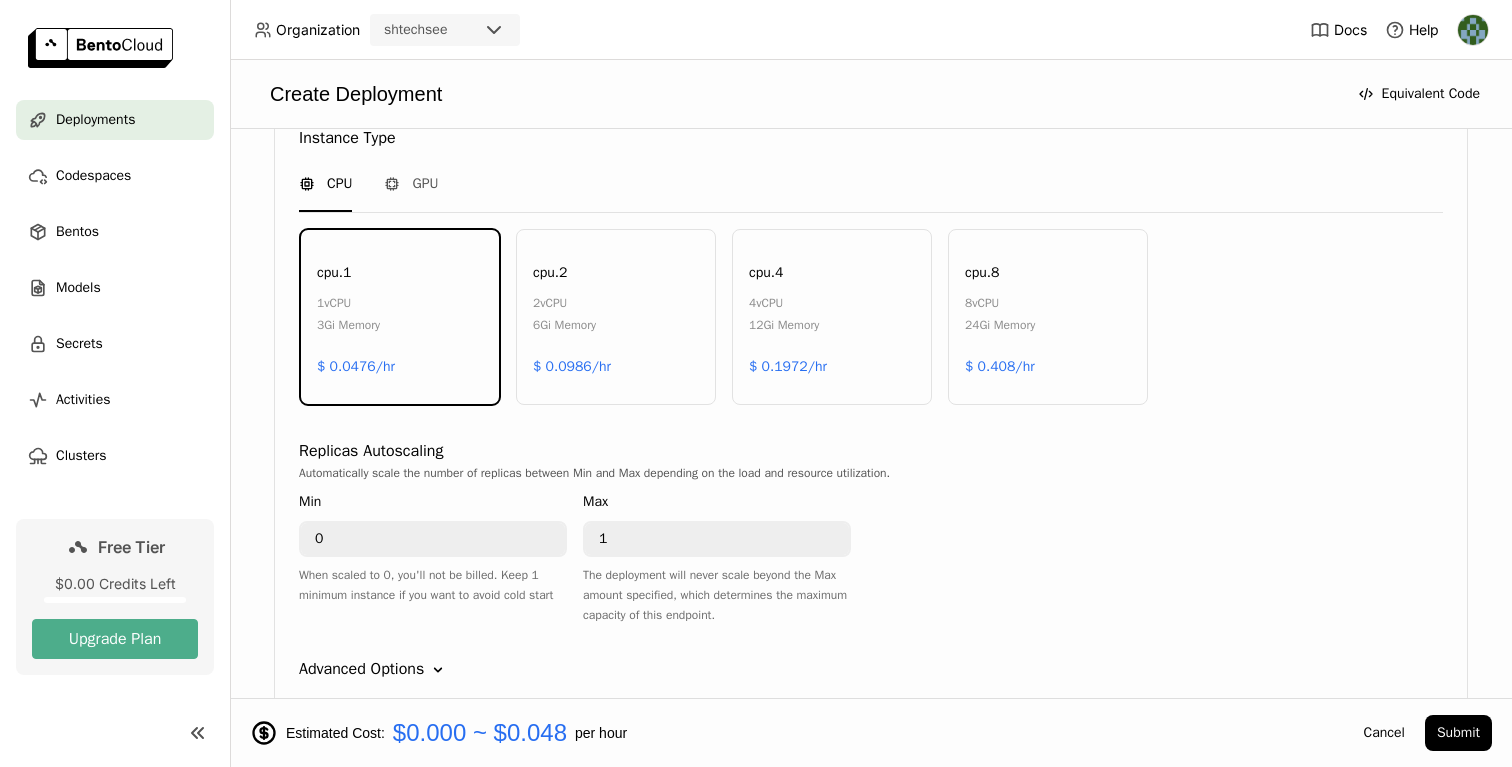 scroll, scrollTop: 1229, scrollLeft: 0, axis: vertical 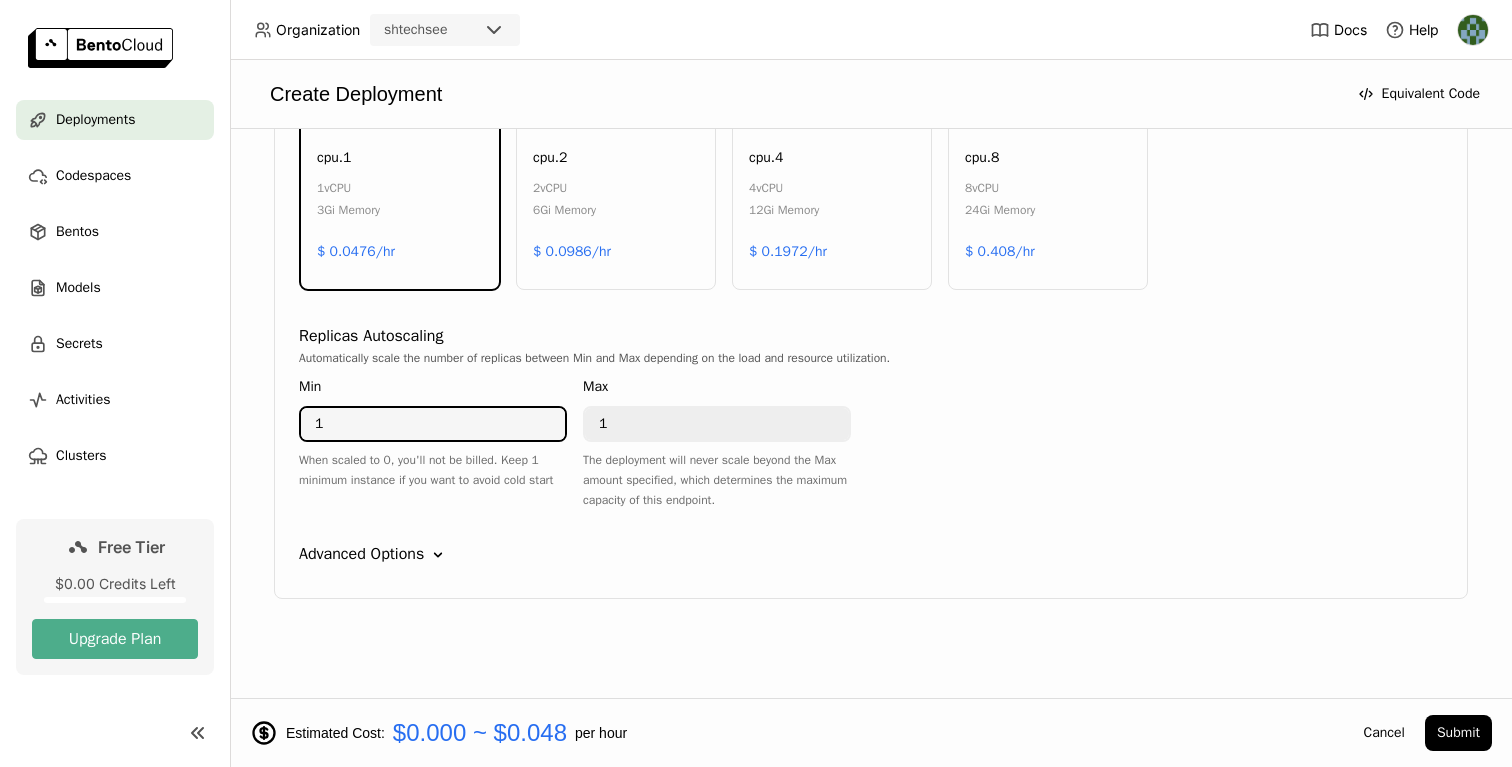 click on "1" at bounding box center [433, 424] 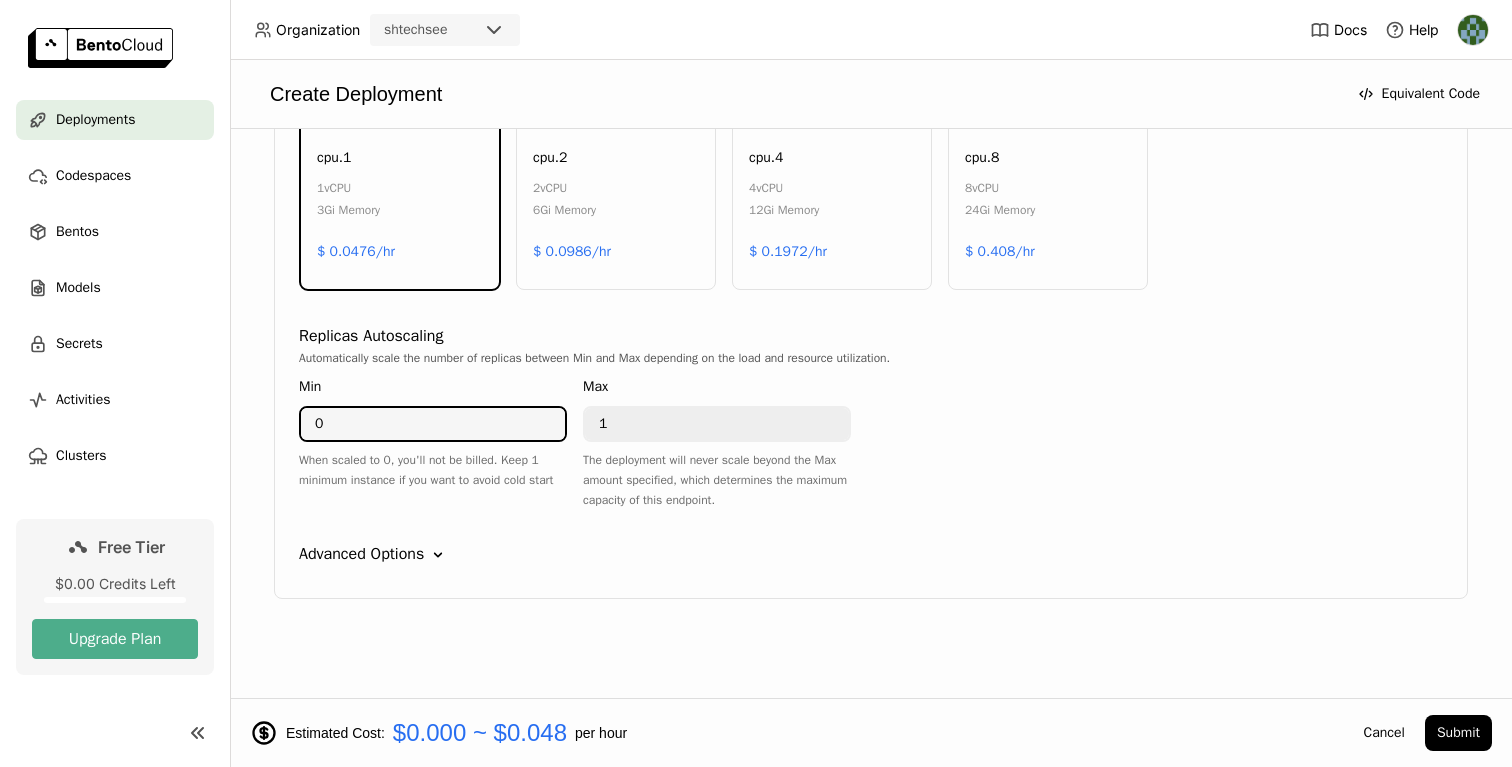type on "0" 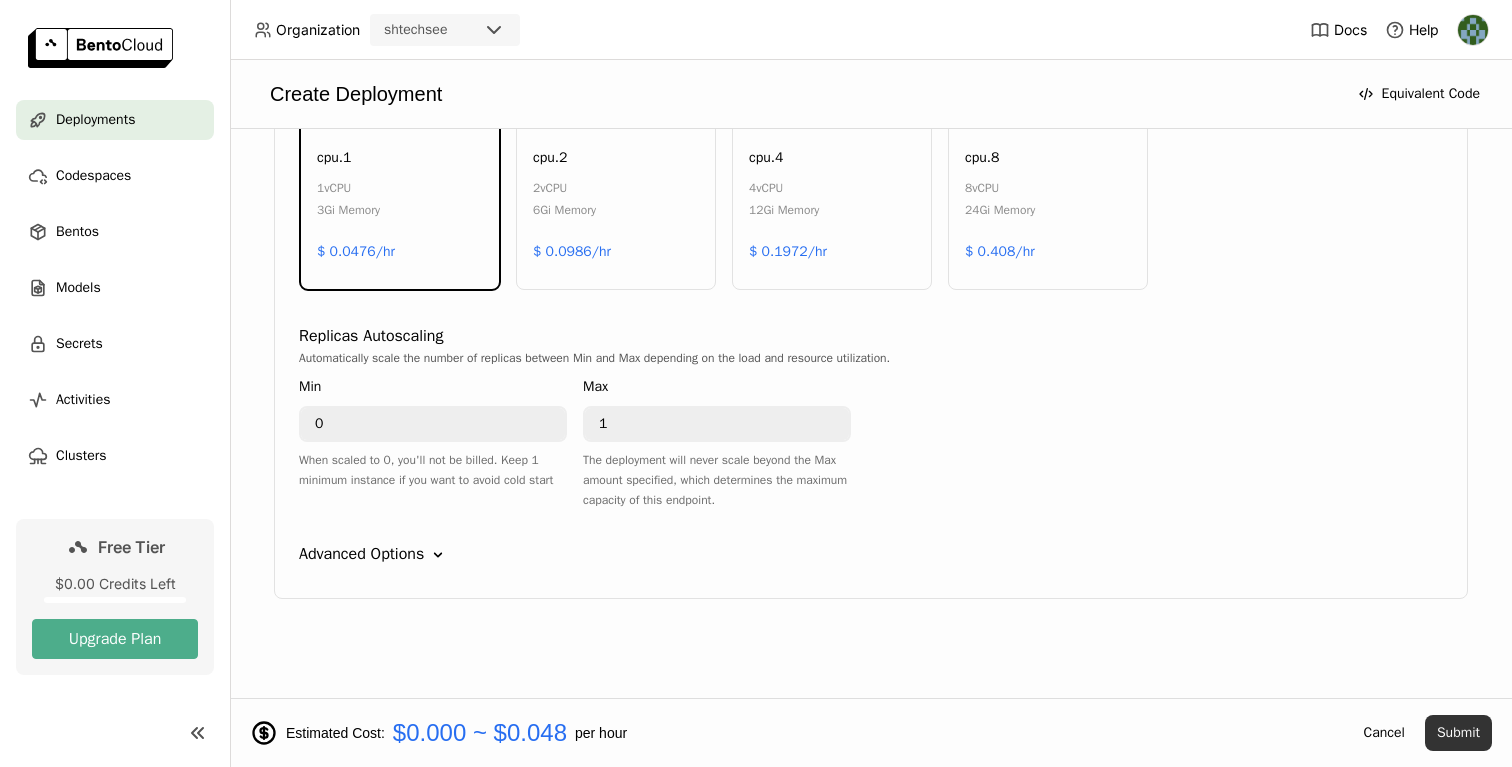 click on "Submit" at bounding box center [1458, 733] 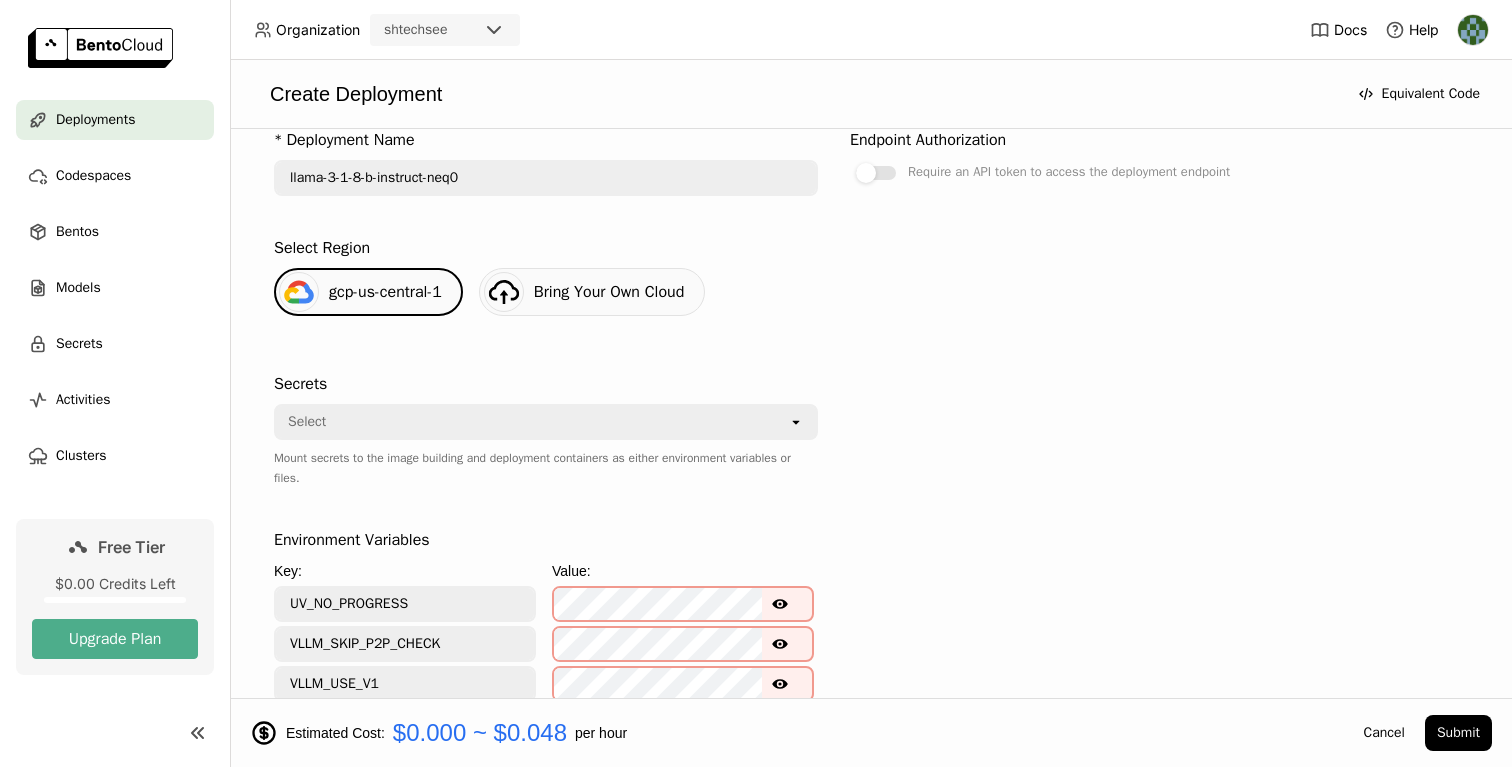 scroll, scrollTop: 692, scrollLeft: 0, axis: vertical 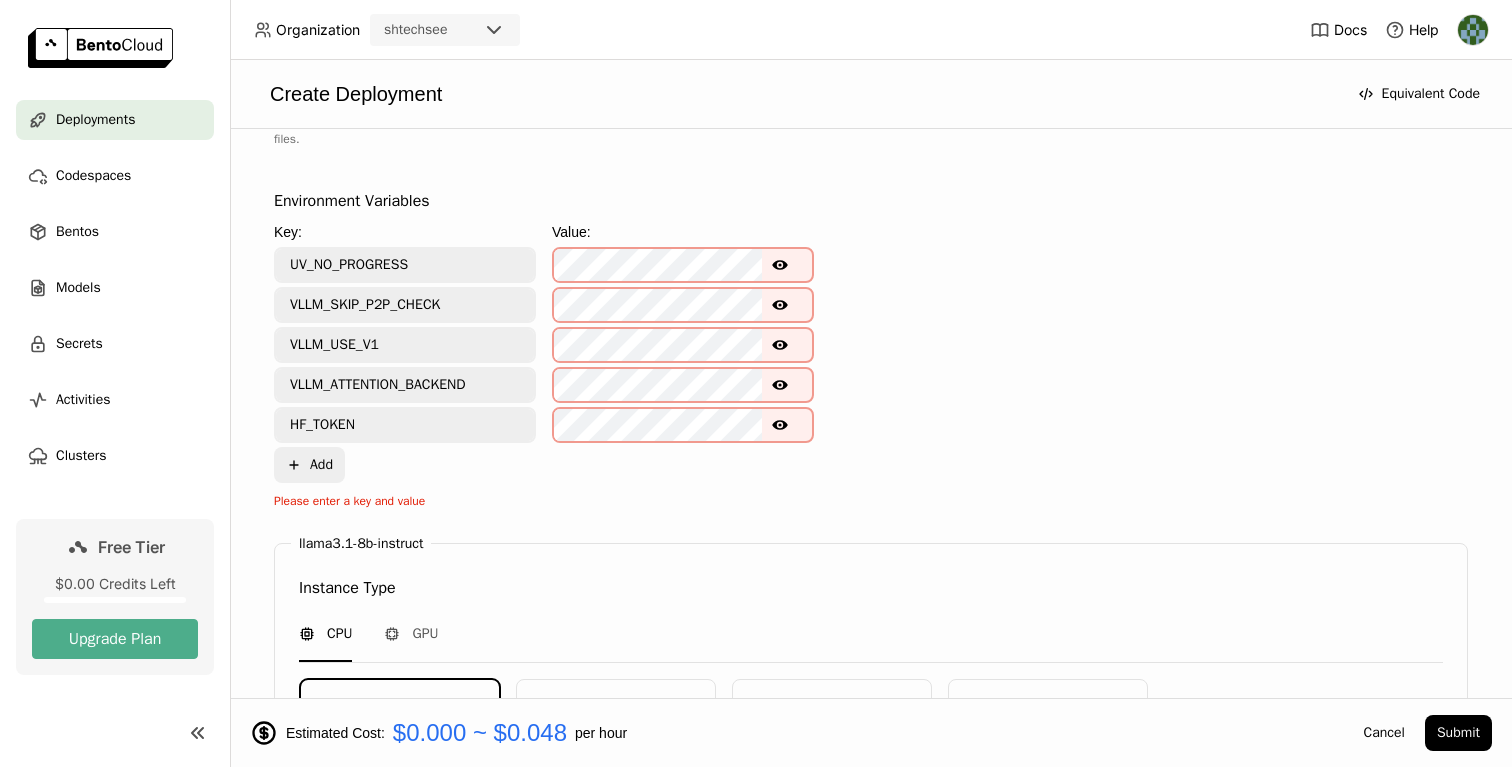 click on "UV_NO_PROGRESS" at bounding box center (405, 265) 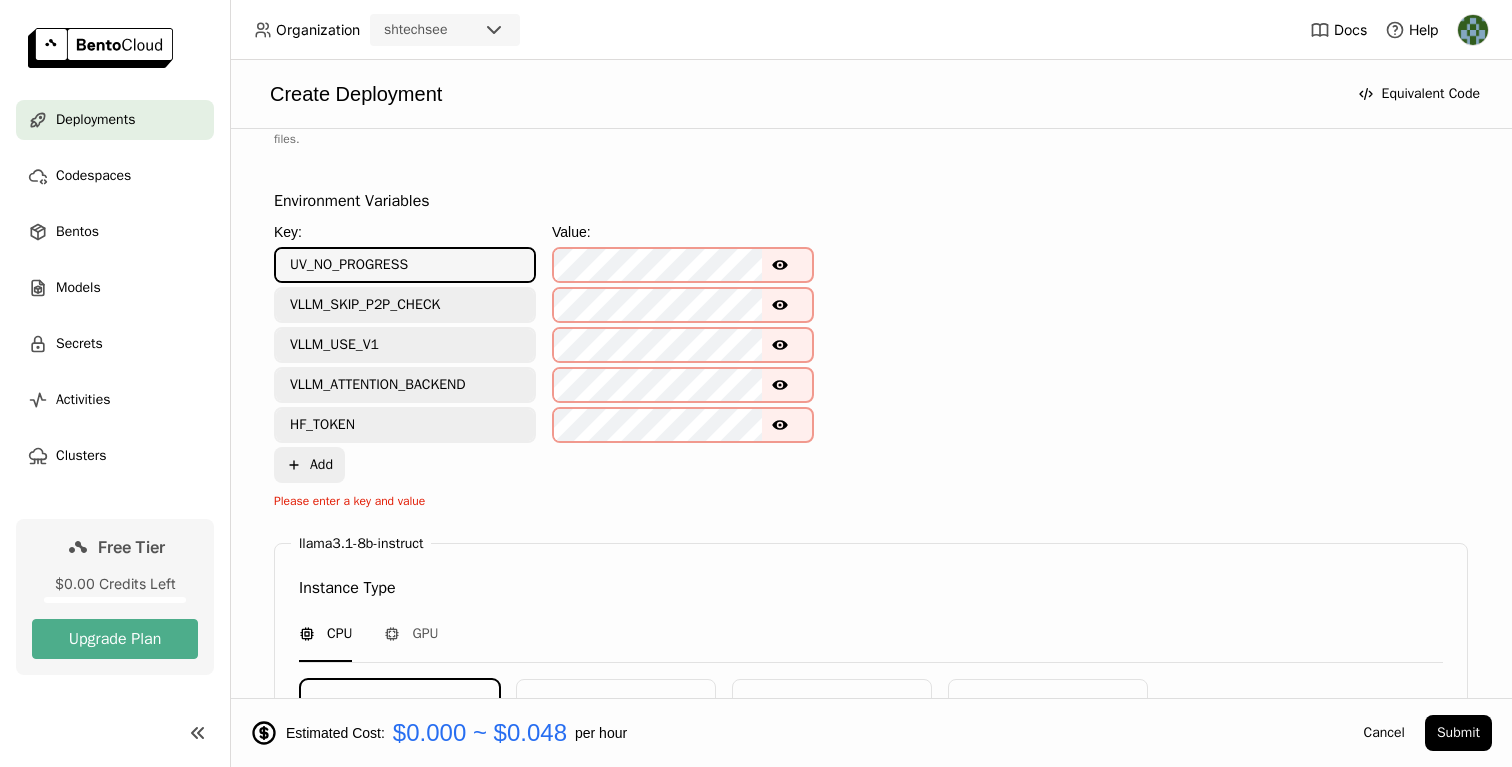 click on "UV_NO_PROGRESS" at bounding box center (405, 265) 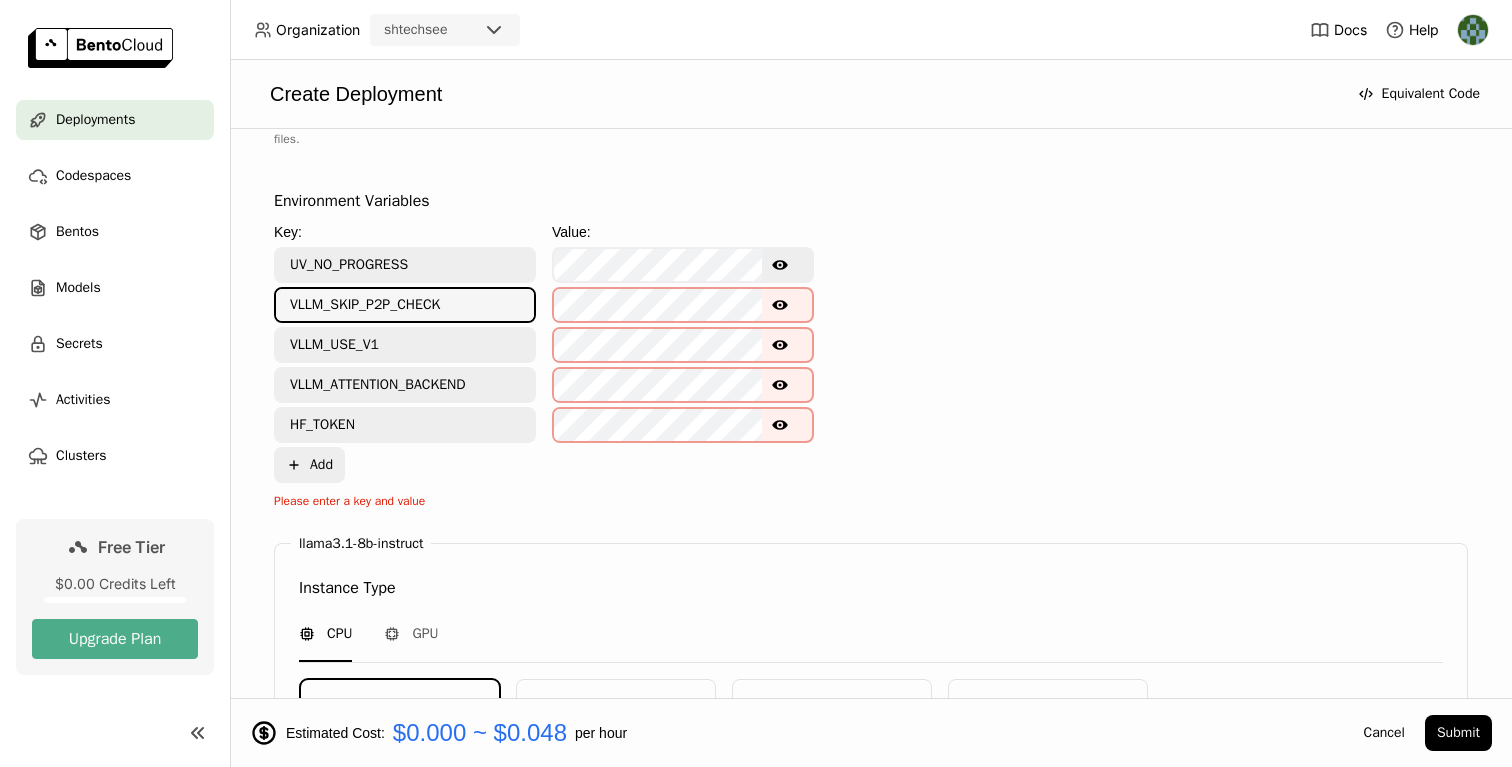 click on "VLLM_SKIP_P2P_CHECK" at bounding box center [405, 305] 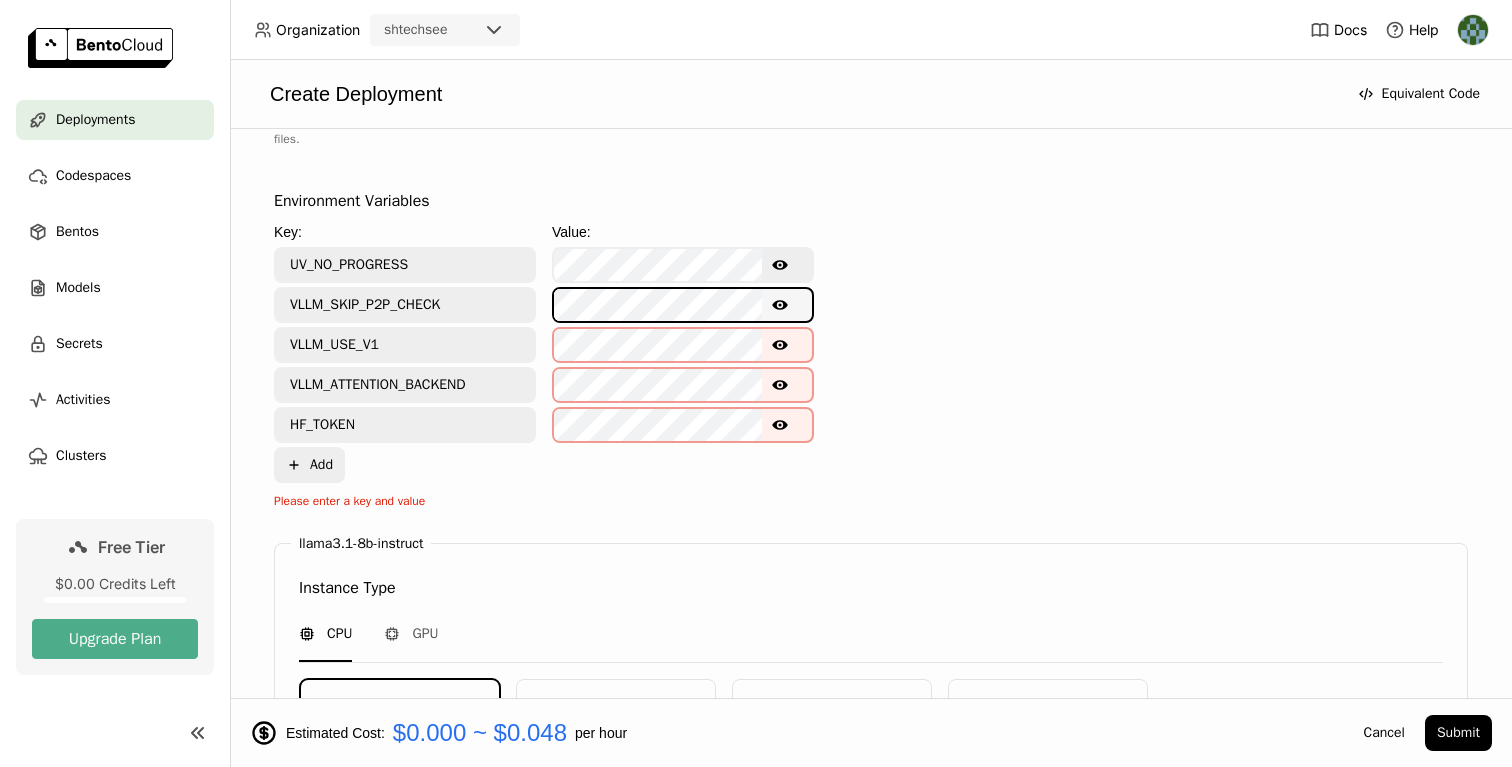 click on "VLLM_USE_V1" at bounding box center (405, 345) 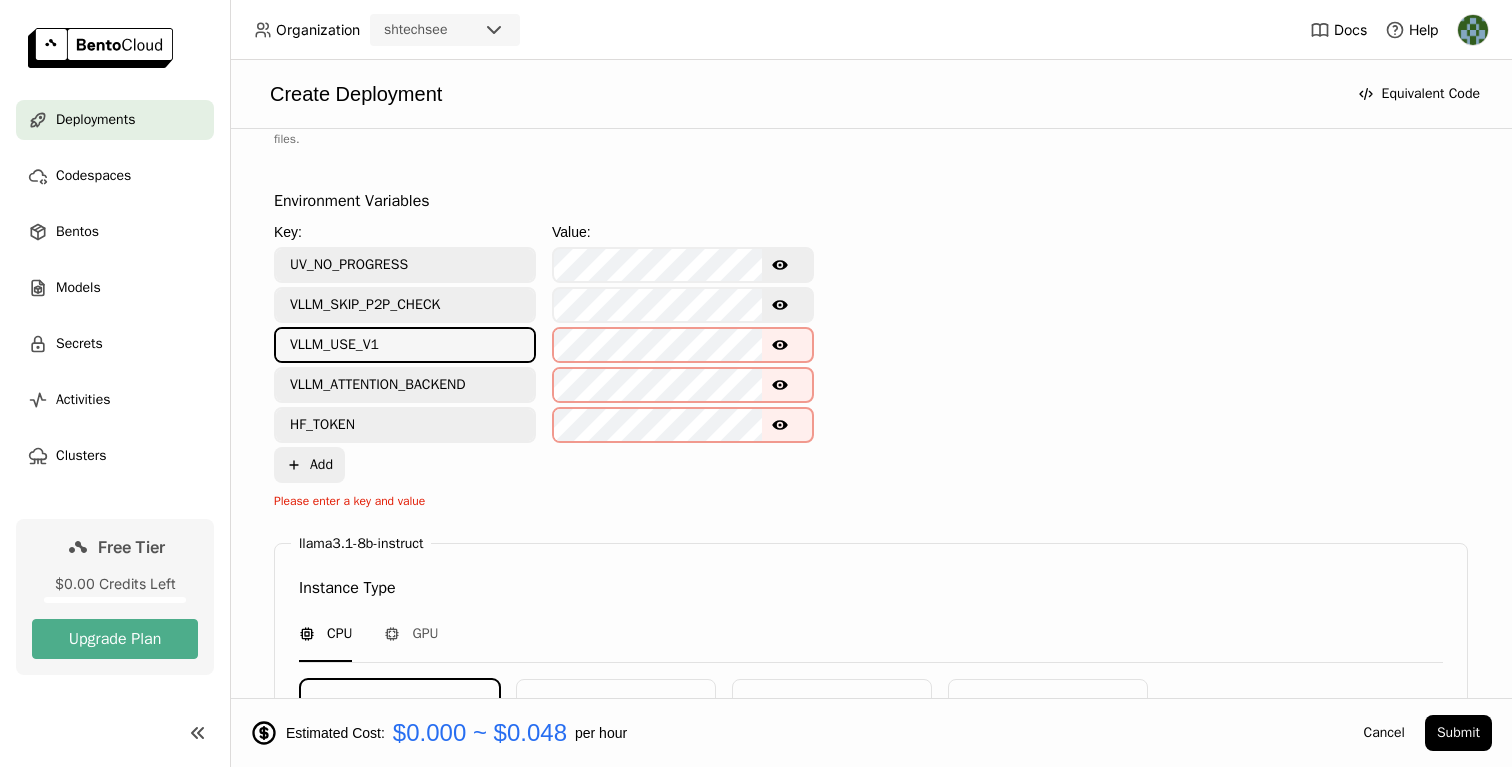 click on "VLLM_USE_V1" at bounding box center (405, 345) 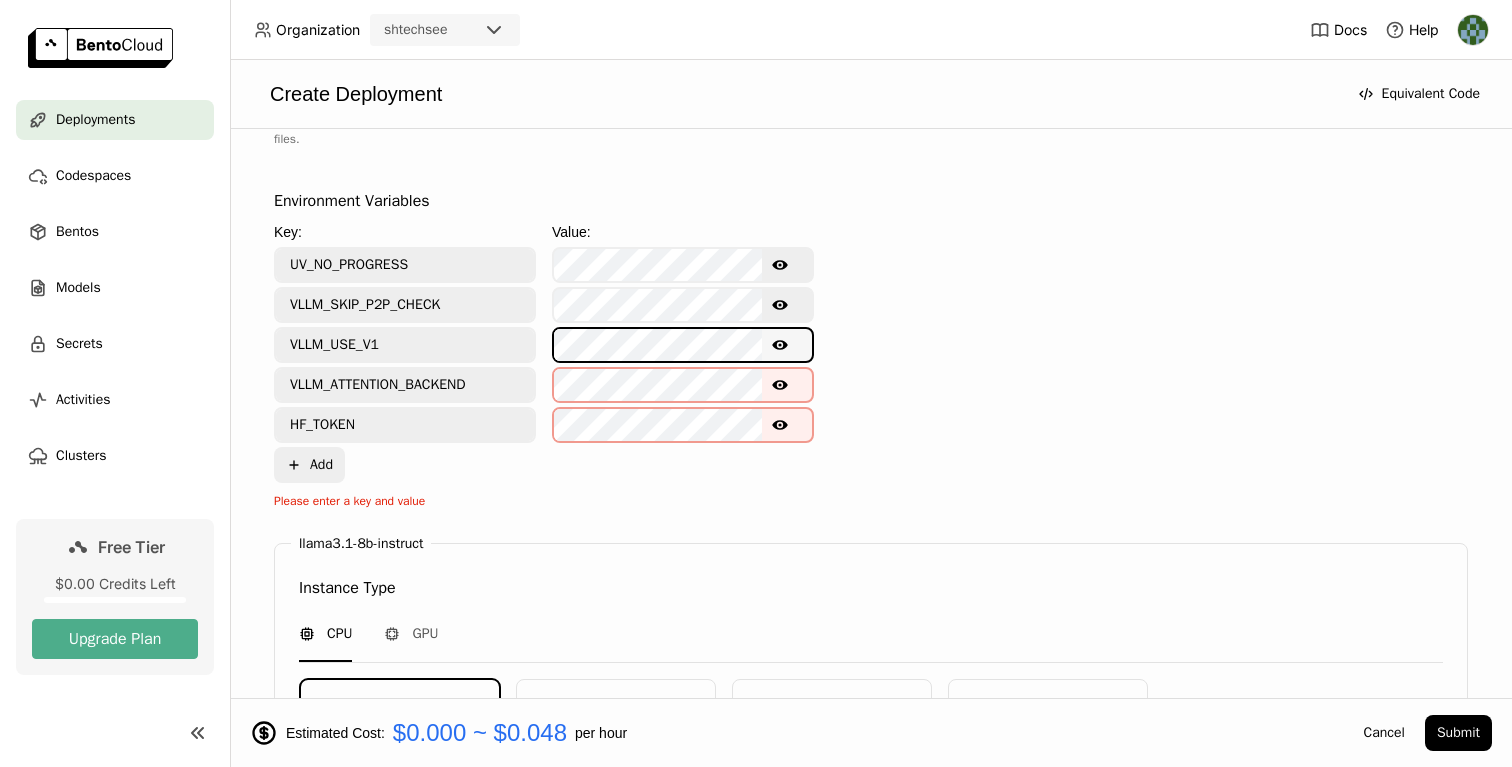 click on "VLLM_ATTENTION_BACKEND" at bounding box center [405, 385] 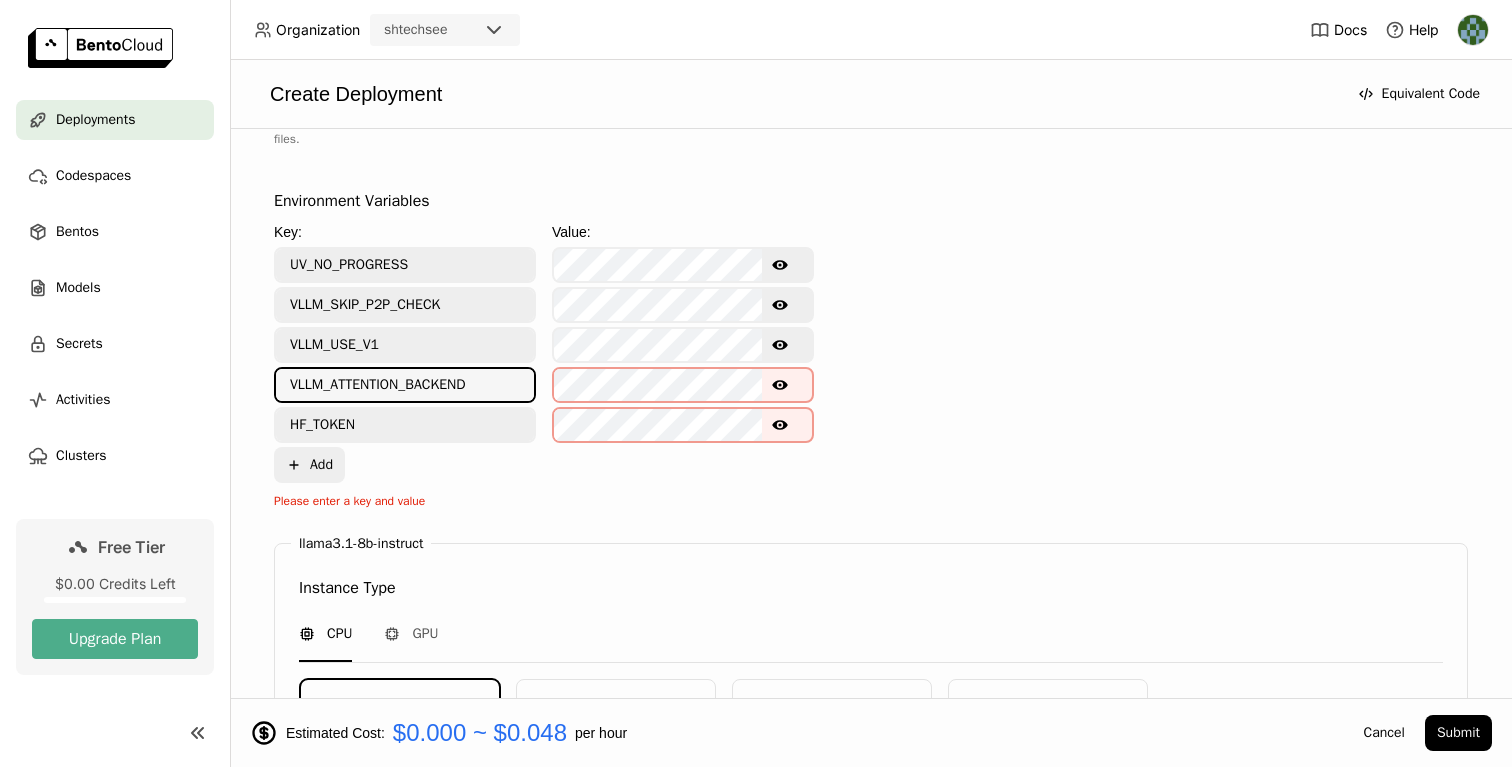 click on "VLLM_ATTENTION_BACKEND" at bounding box center (405, 385) 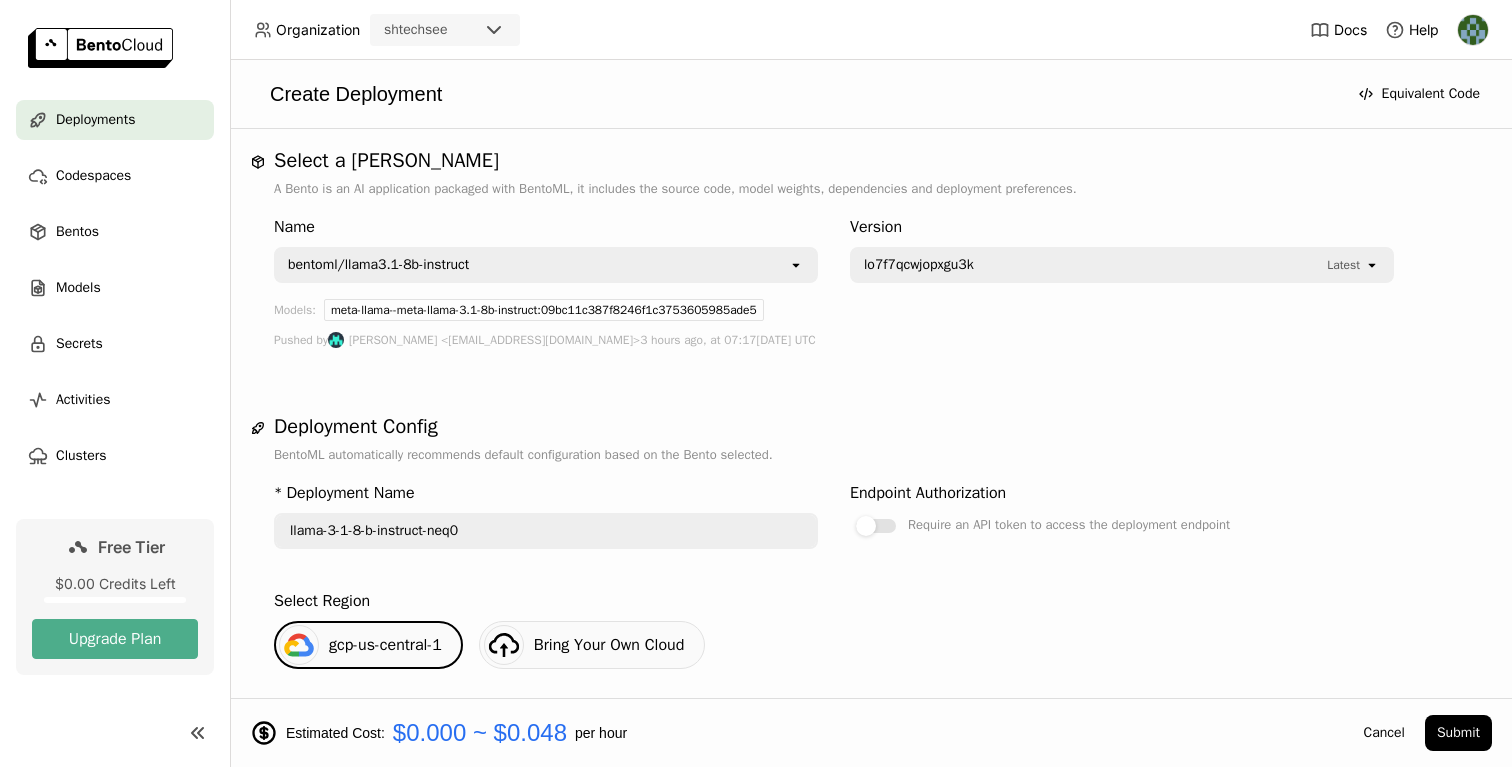 click on "bentoml/llama3.1-8b-instruct" at bounding box center [532, 265] 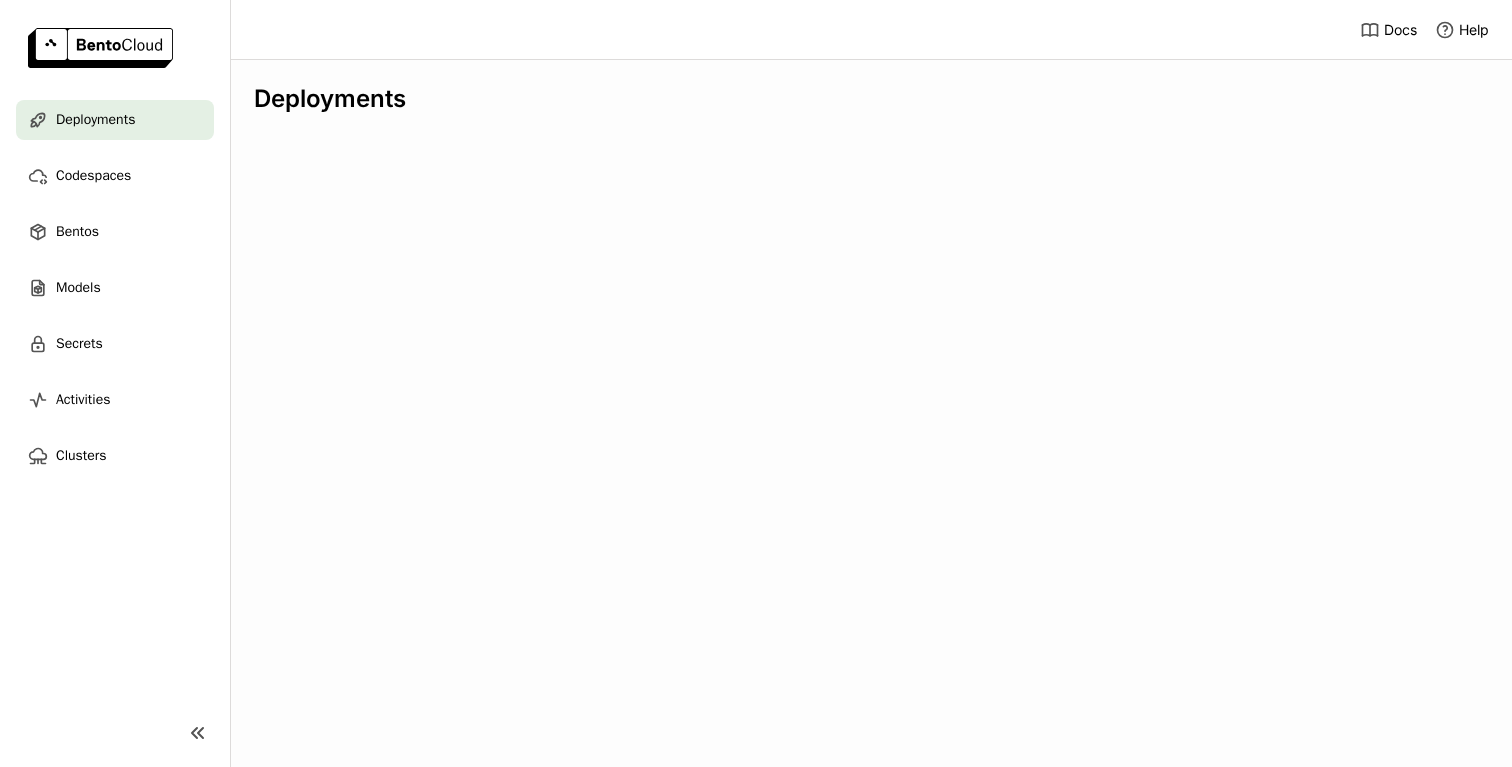 scroll, scrollTop: 0, scrollLeft: 0, axis: both 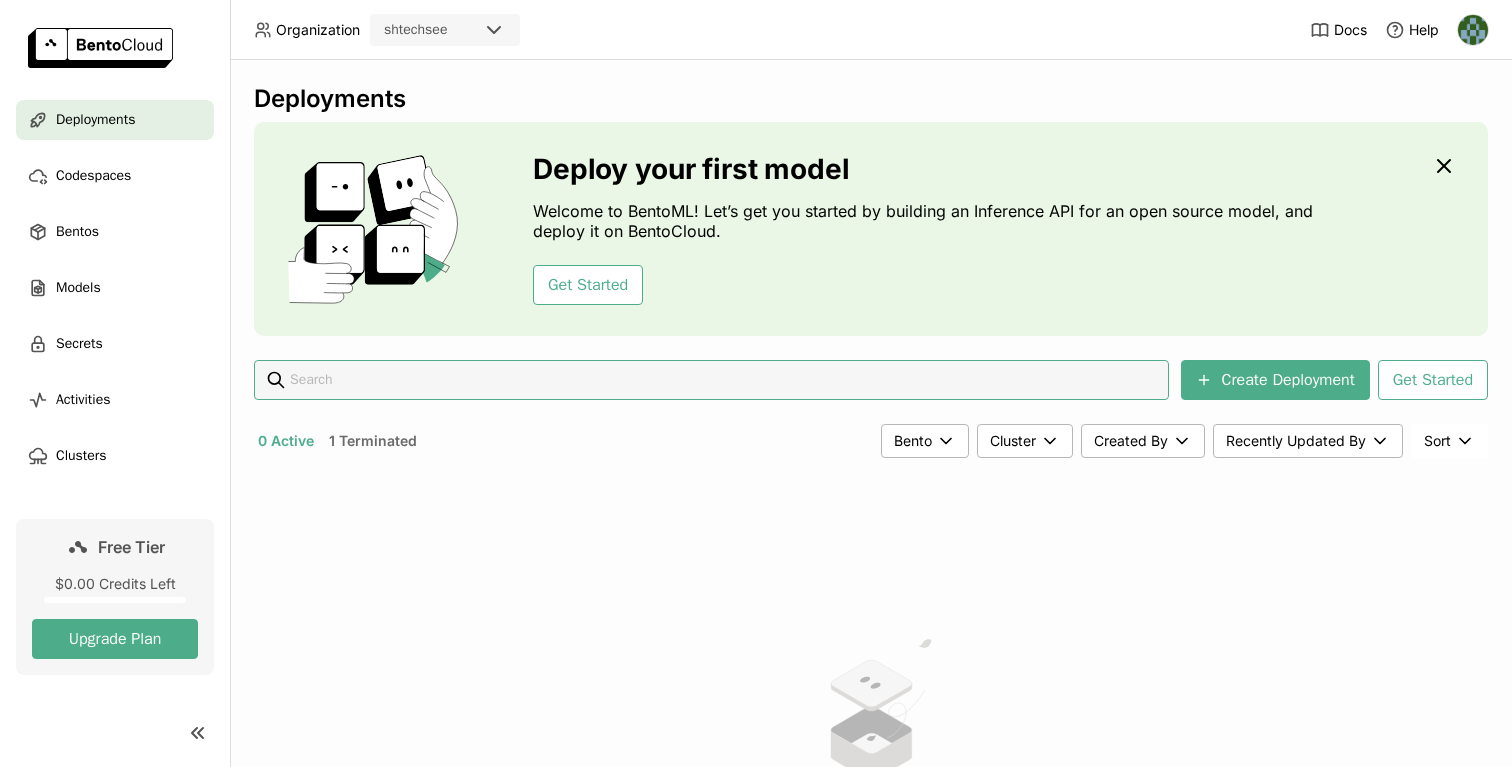 click on "Deployments" at bounding box center [95, 120] 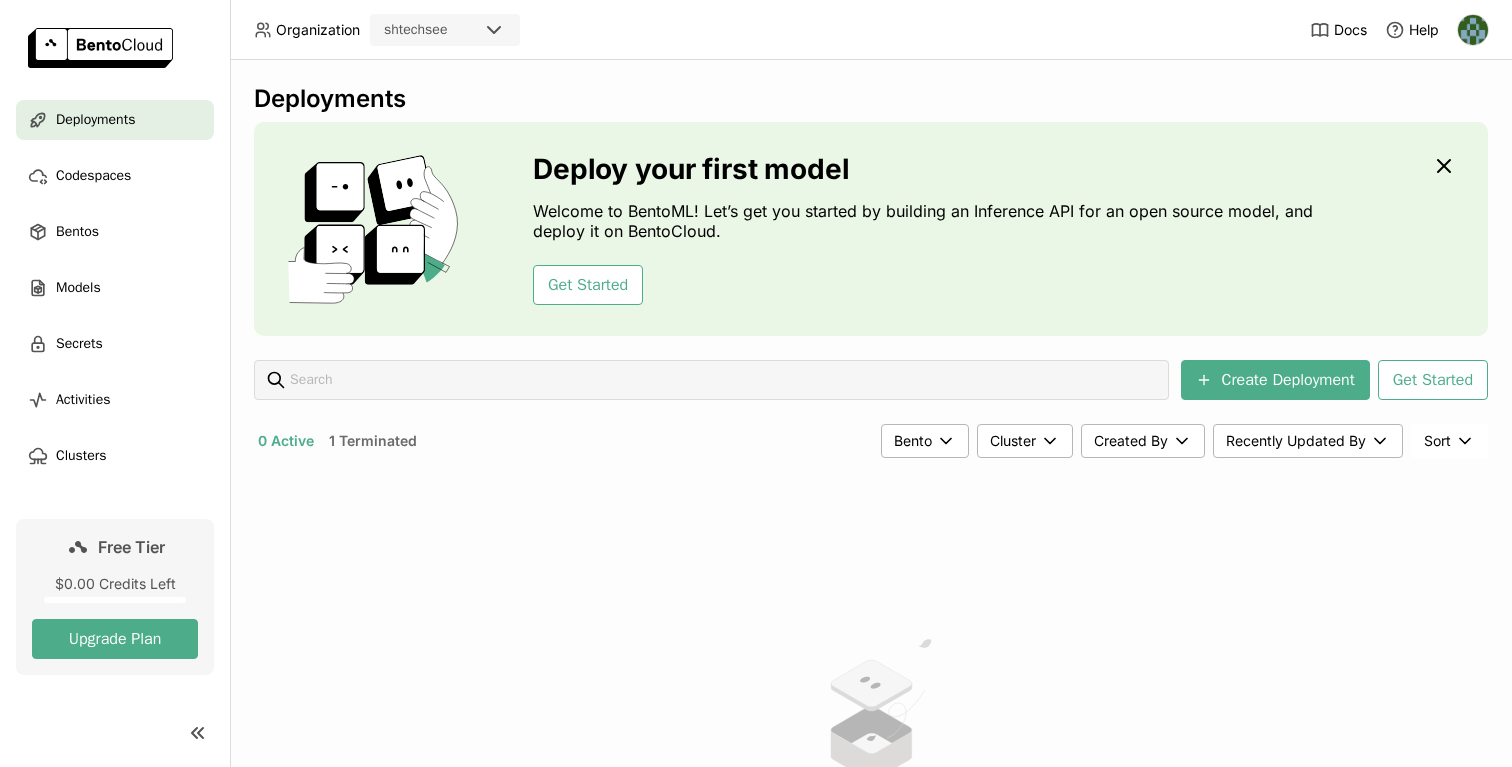 click on "1   Terminated" at bounding box center [372, 441] 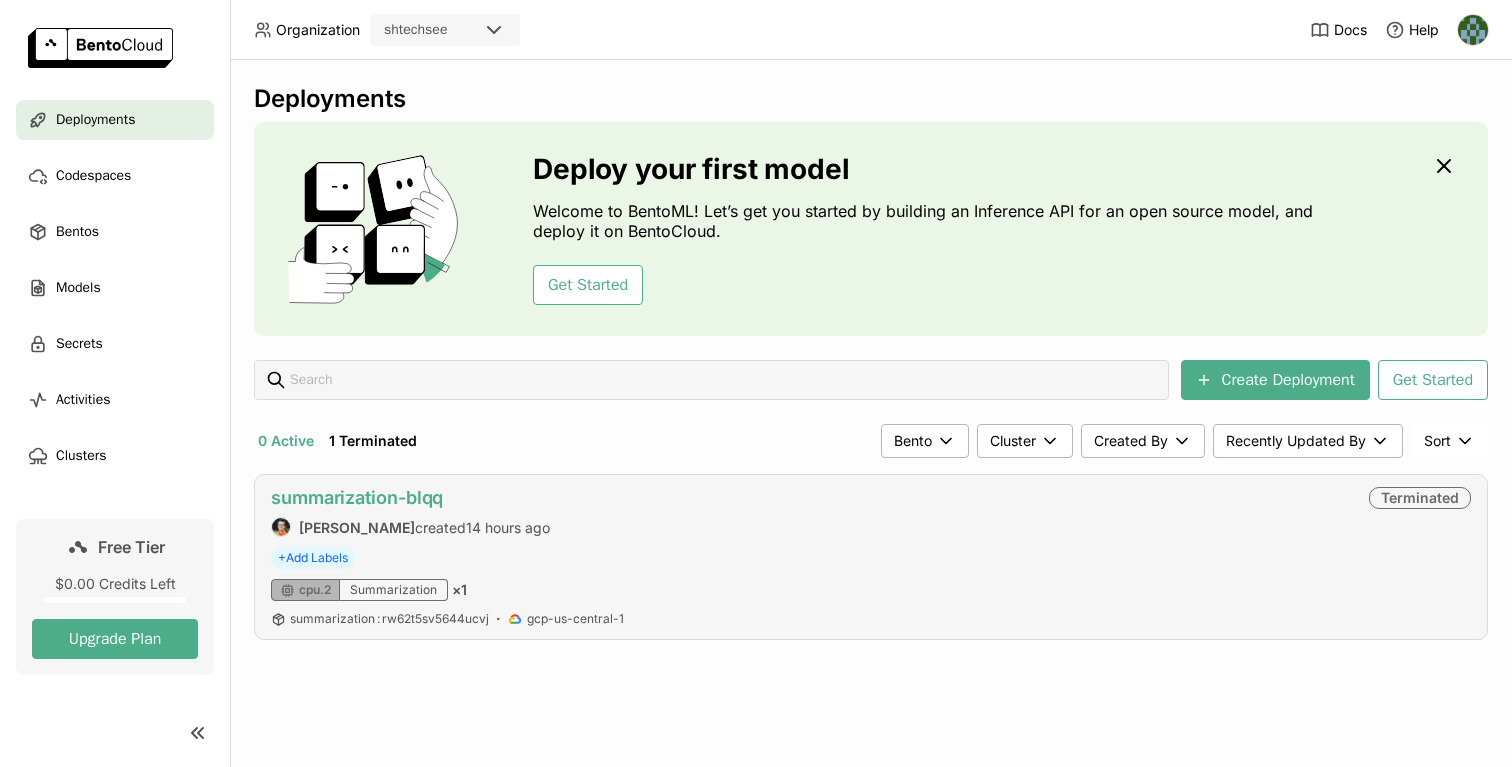 click on "summarization-blqq" at bounding box center (357, 497) 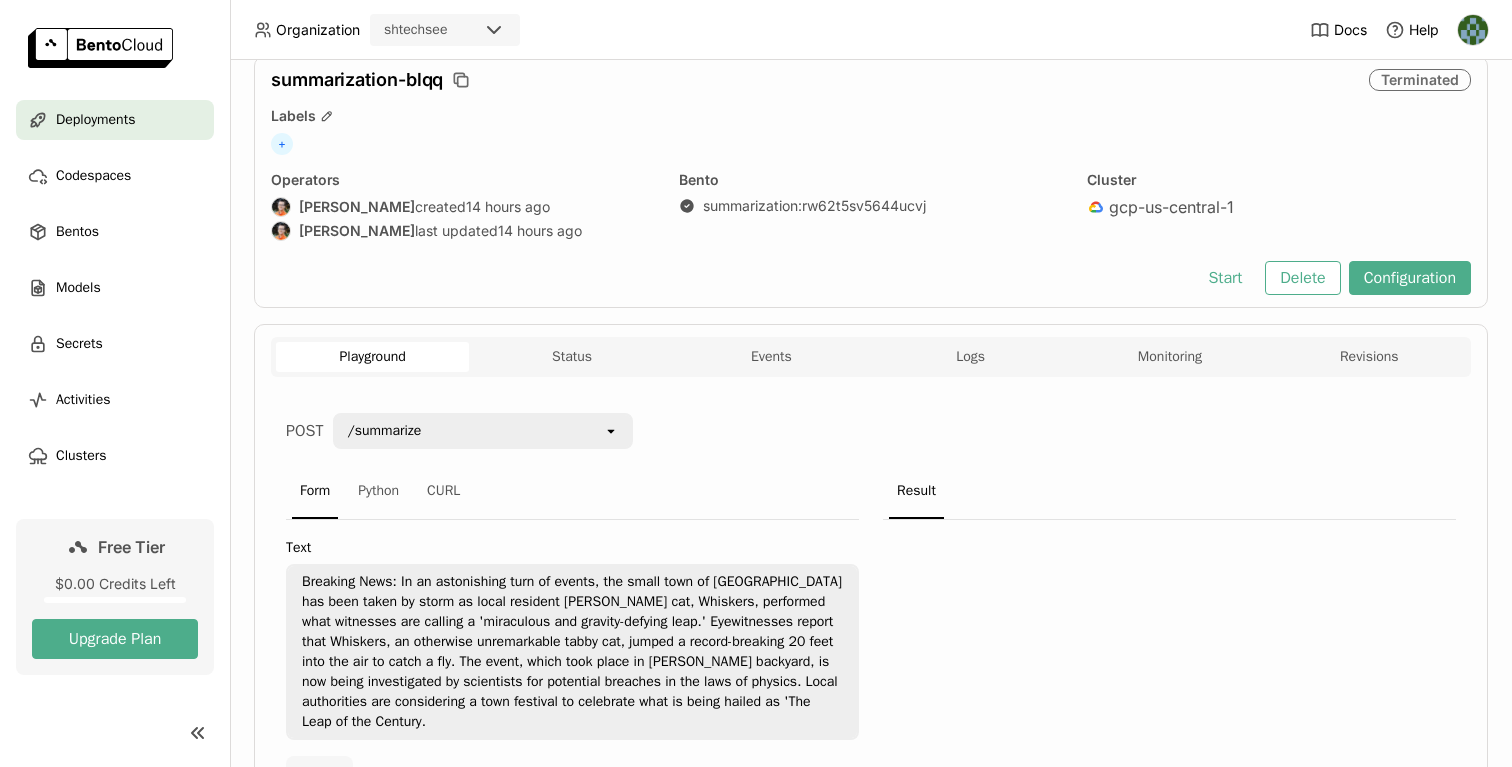 scroll, scrollTop: 91, scrollLeft: 0, axis: vertical 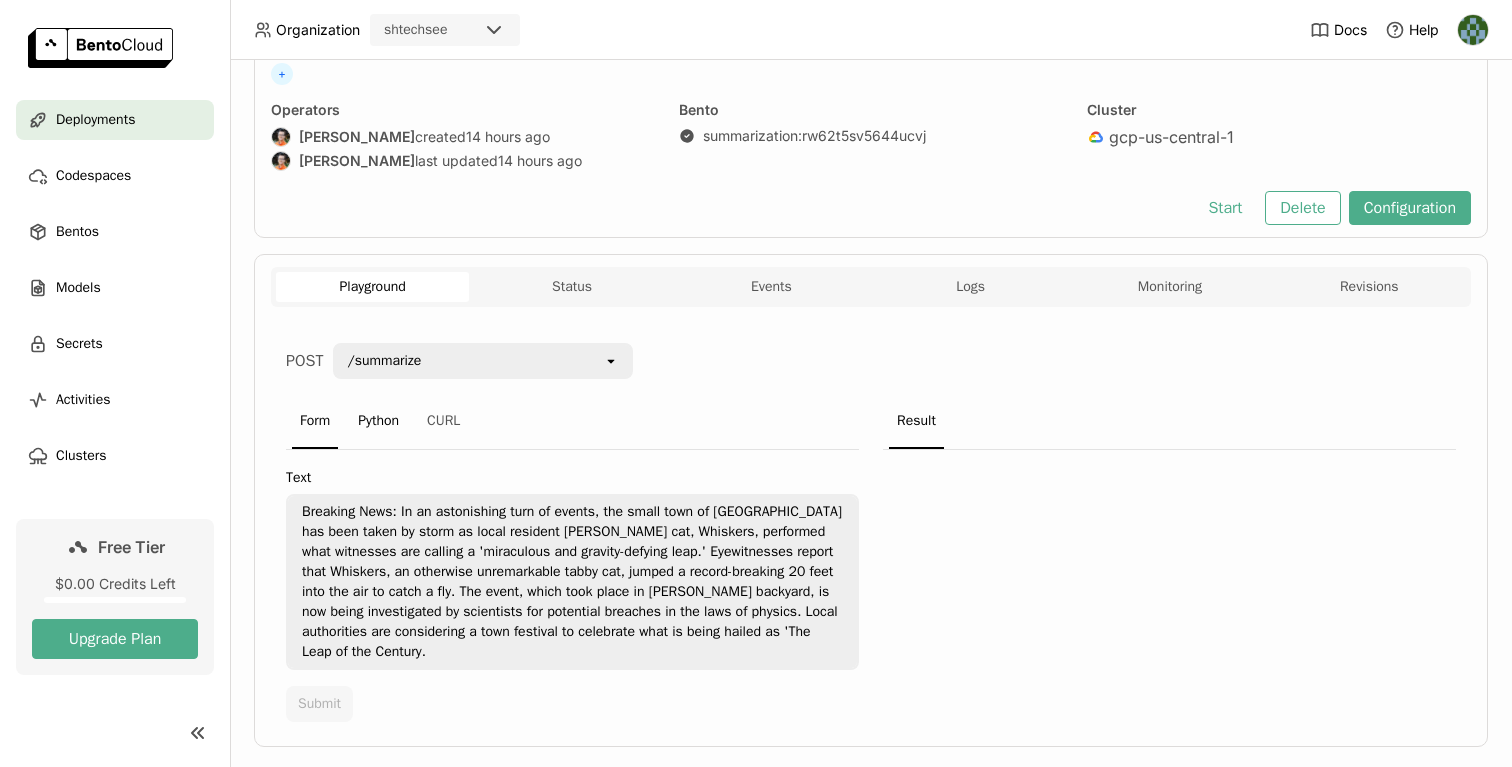 click on "Python" at bounding box center [378, 422] 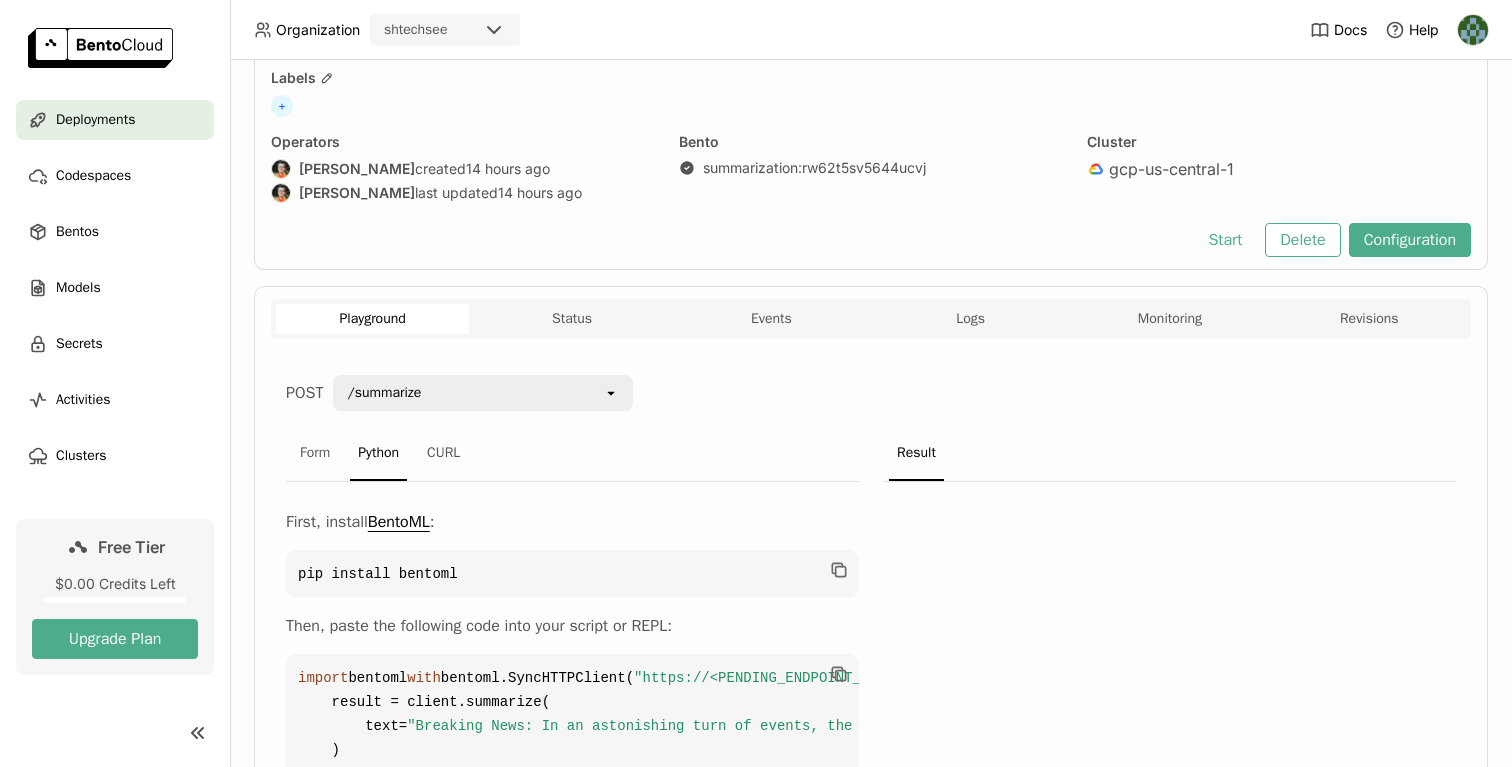 scroll, scrollTop: 80, scrollLeft: 0, axis: vertical 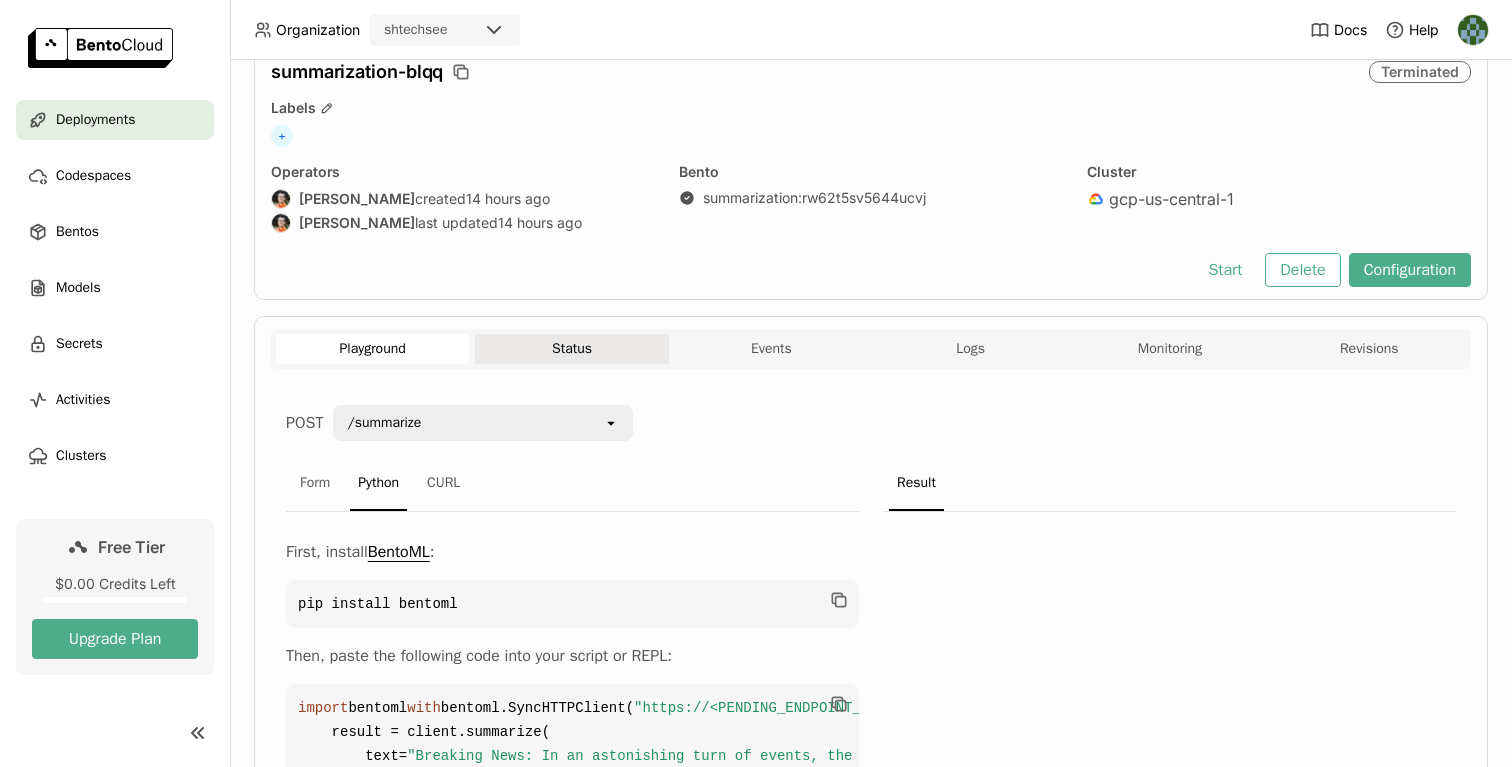 click on "Status" at bounding box center [571, 349] 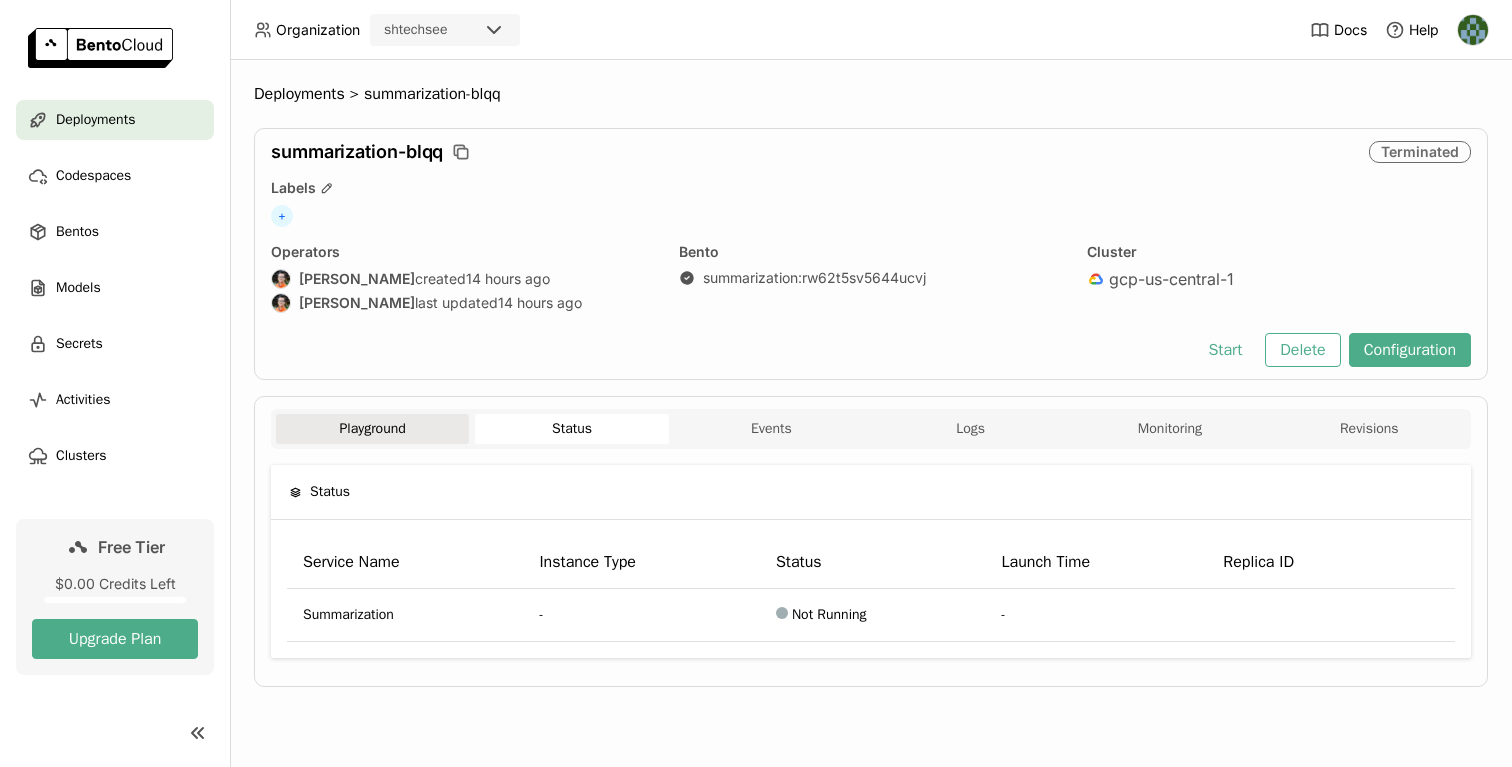 click on "Playground" at bounding box center [372, 429] 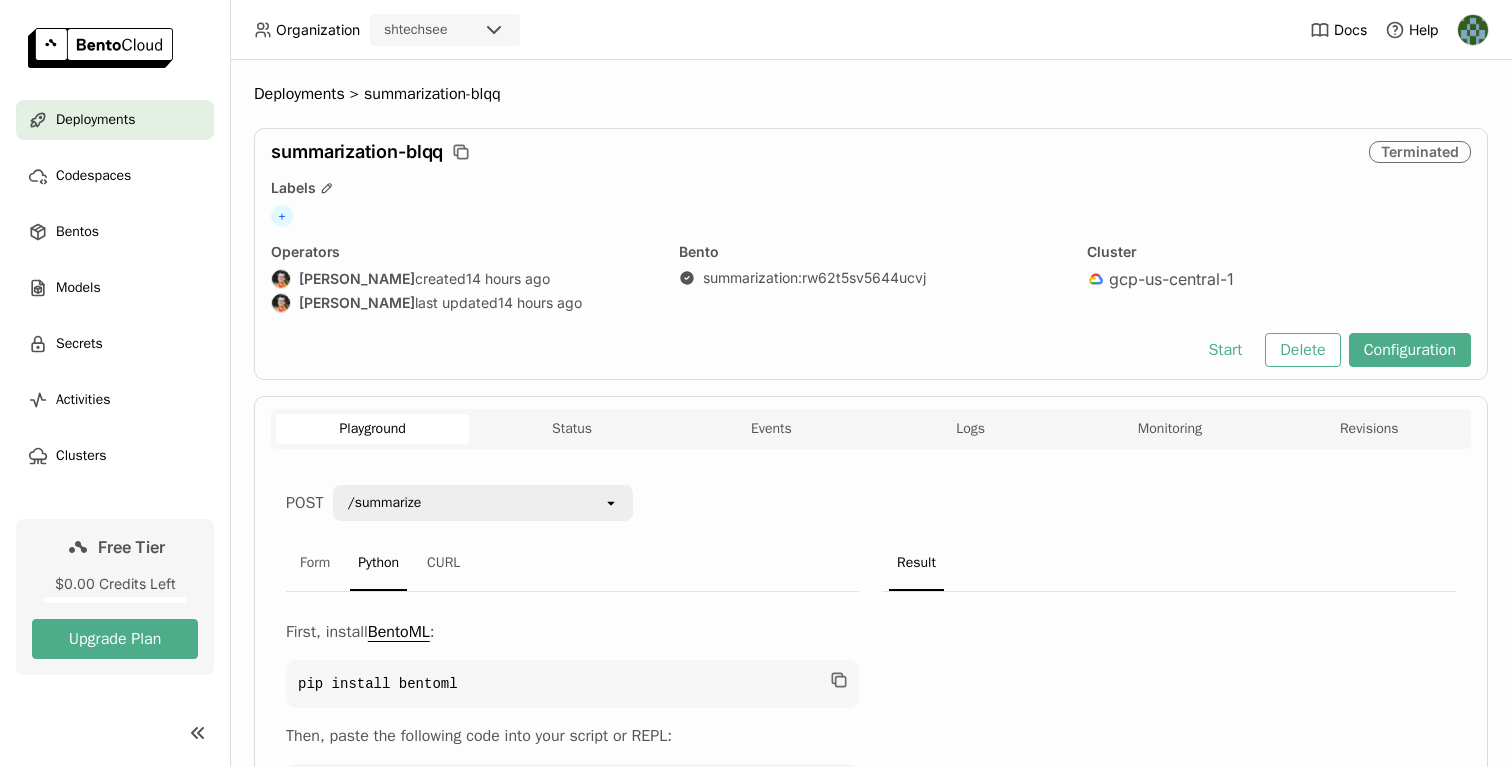 click on "Deployments Codespaces Bentos Models Secrets Activities Clusters" at bounding box center [115, 288] 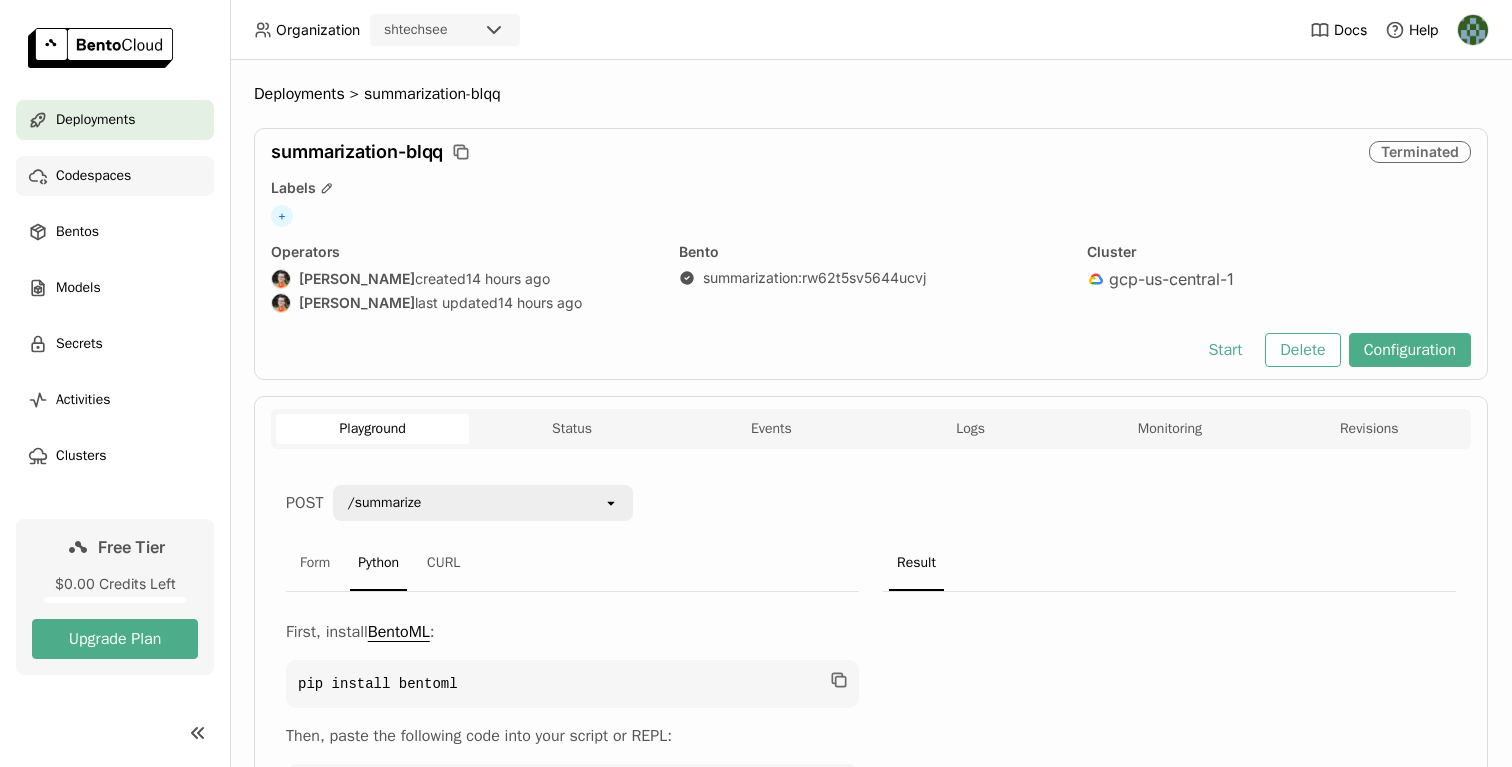 click on "Codespaces" at bounding box center (93, 176) 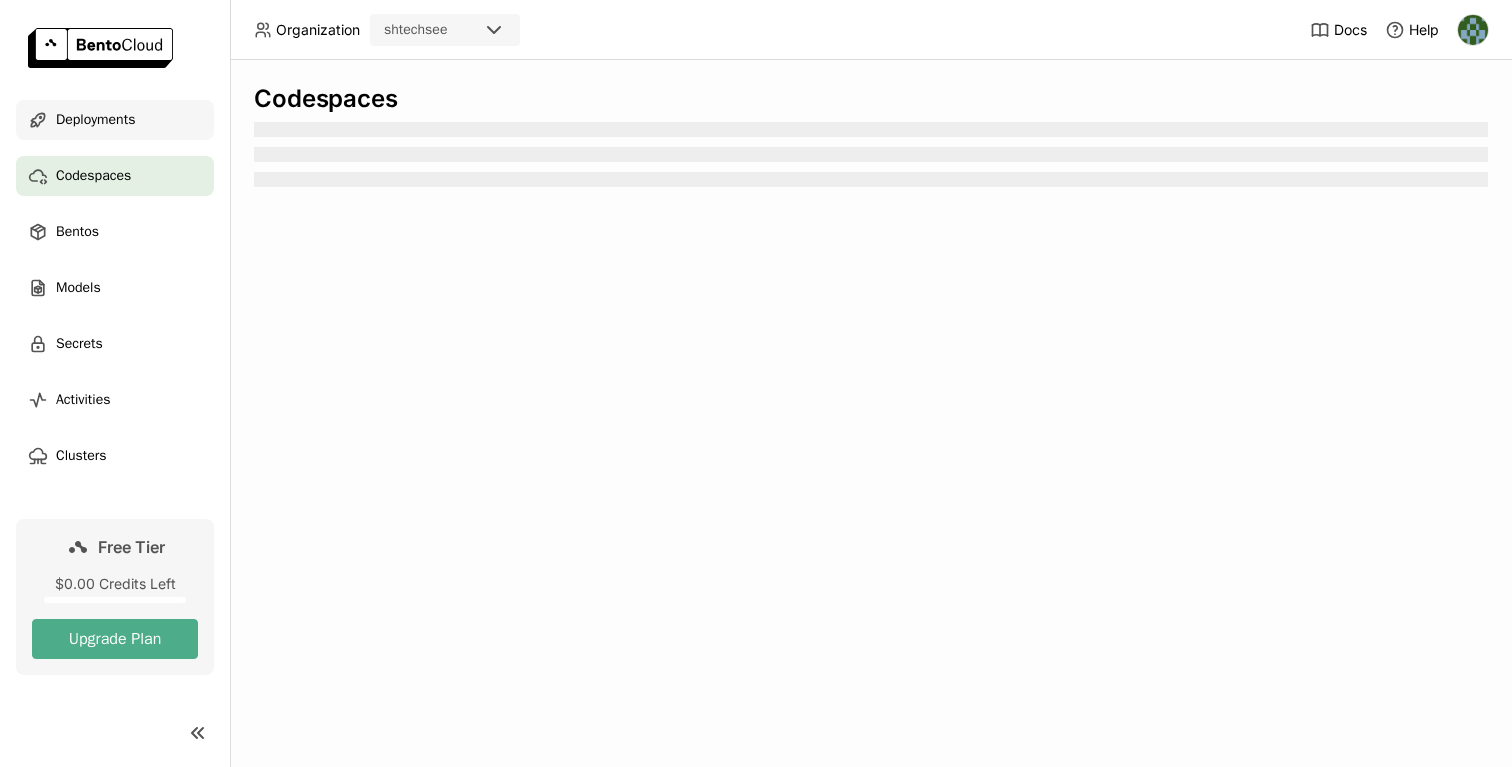 click on "Deployments" at bounding box center (115, 120) 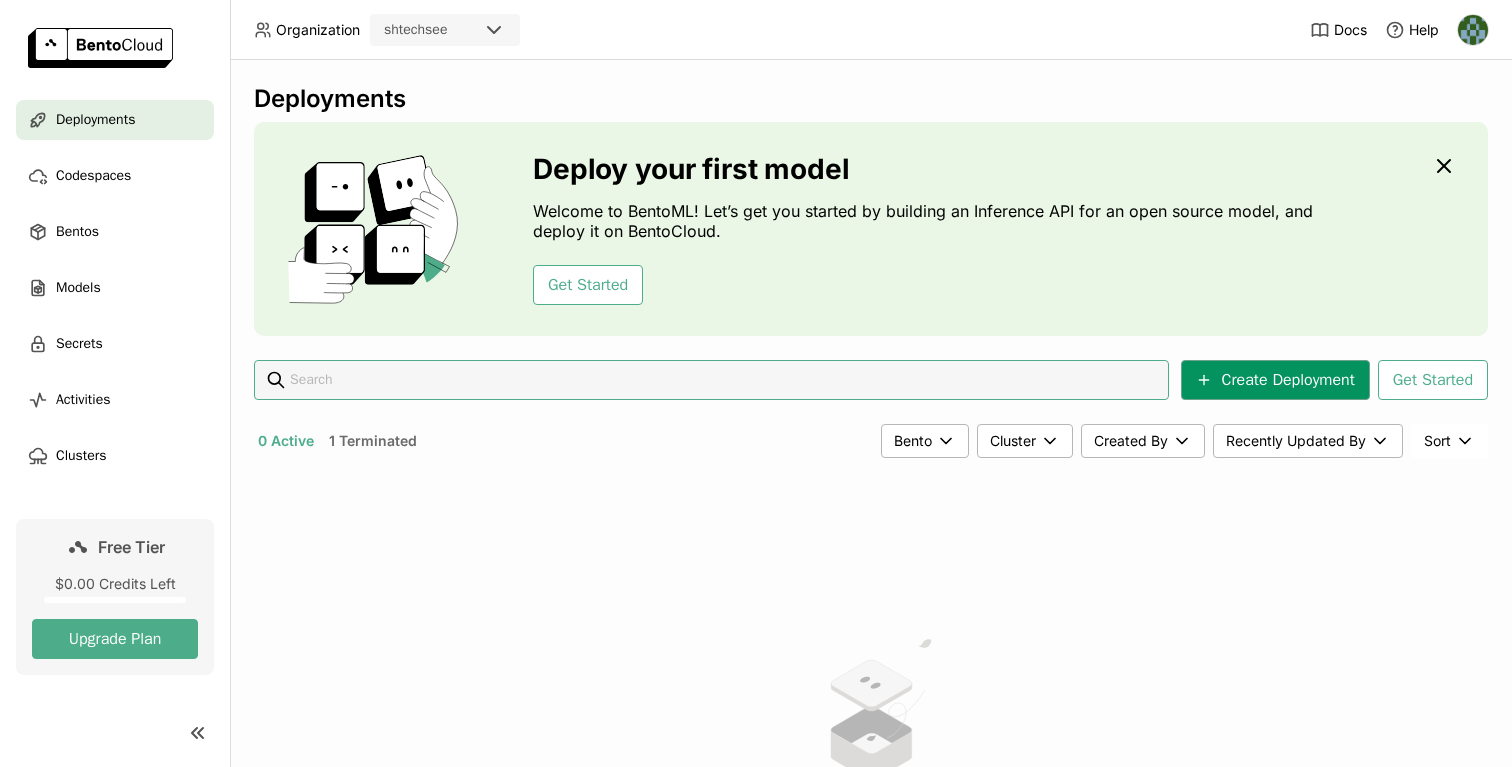 click on "Create Deployment" at bounding box center [1275, 380] 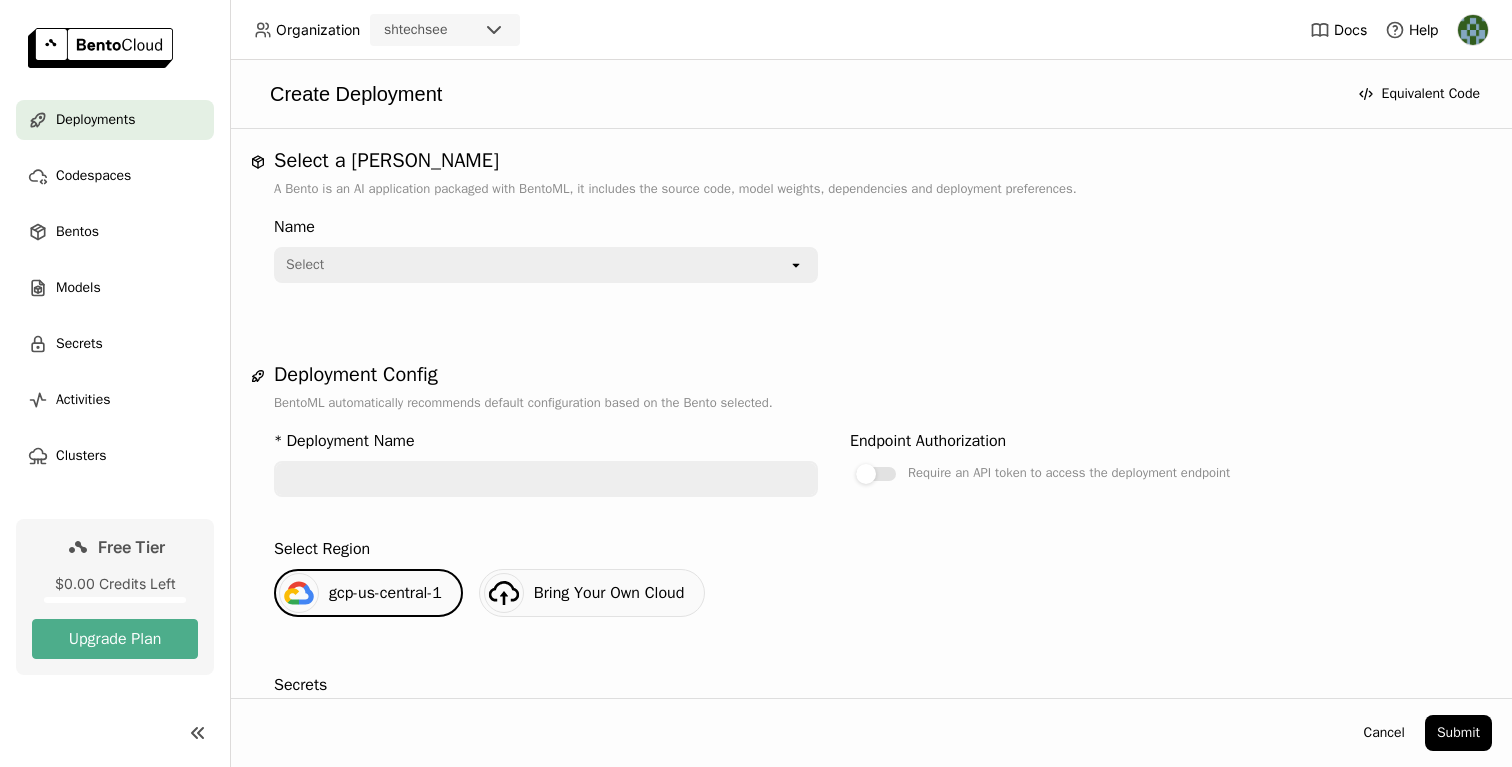 click on "Select" at bounding box center [532, 265] 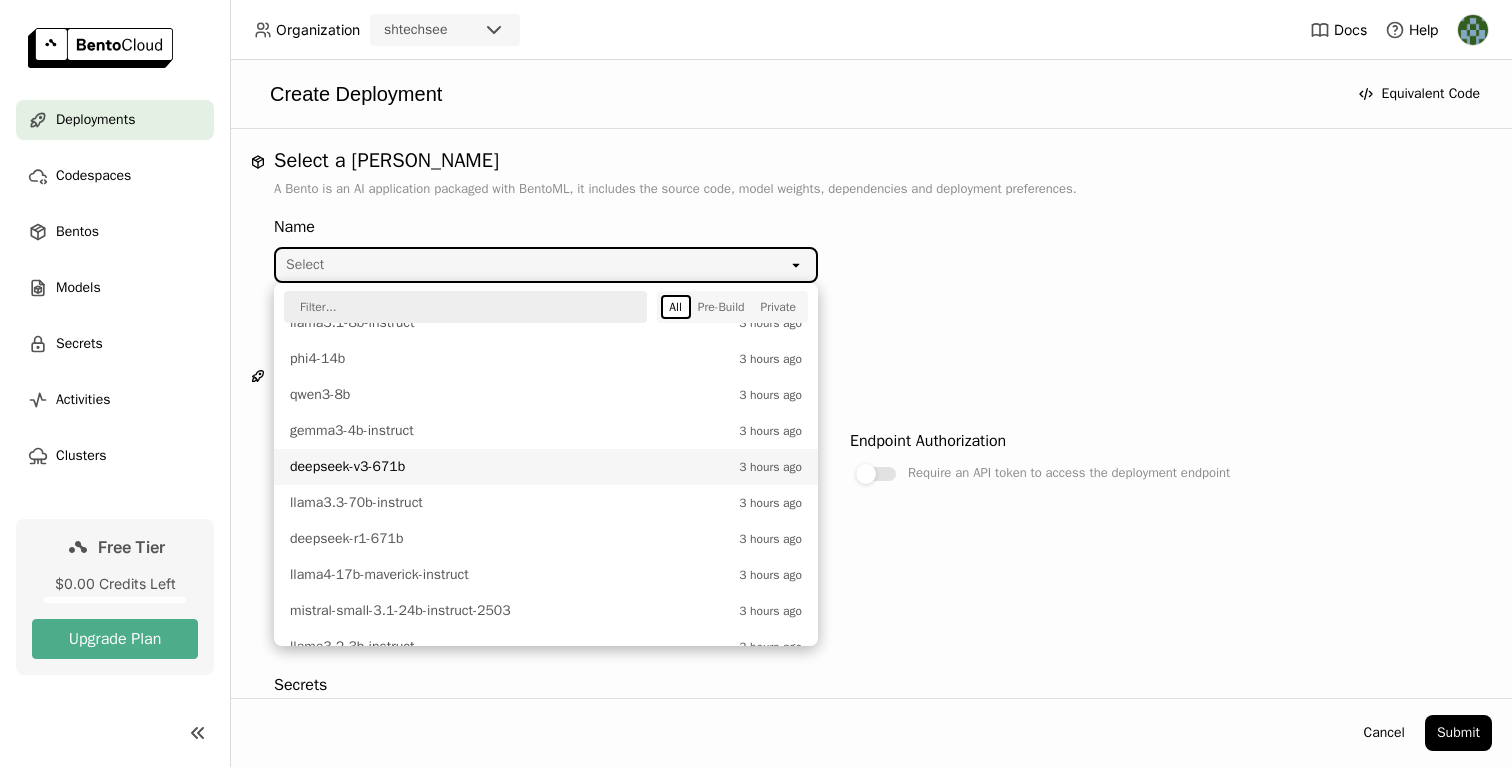 scroll, scrollTop: 0, scrollLeft: 0, axis: both 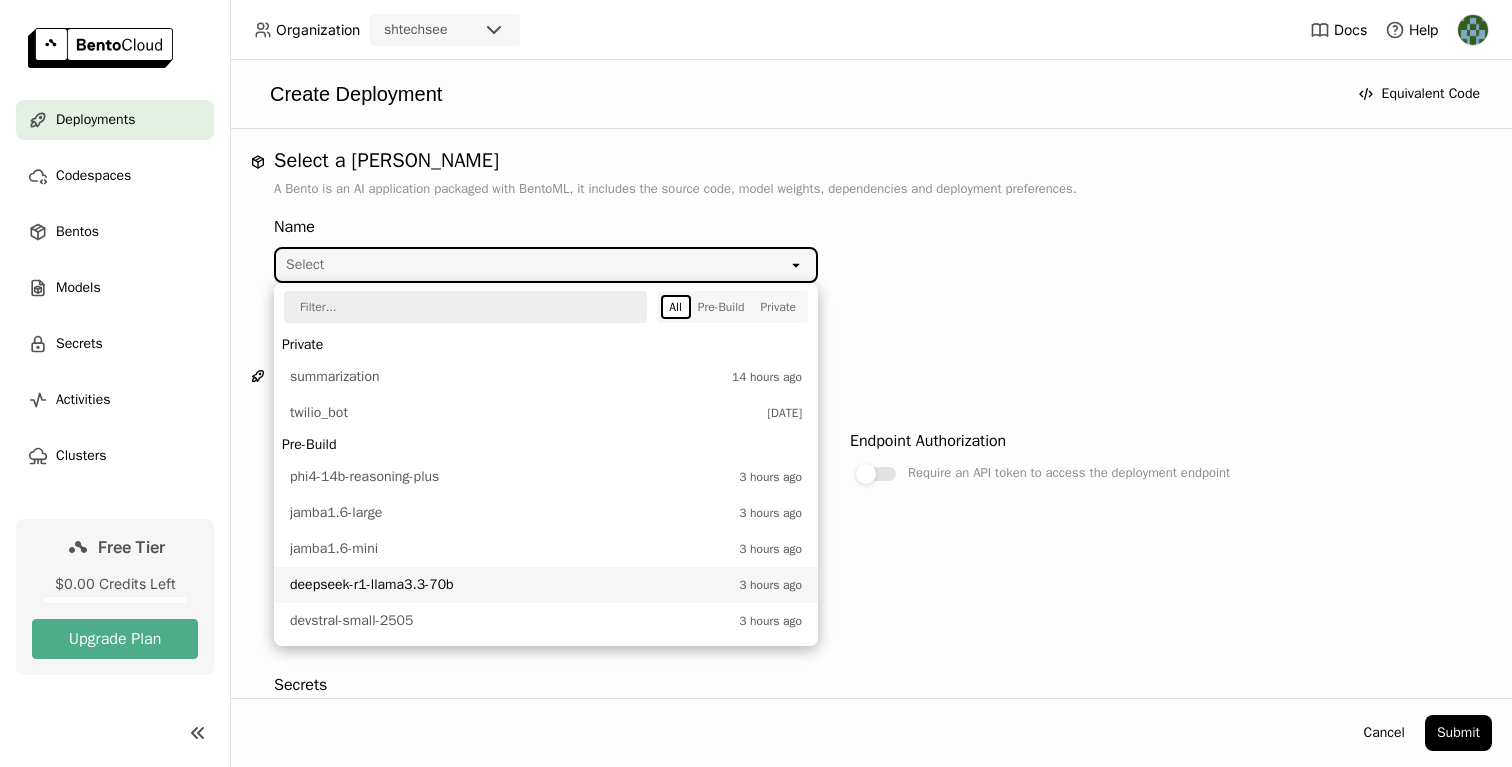 click on "deepseek-r1-llama3.3-70b" at bounding box center (509, 585) 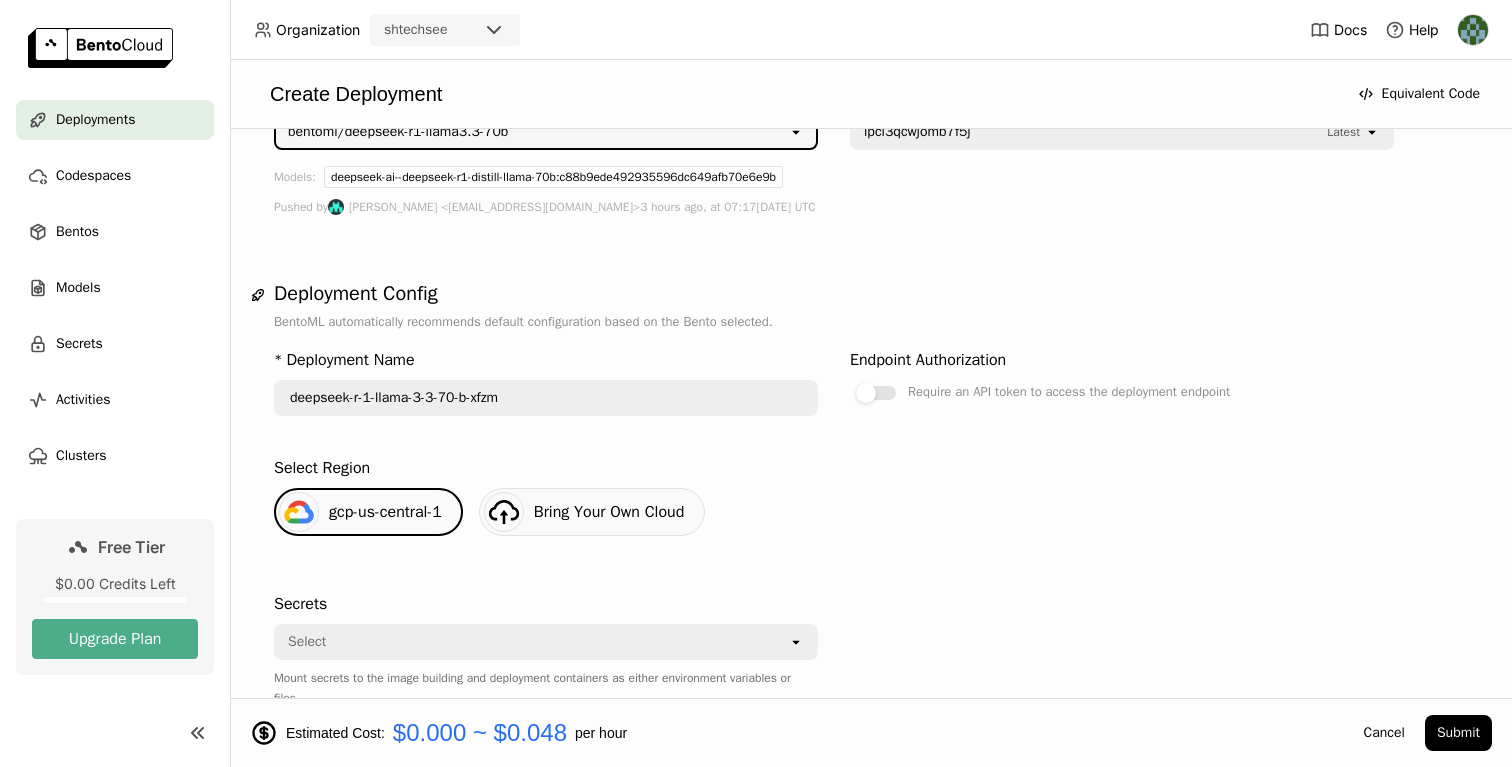 scroll, scrollTop: 0, scrollLeft: 0, axis: both 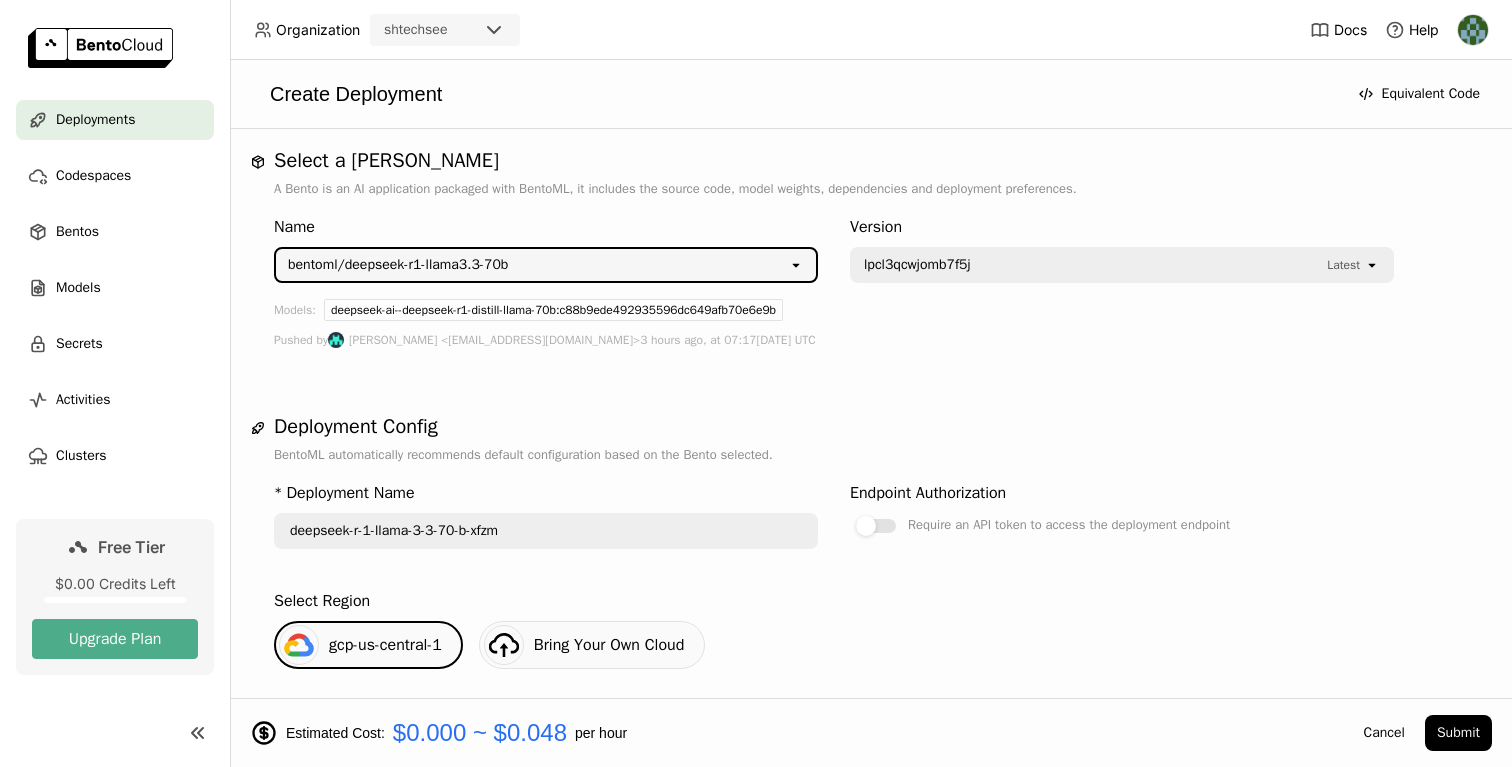 click on "bentoml/deepseek-r1-llama3.3-70b" at bounding box center [532, 265] 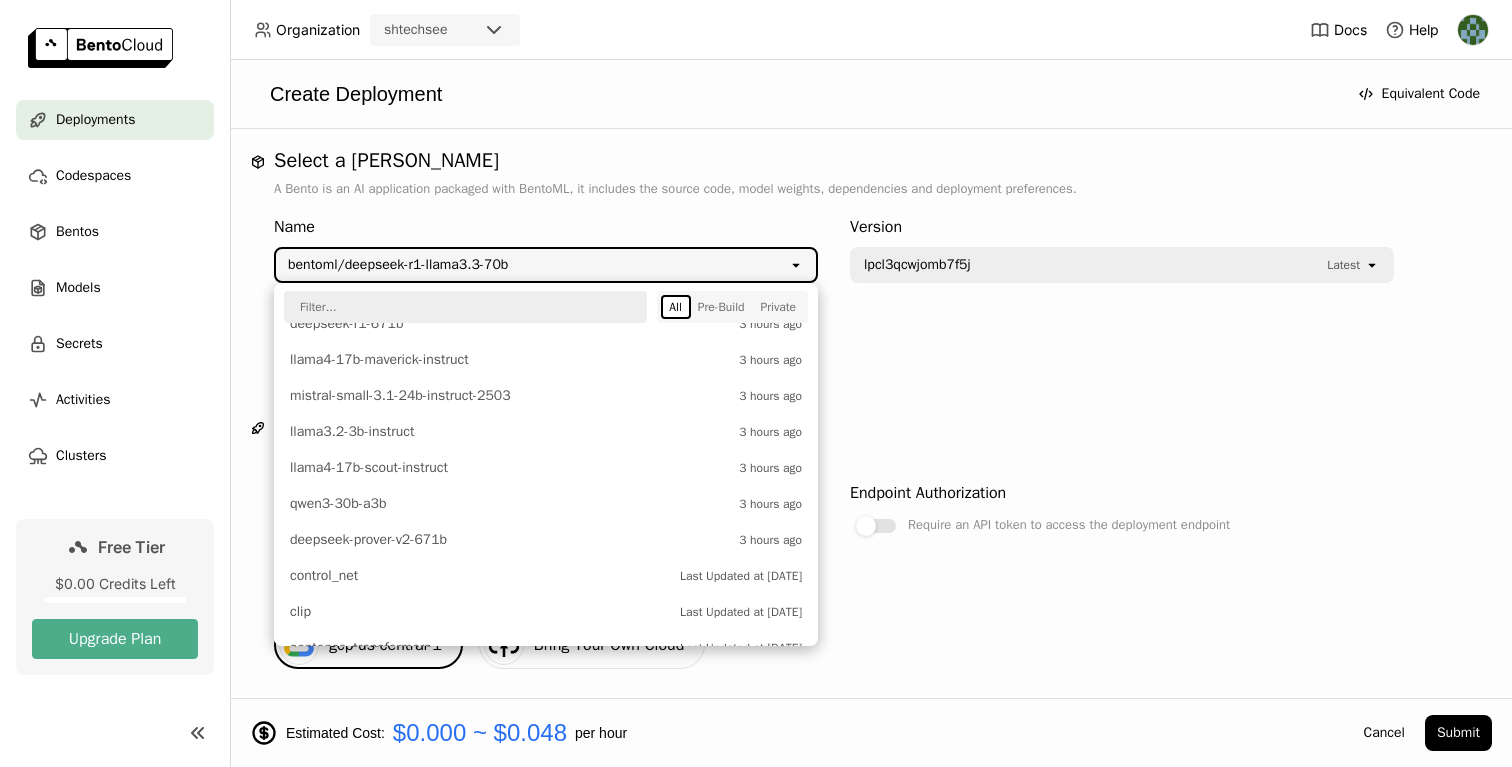 scroll, scrollTop: 865, scrollLeft: 0, axis: vertical 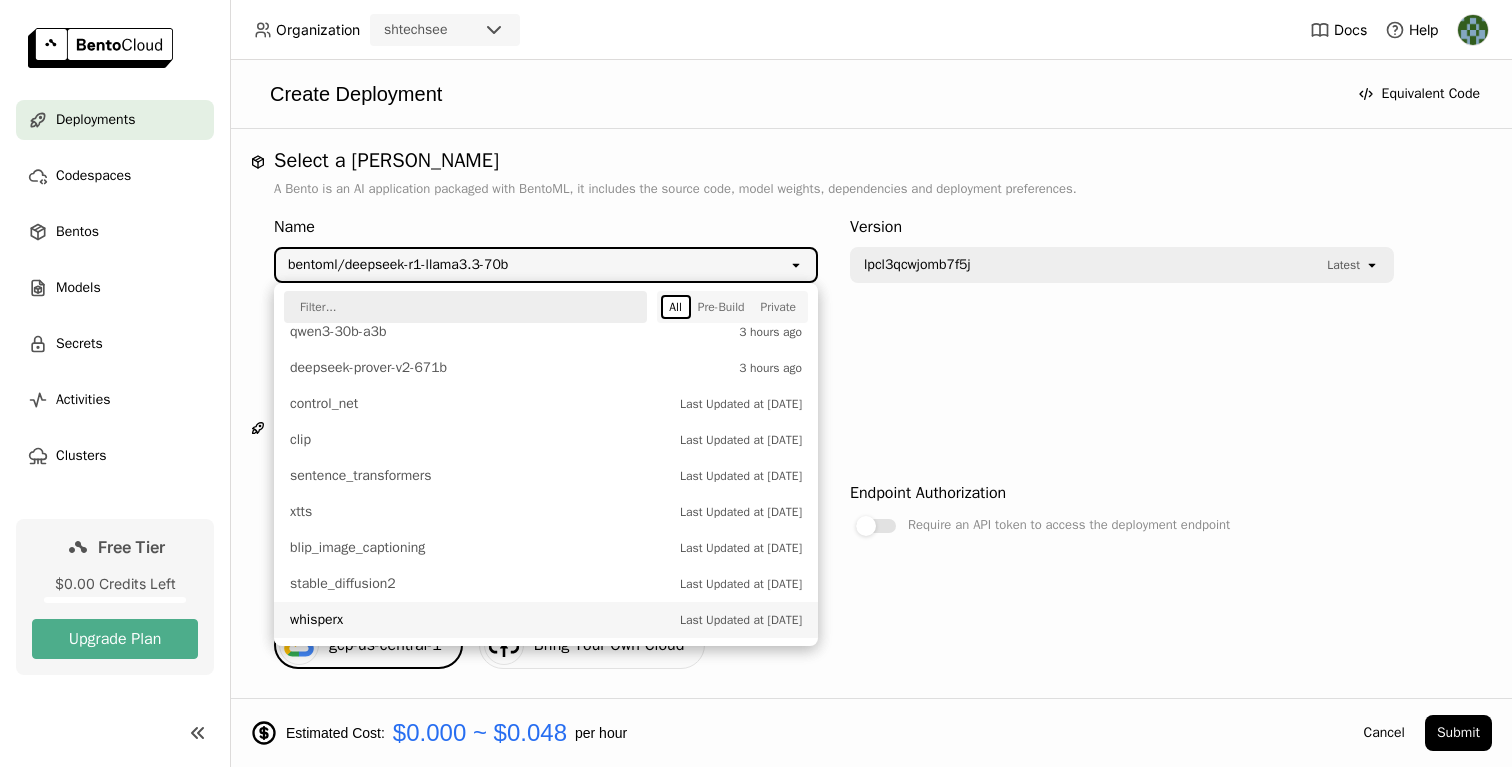 click on "whisperx" at bounding box center (480, 620) 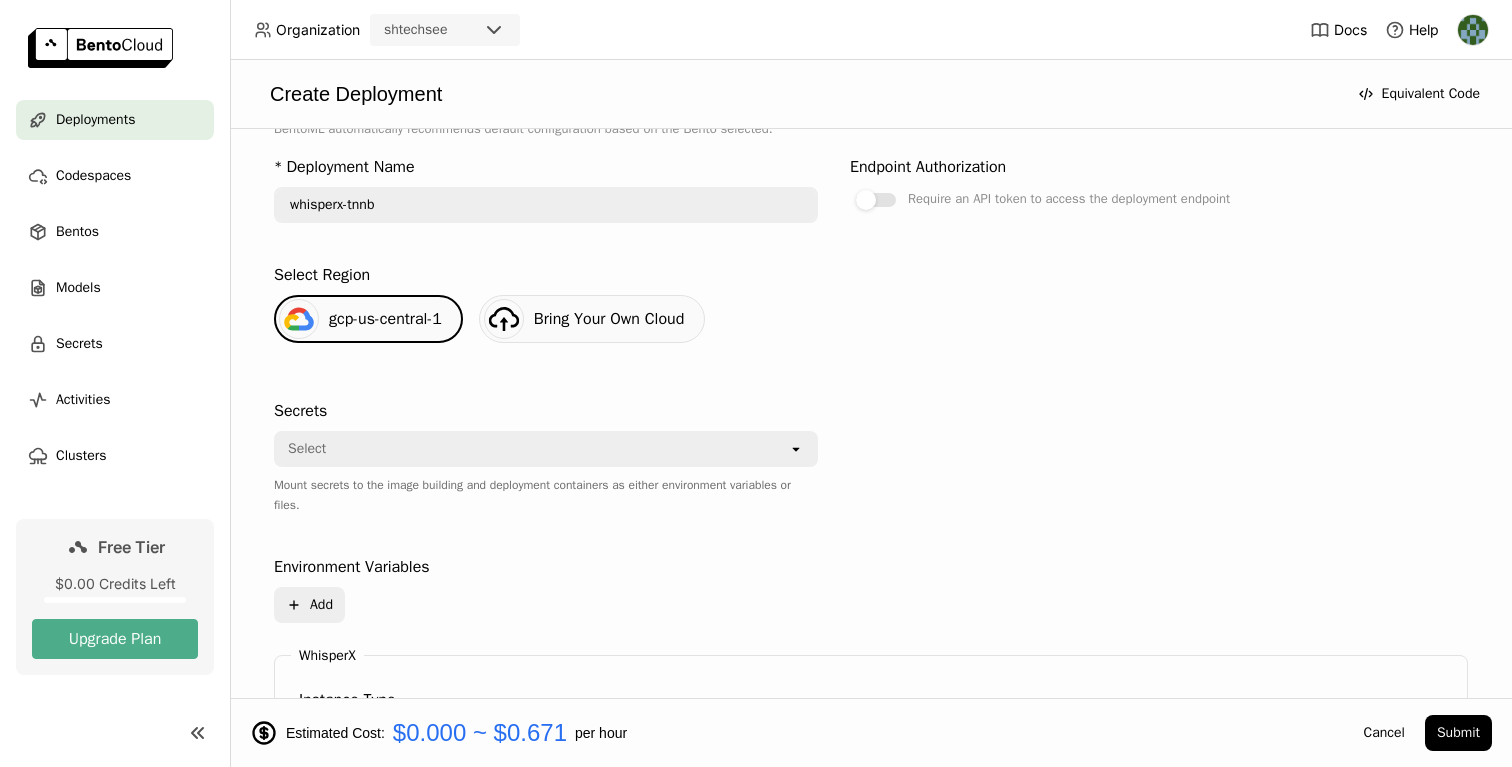scroll, scrollTop: 0, scrollLeft: 0, axis: both 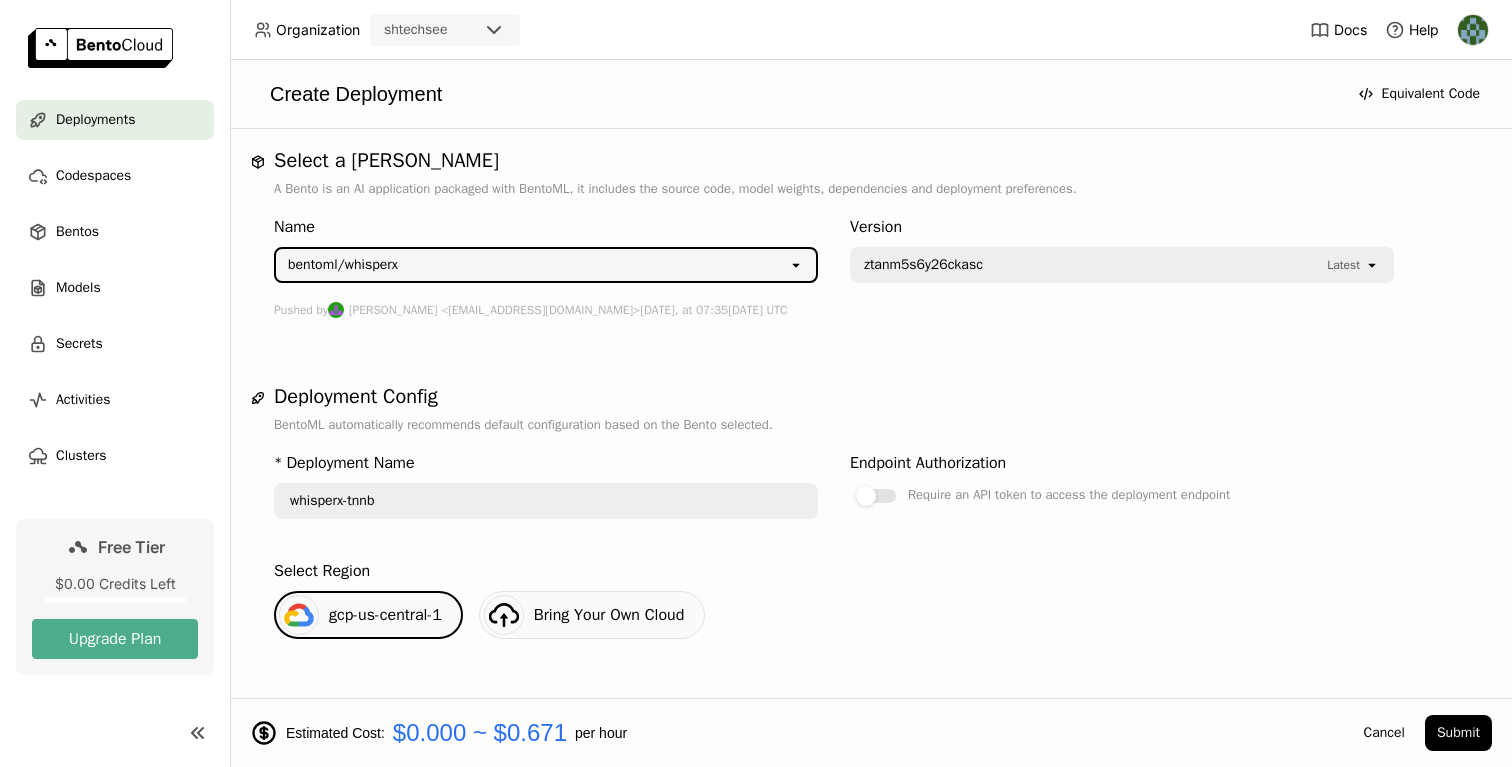 click on "bentoml/whisperx" at bounding box center [532, 265] 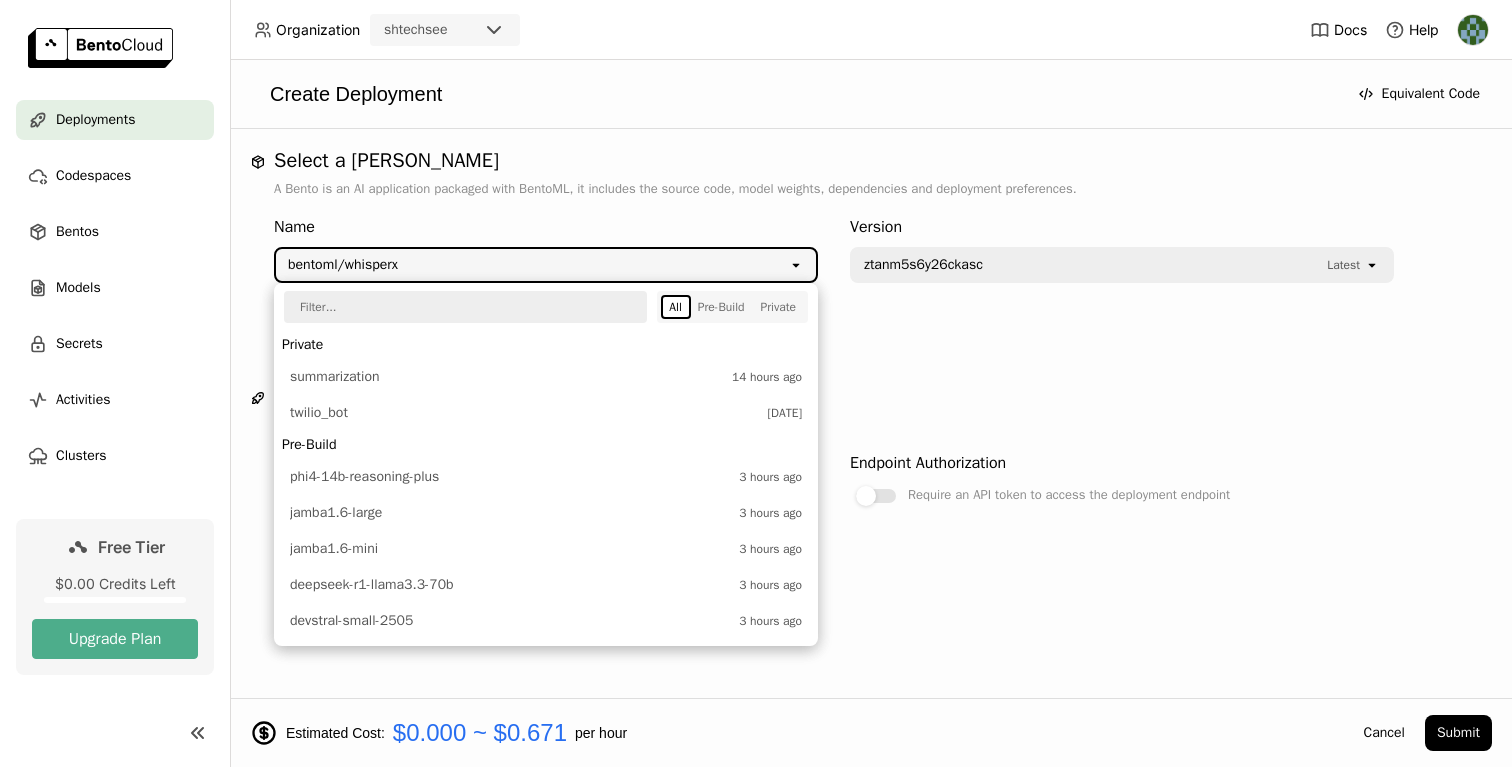 scroll, scrollTop: 865, scrollLeft: 0, axis: vertical 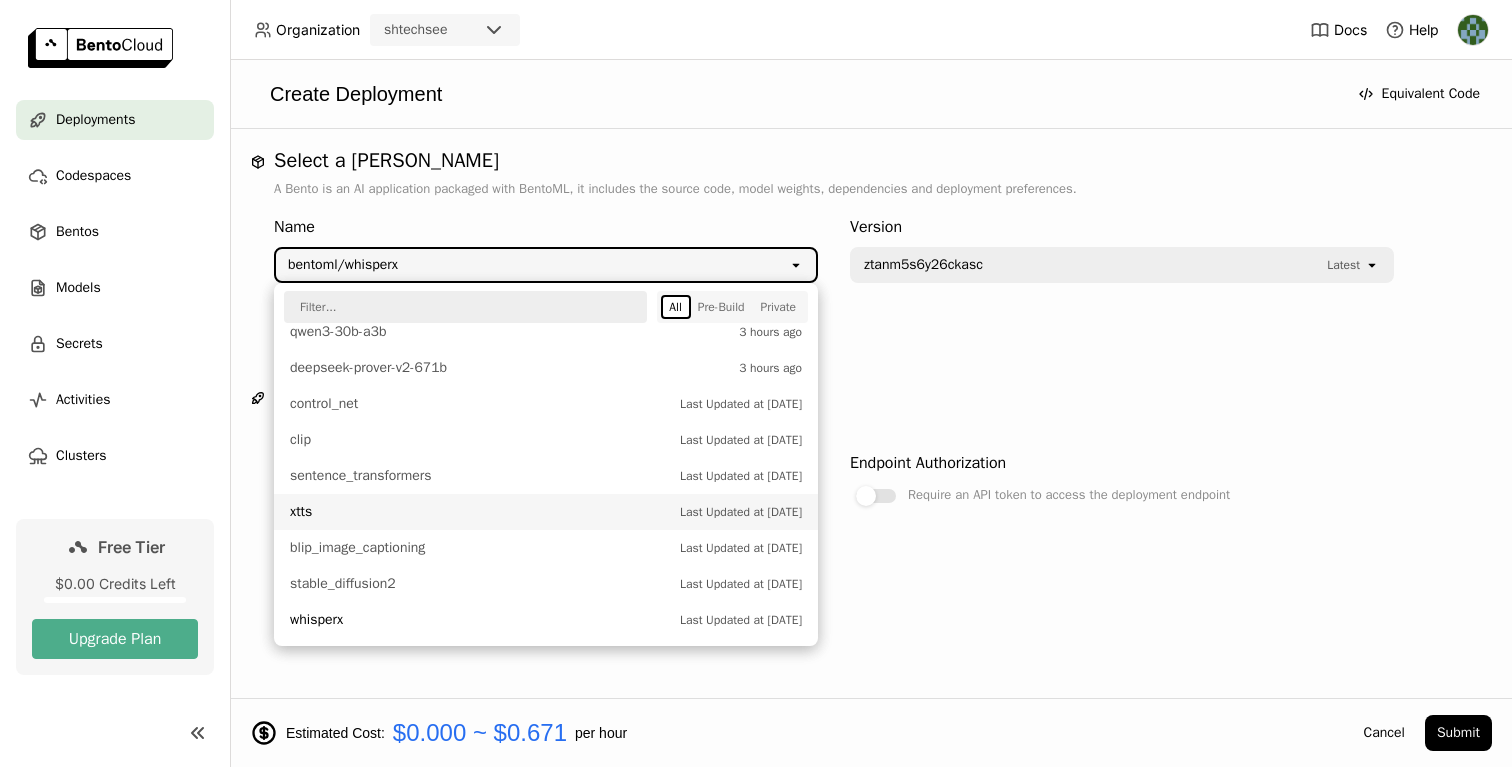 click on "xtts" at bounding box center (480, 512) 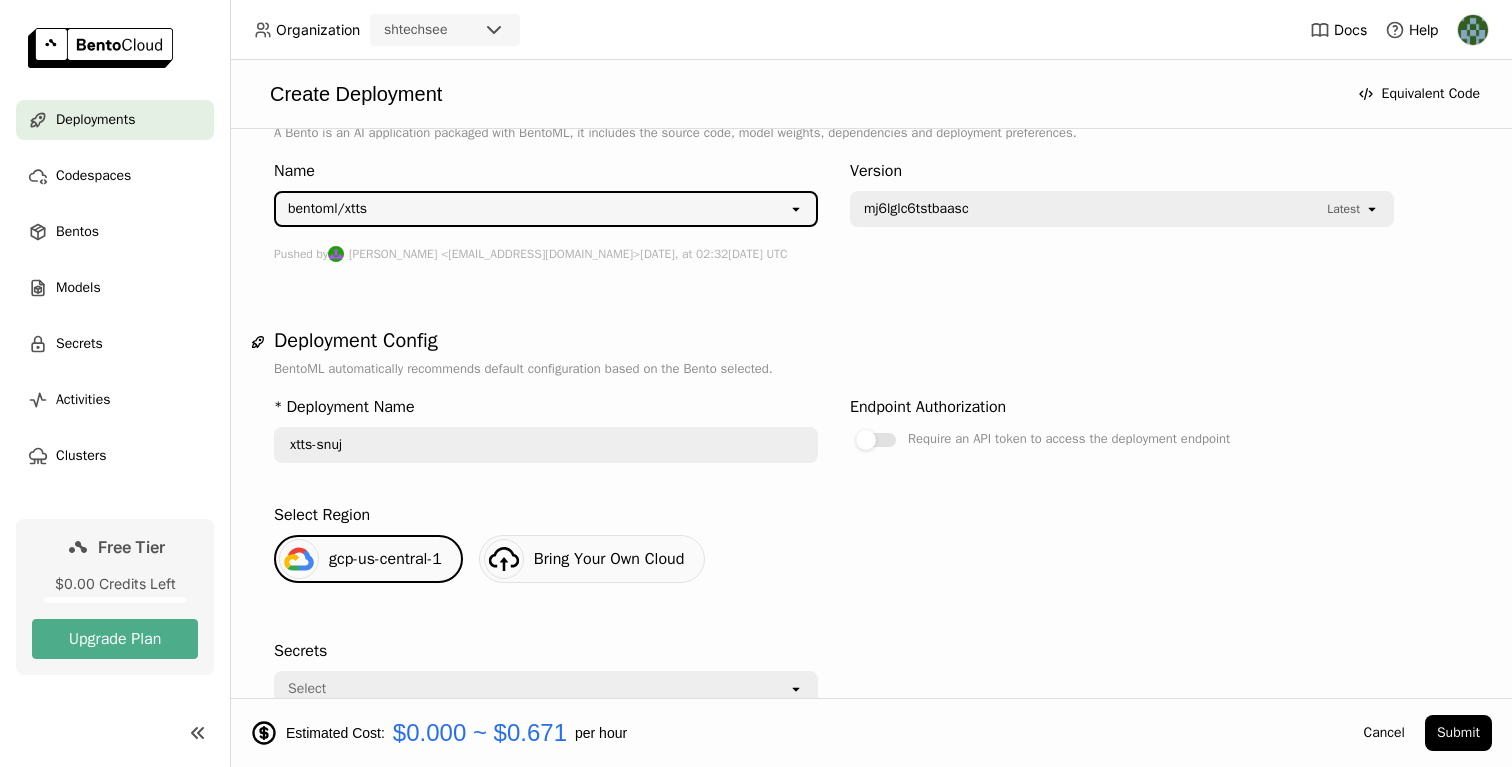 scroll, scrollTop: 0, scrollLeft: 0, axis: both 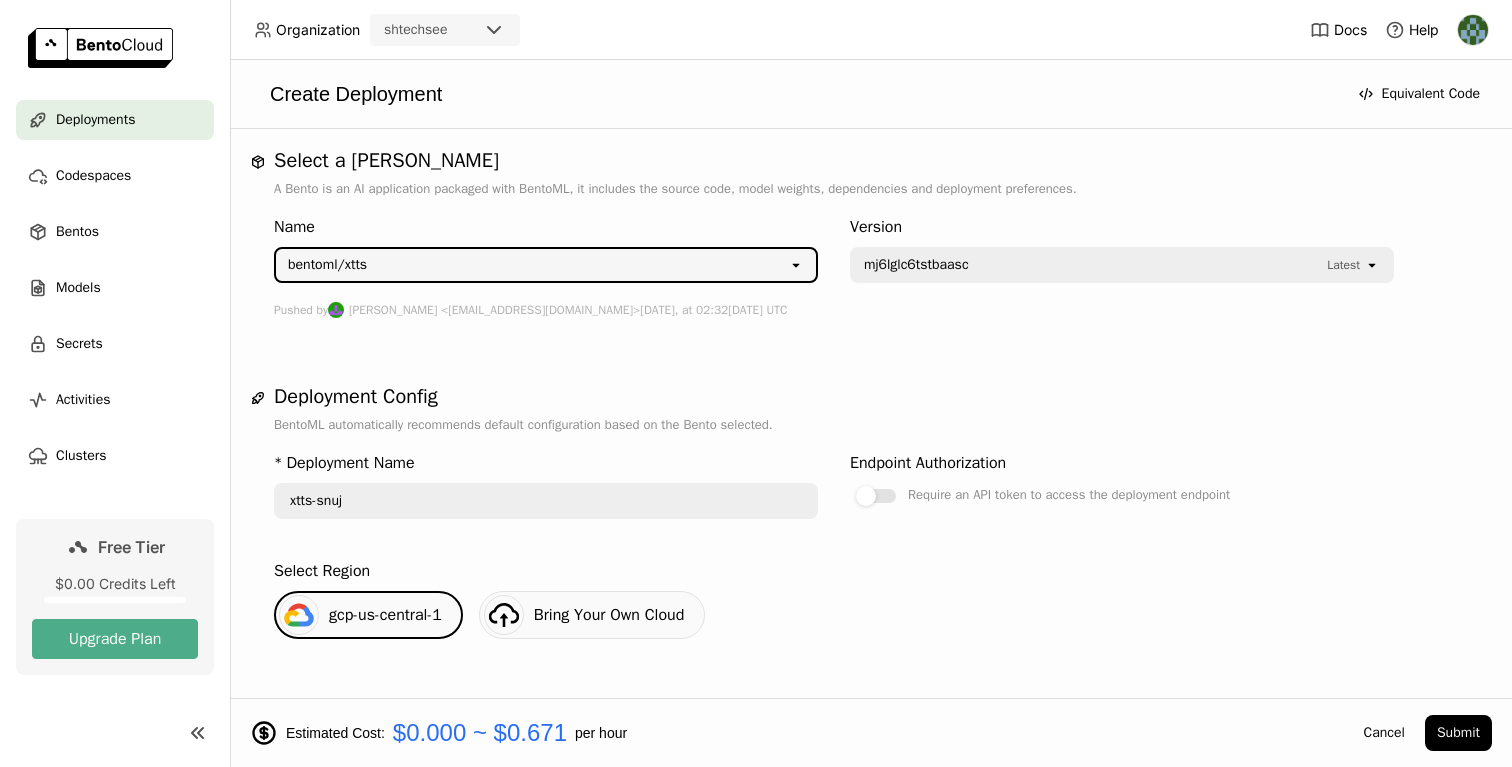 click on "bentoml/xtts" at bounding box center [532, 265] 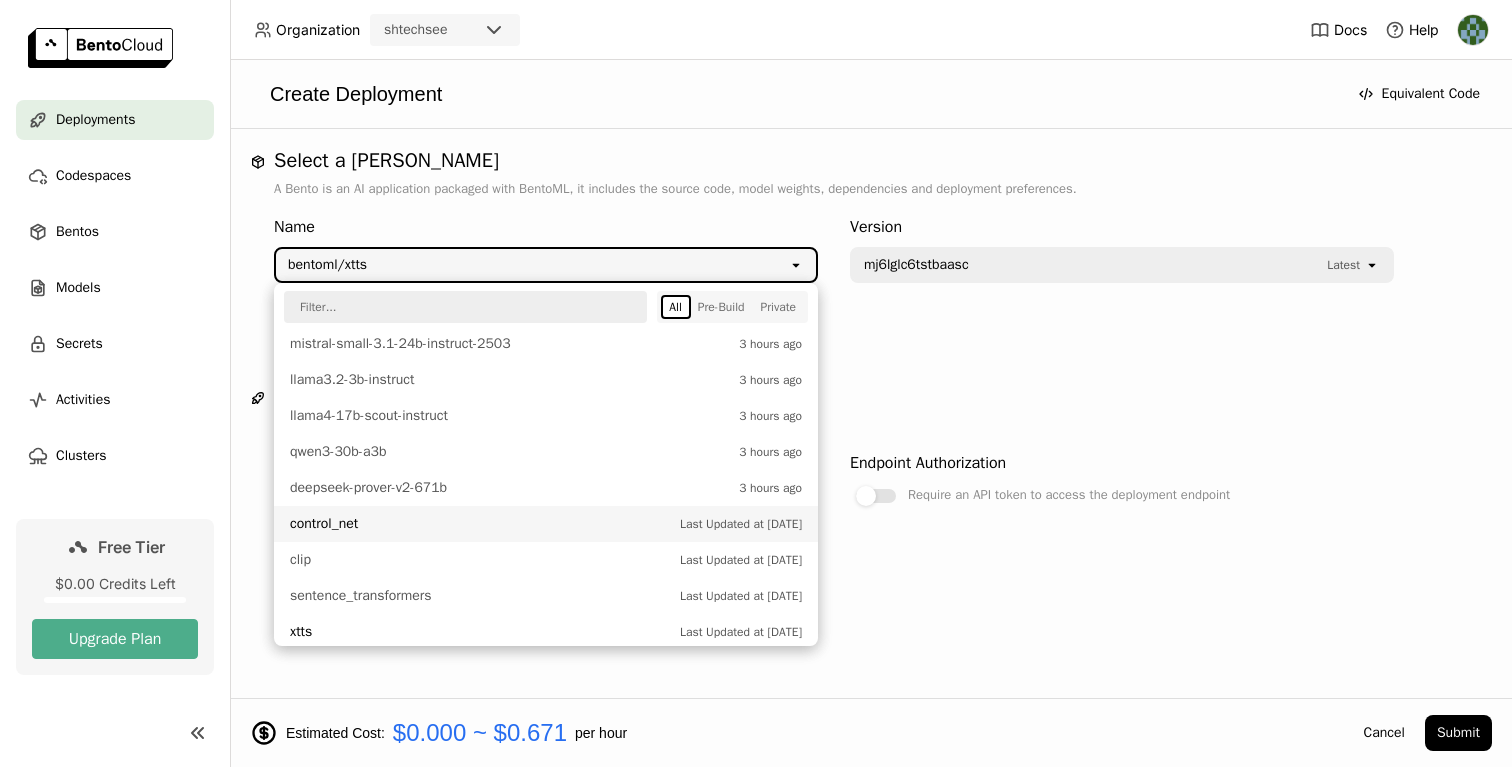 scroll, scrollTop: 743, scrollLeft: 0, axis: vertical 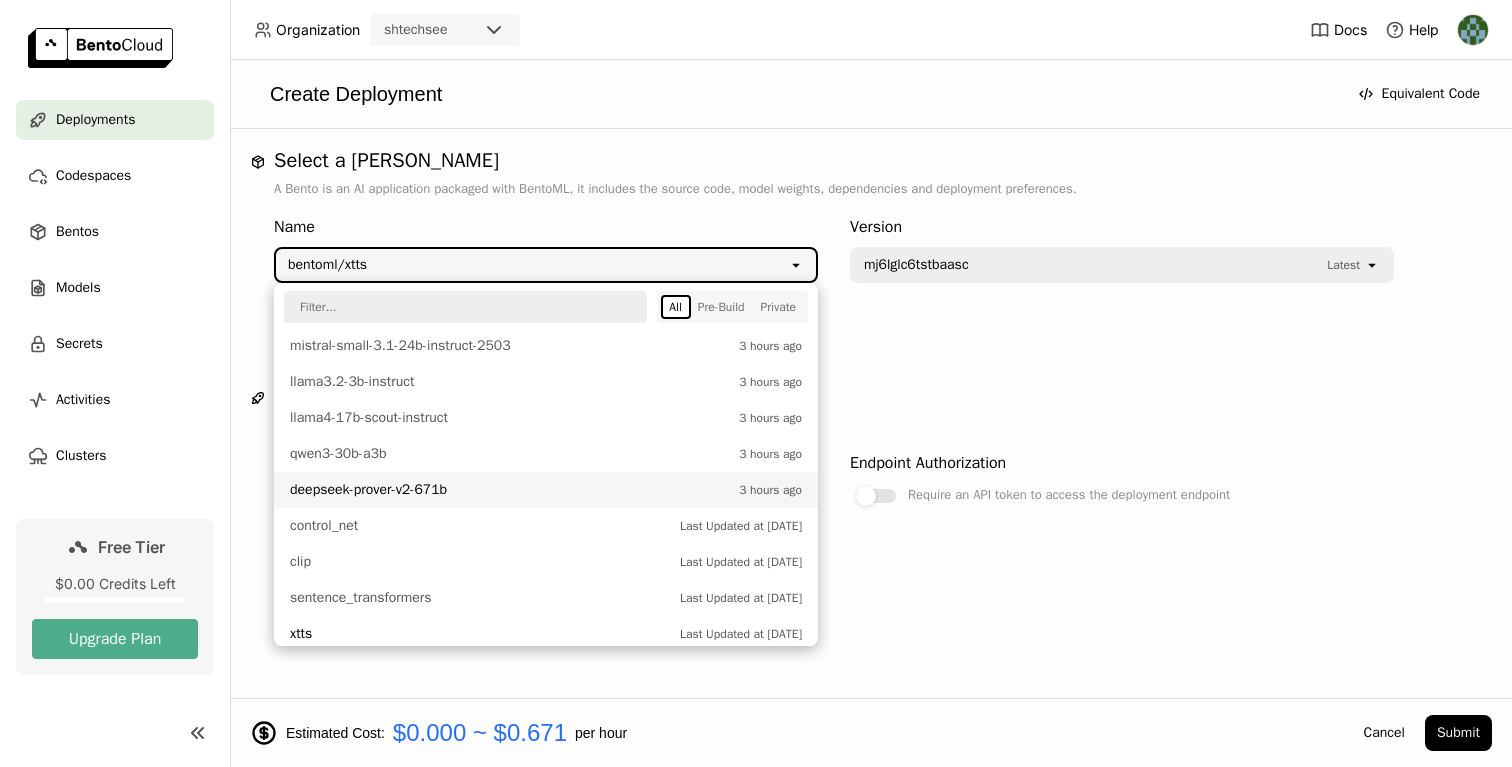 click on "deepseek-prover-v2-671b" at bounding box center [509, 490] 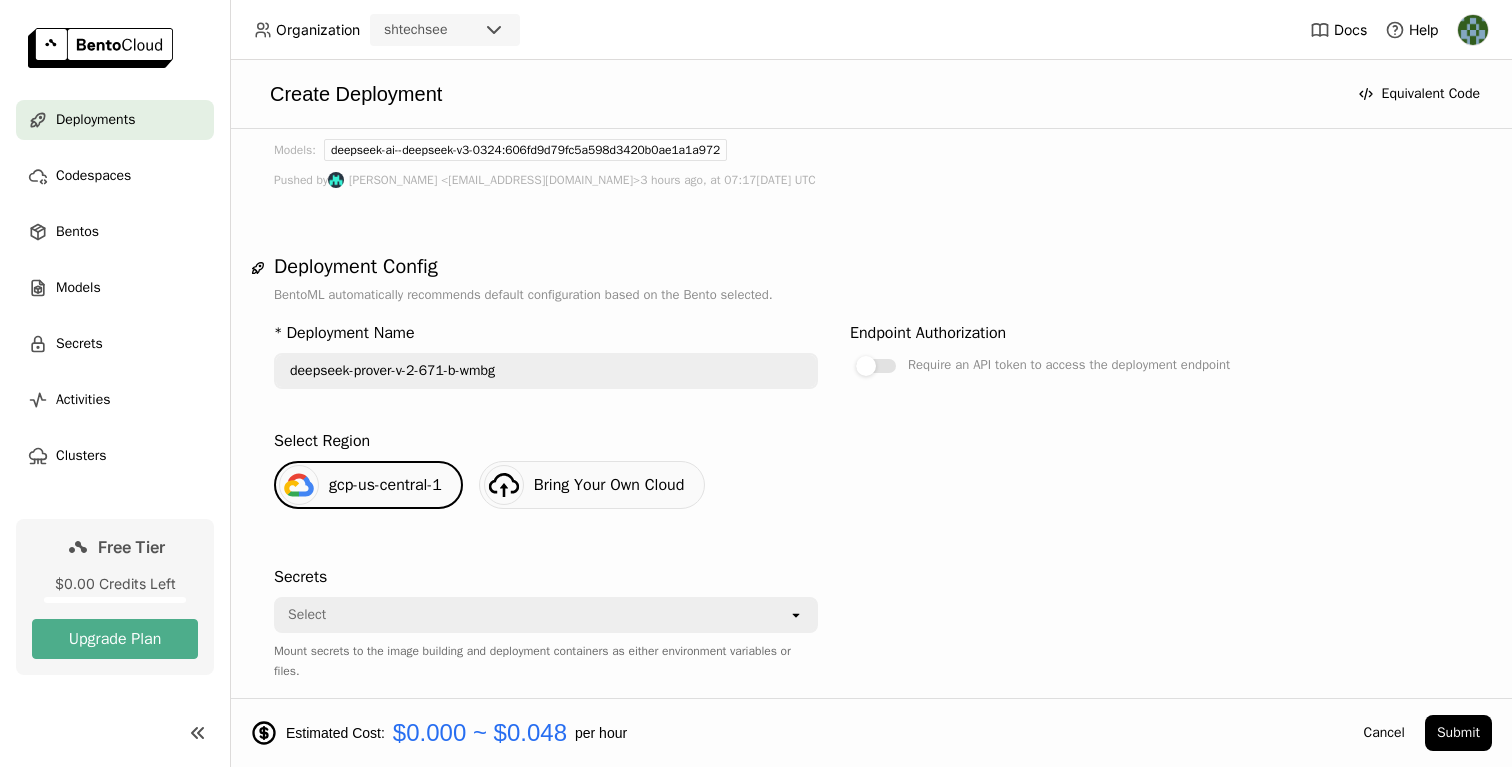 scroll, scrollTop: 61, scrollLeft: 0, axis: vertical 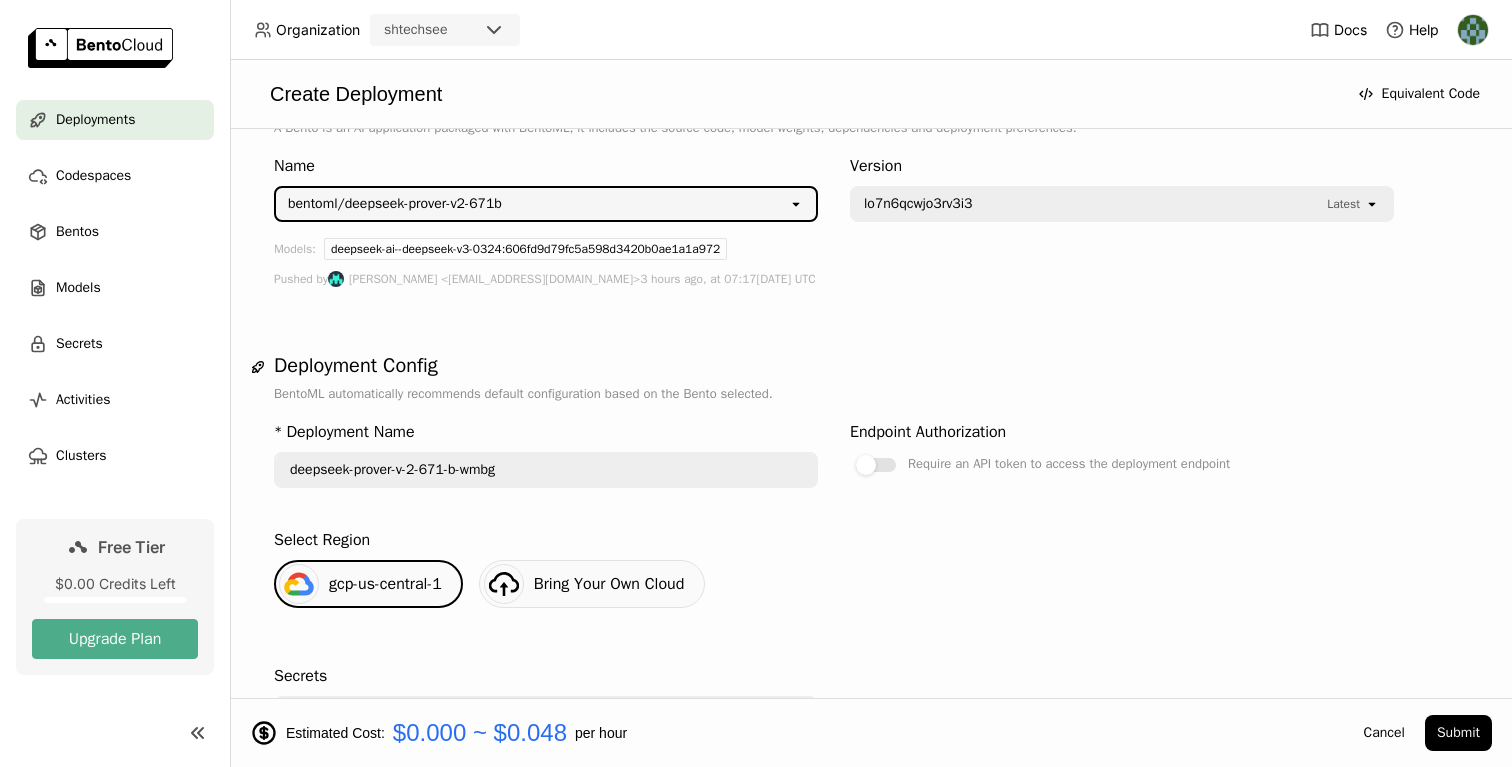 click on "bentoml/deepseek-prover-v2-671b" at bounding box center [532, 204] 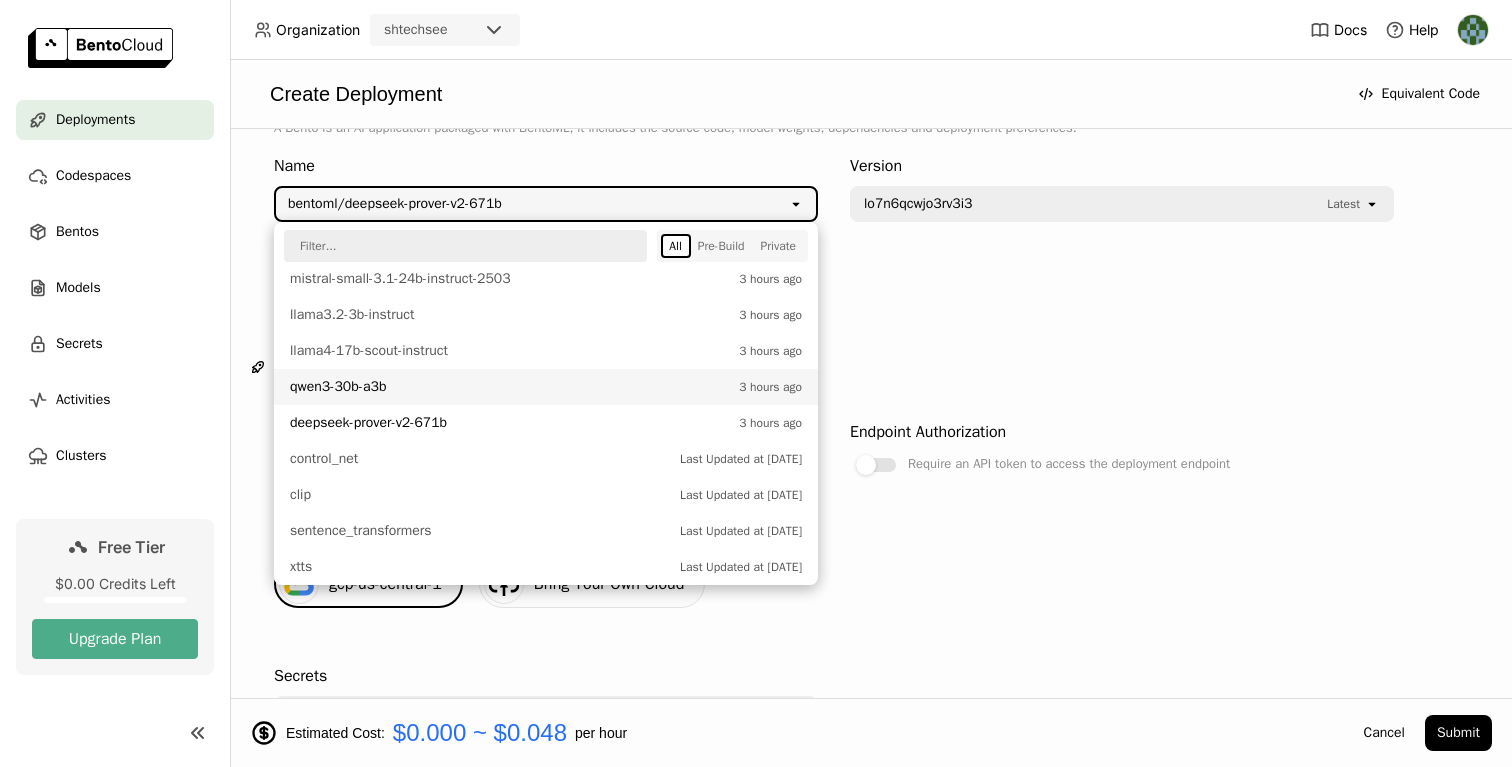 scroll, scrollTop: 754, scrollLeft: 0, axis: vertical 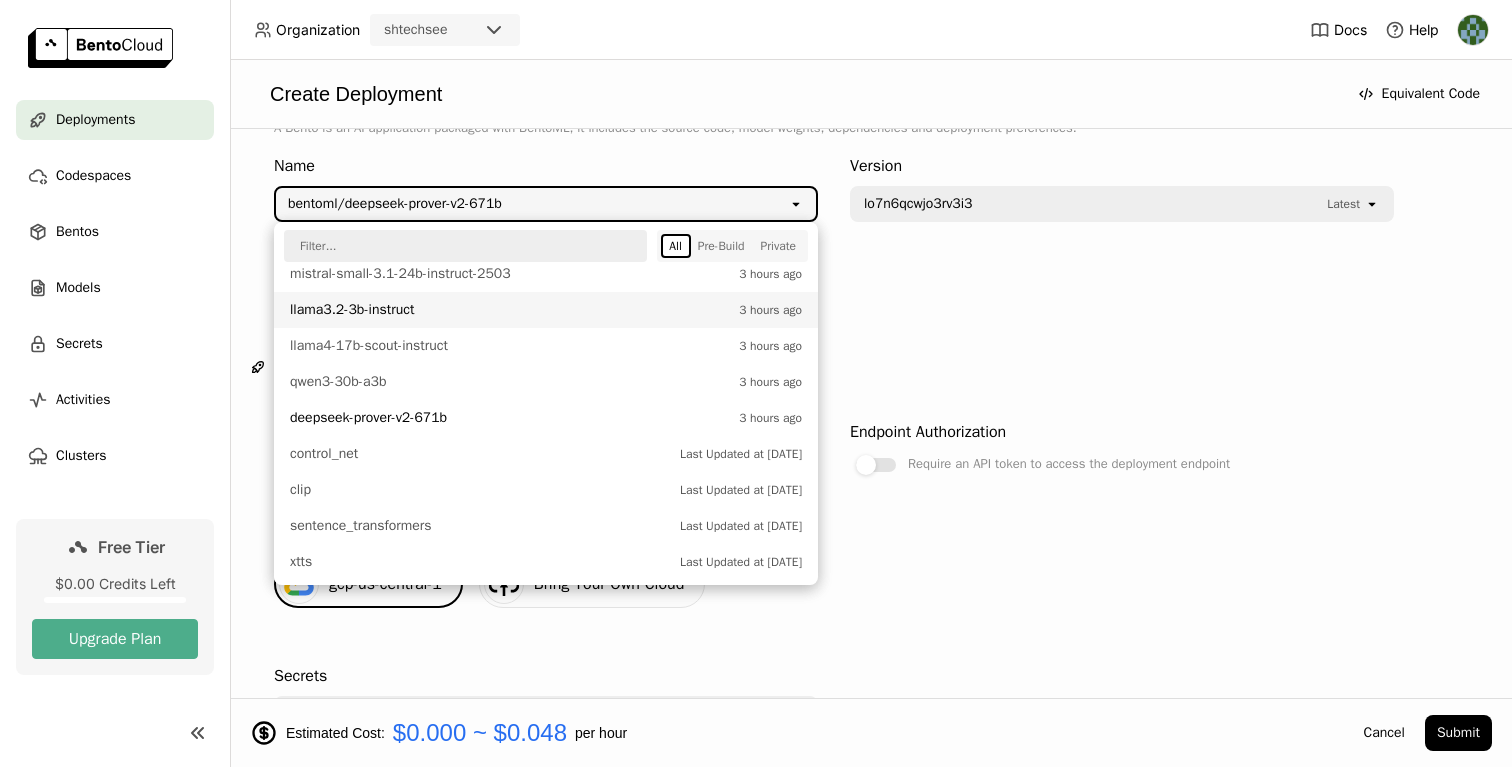 click on "llama3.2-3b-instruct 3 hours ago" at bounding box center (546, 310) 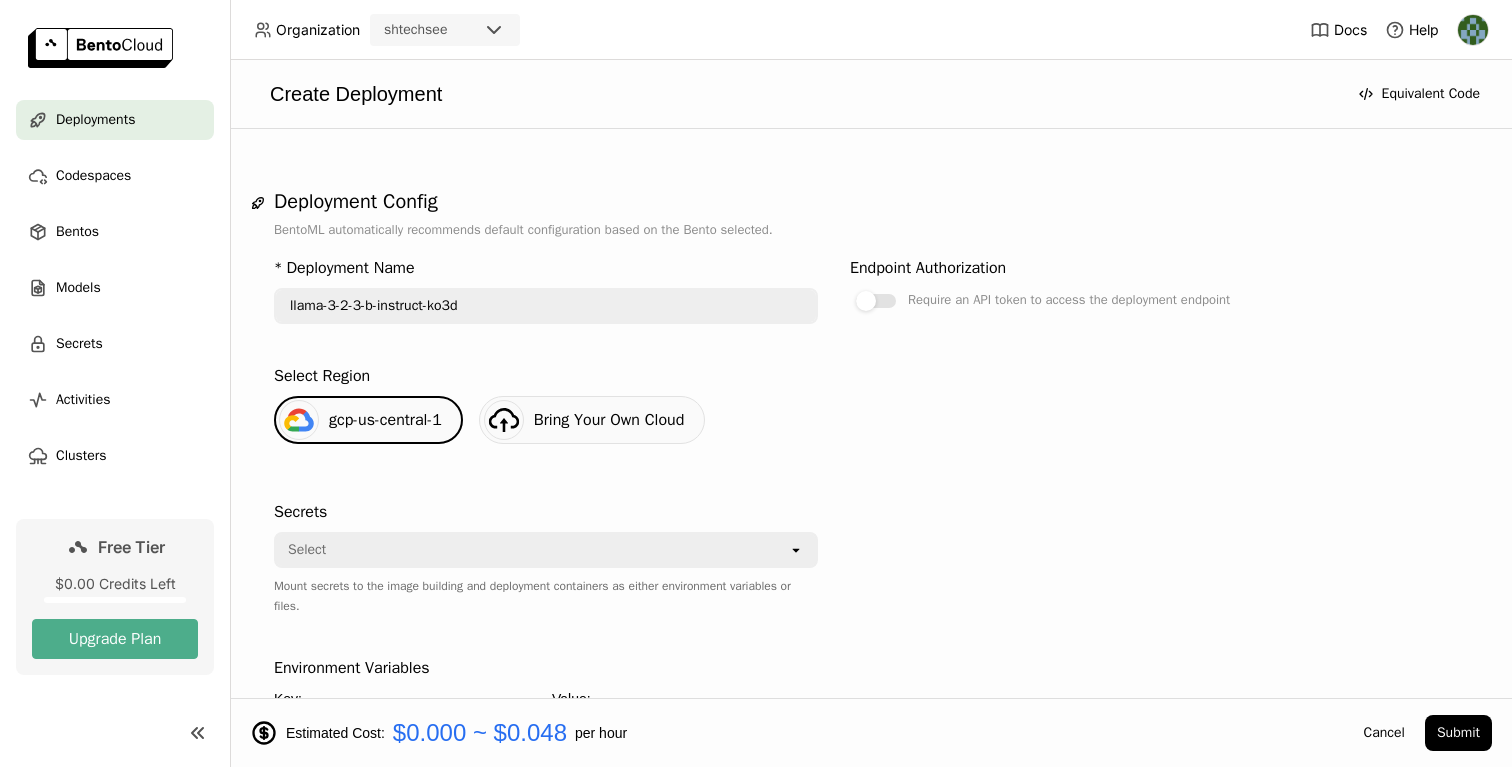 scroll, scrollTop: 97, scrollLeft: 0, axis: vertical 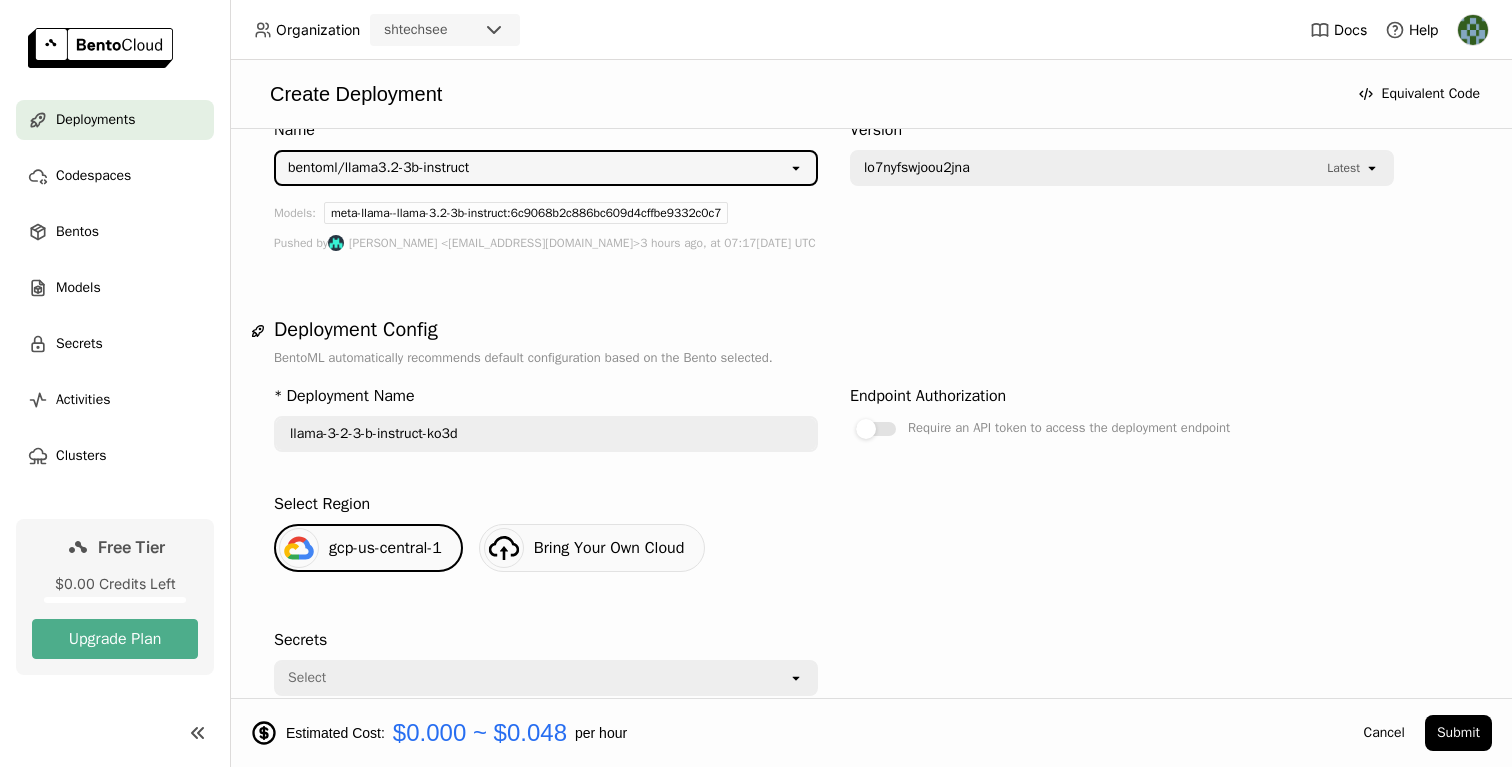click on "llama-3-2-3-b-instruct-ko3d" at bounding box center [546, 434] 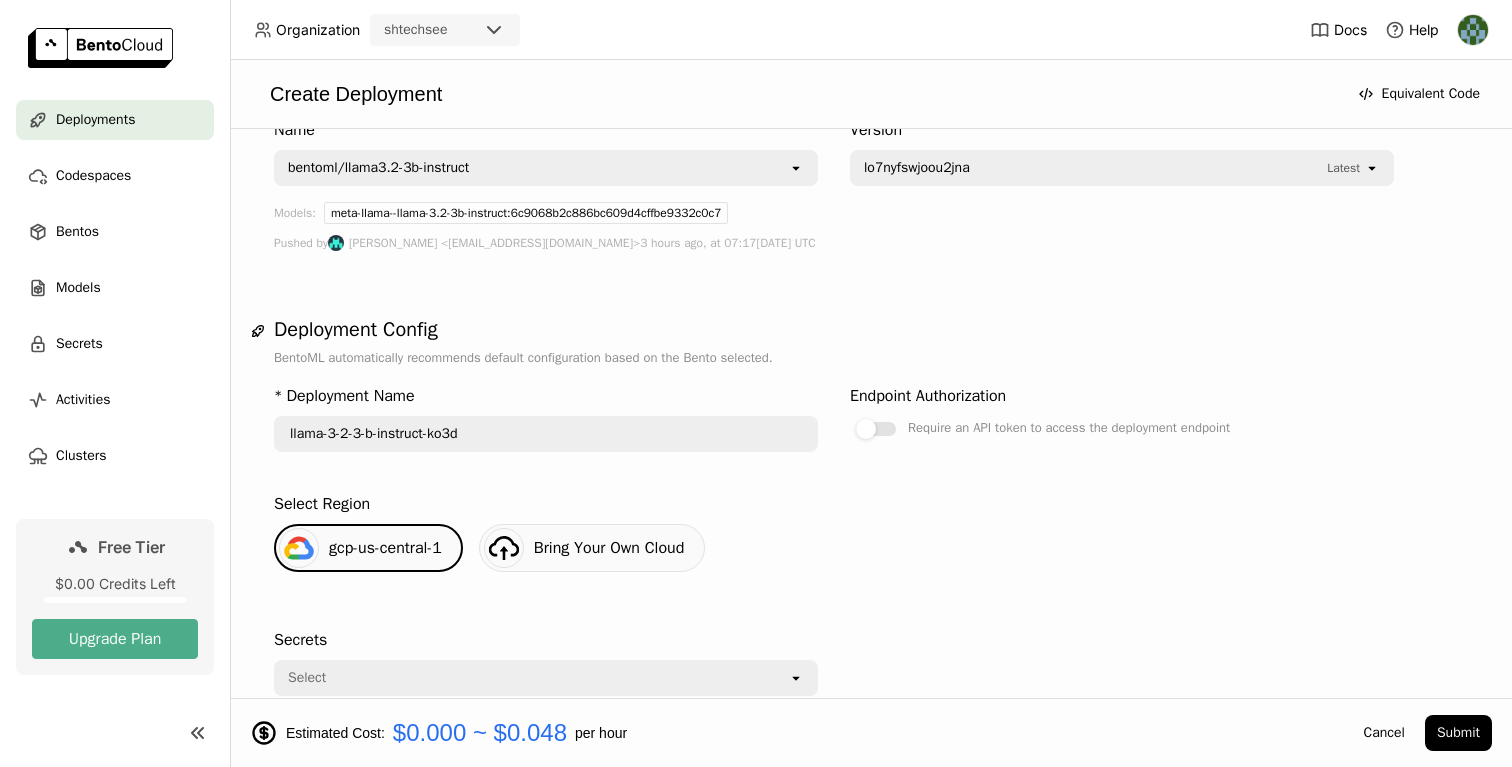 click on "bentoml/llama3.2-3b-instruct open" at bounding box center [546, 168] 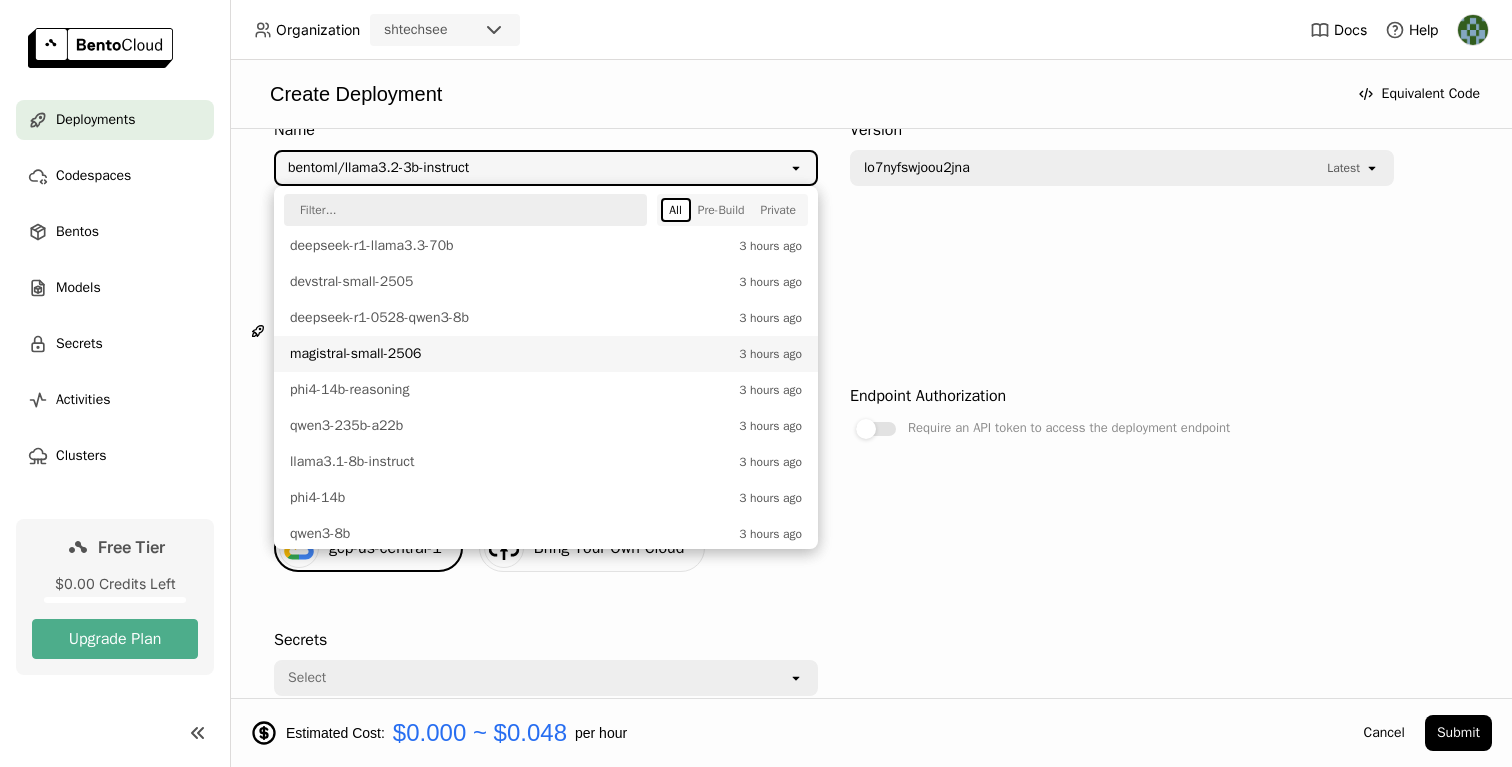scroll, scrollTop: 255, scrollLeft: 0, axis: vertical 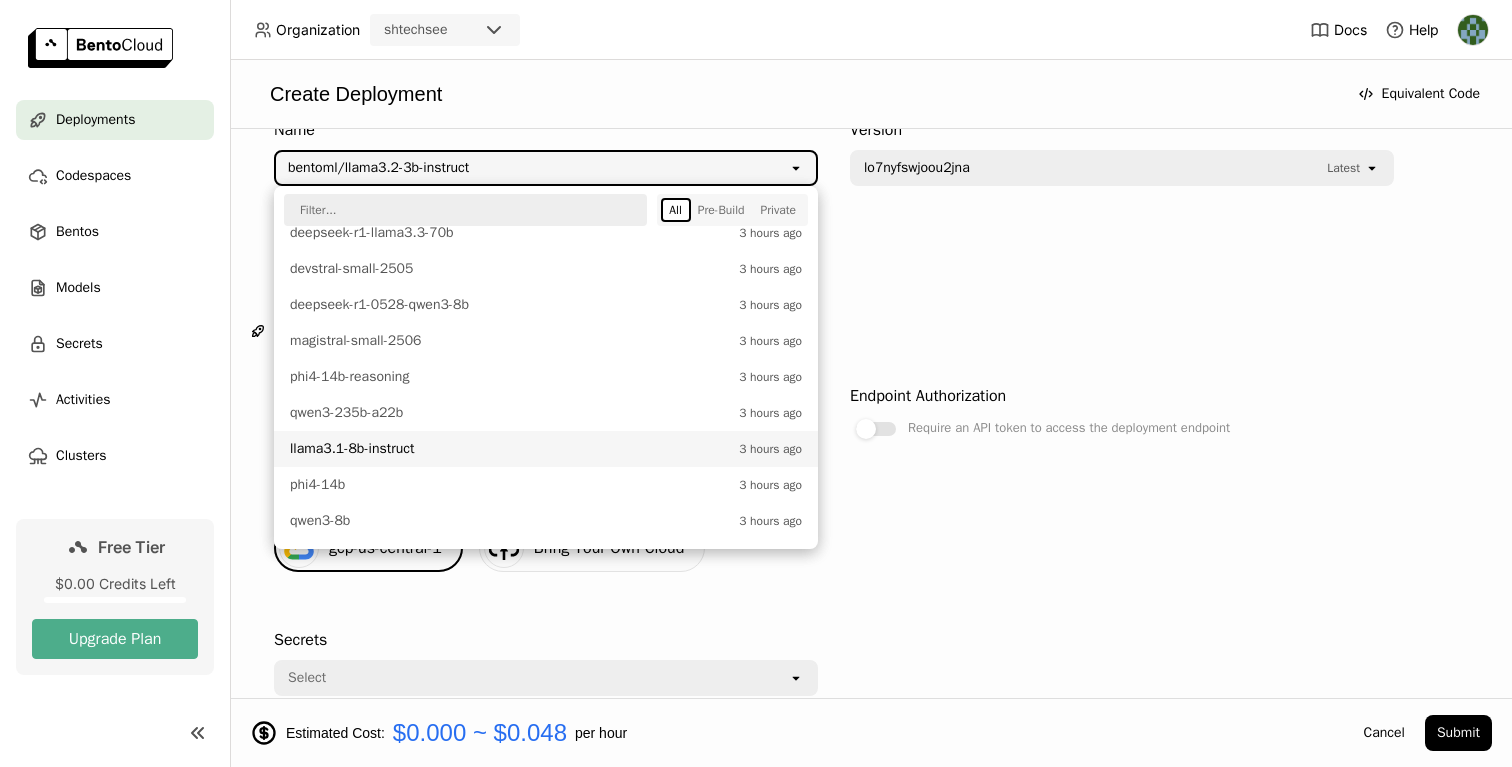 click on "llama3.1-8b-instruct" at bounding box center (509, 449) 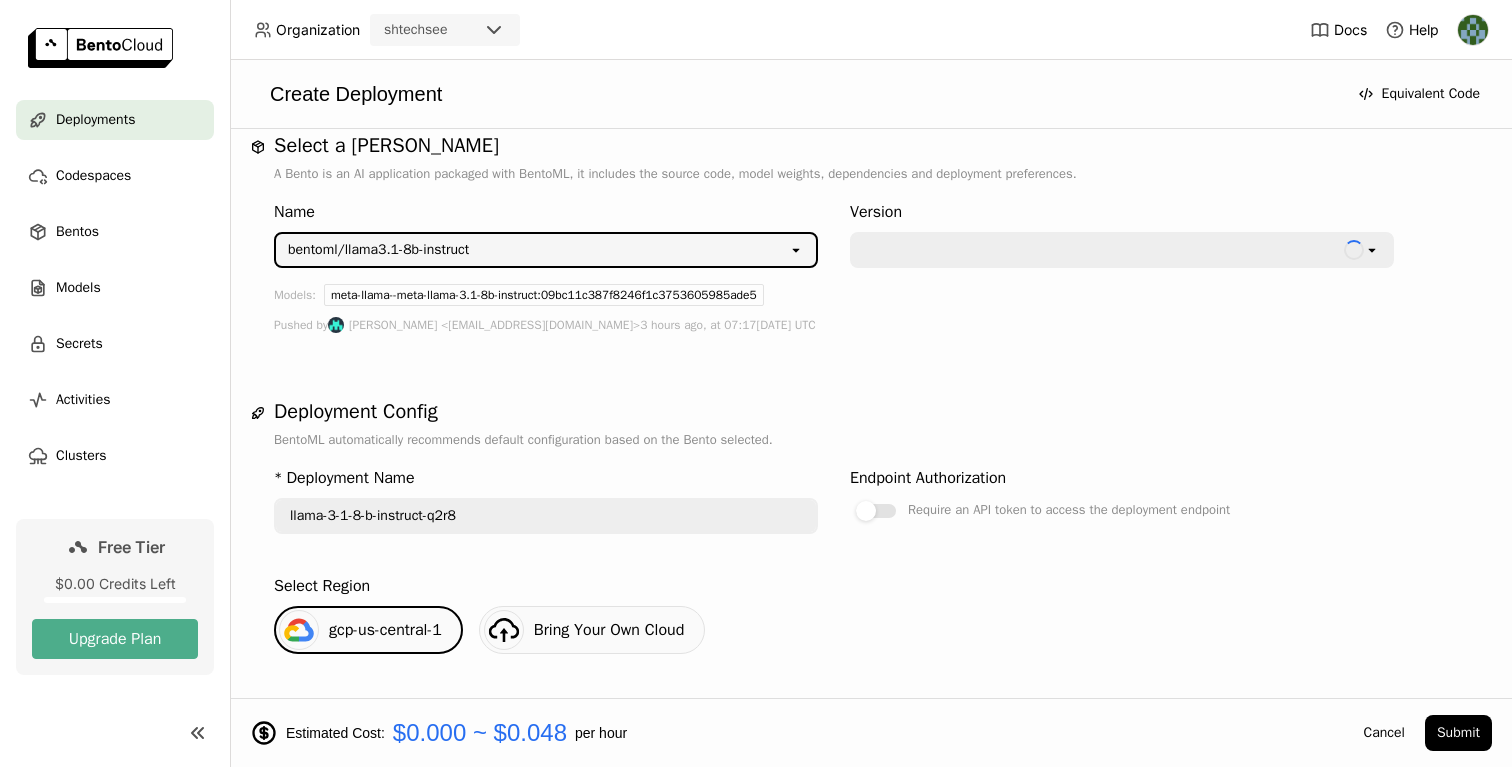 scroll, scrollTop: 12, scrollLeft: 0, axis: vertical 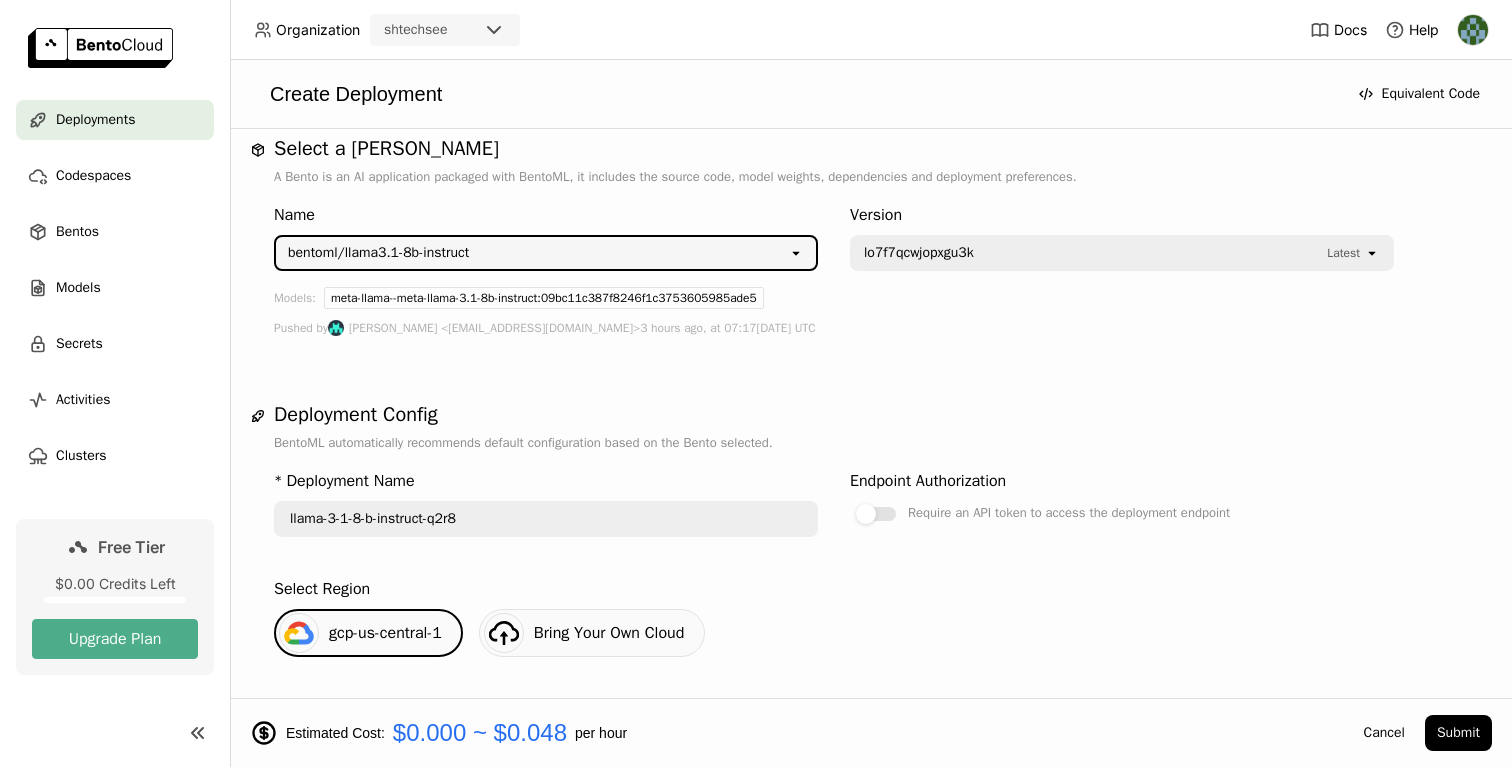 click on "Latest" at bounding box center [1343, 253] 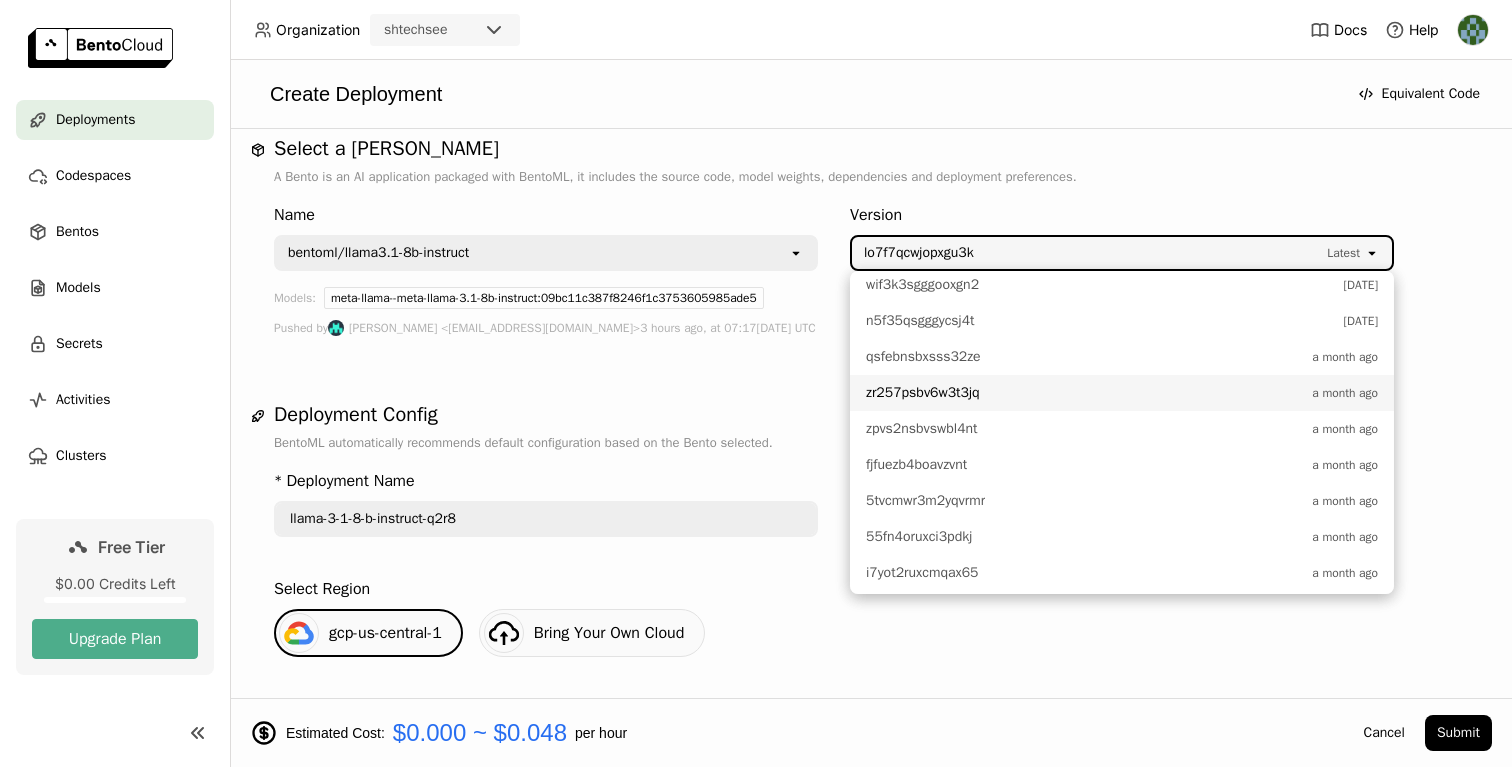 scroll, scrollTop: 833, scrollLeft: 0, axis: vertical 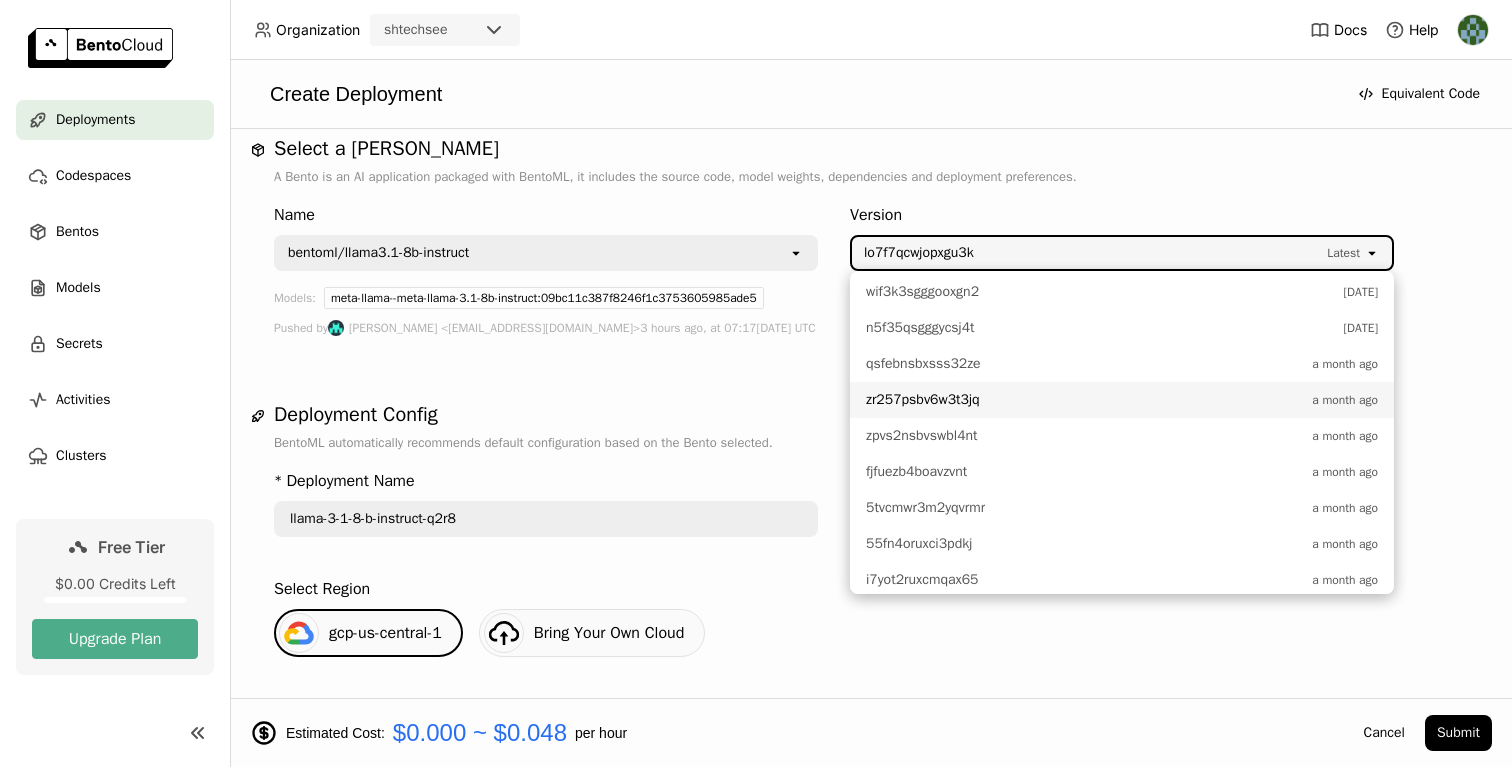 click on "zr257psbv6w3t3jq a month ago" at bounding box center (1122, 400) 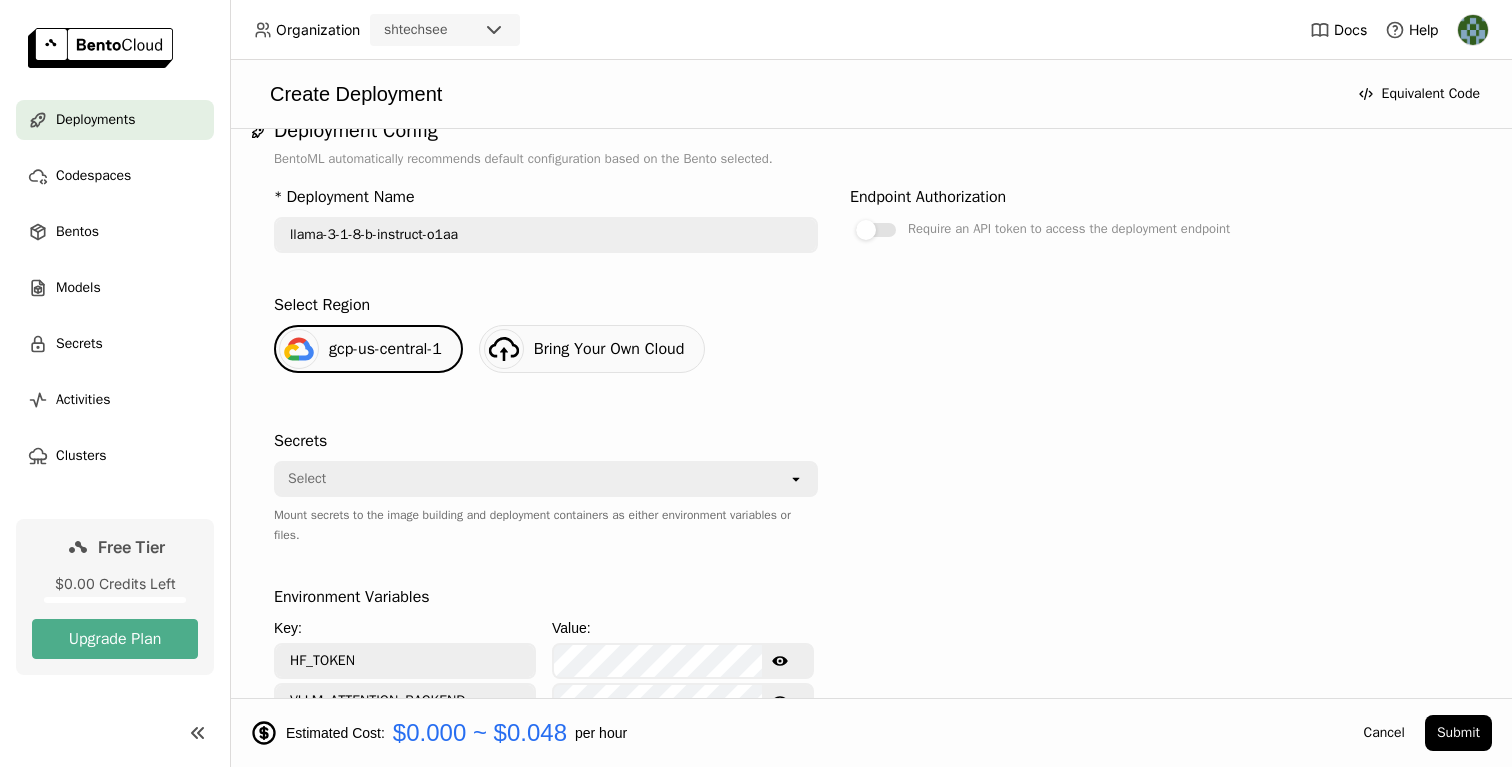 scroll, scrollTop: 66, scrollLeft: 0, axis: vertical 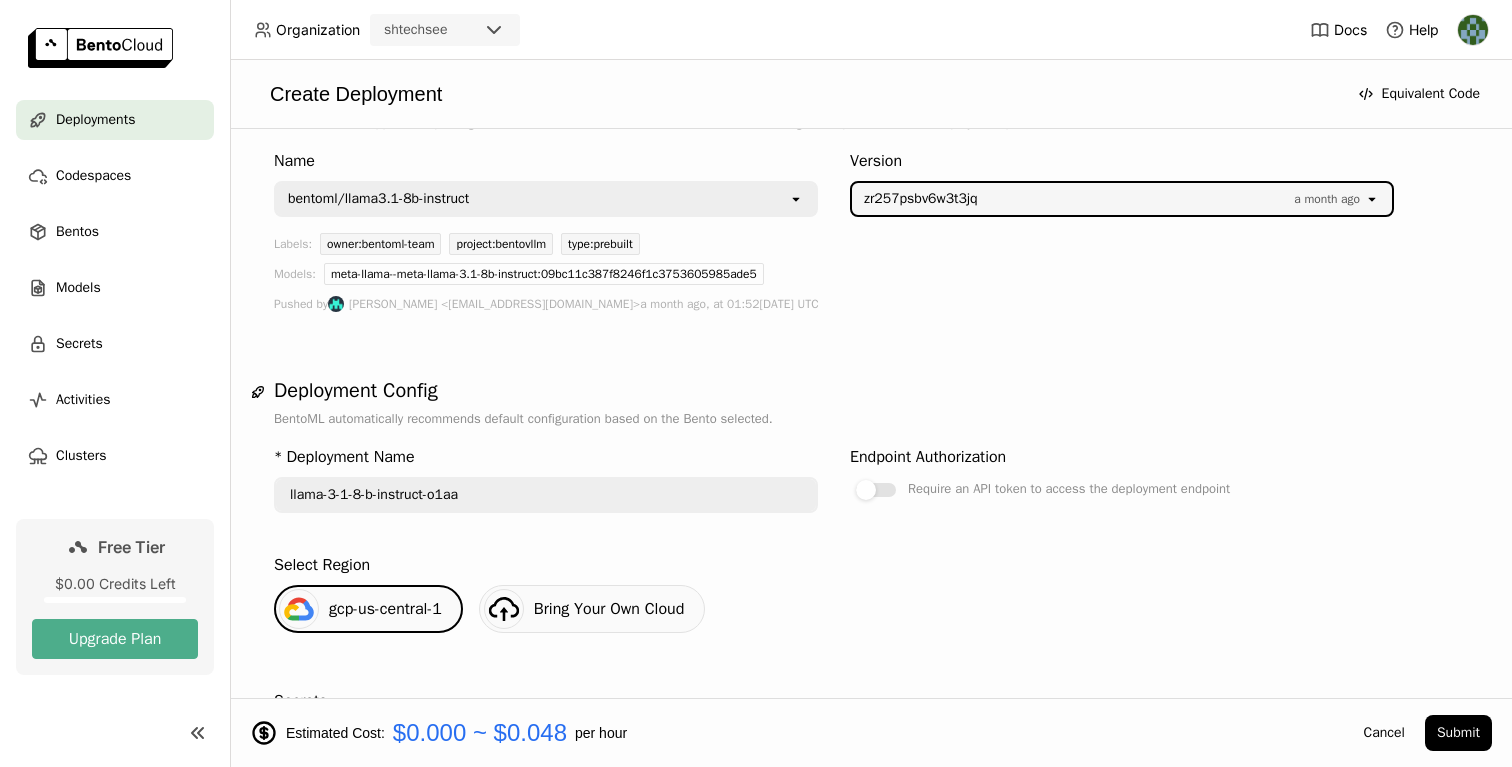 click on "zr257psbv6w3t3jq a month ago" at bounding box center [1108, 199] 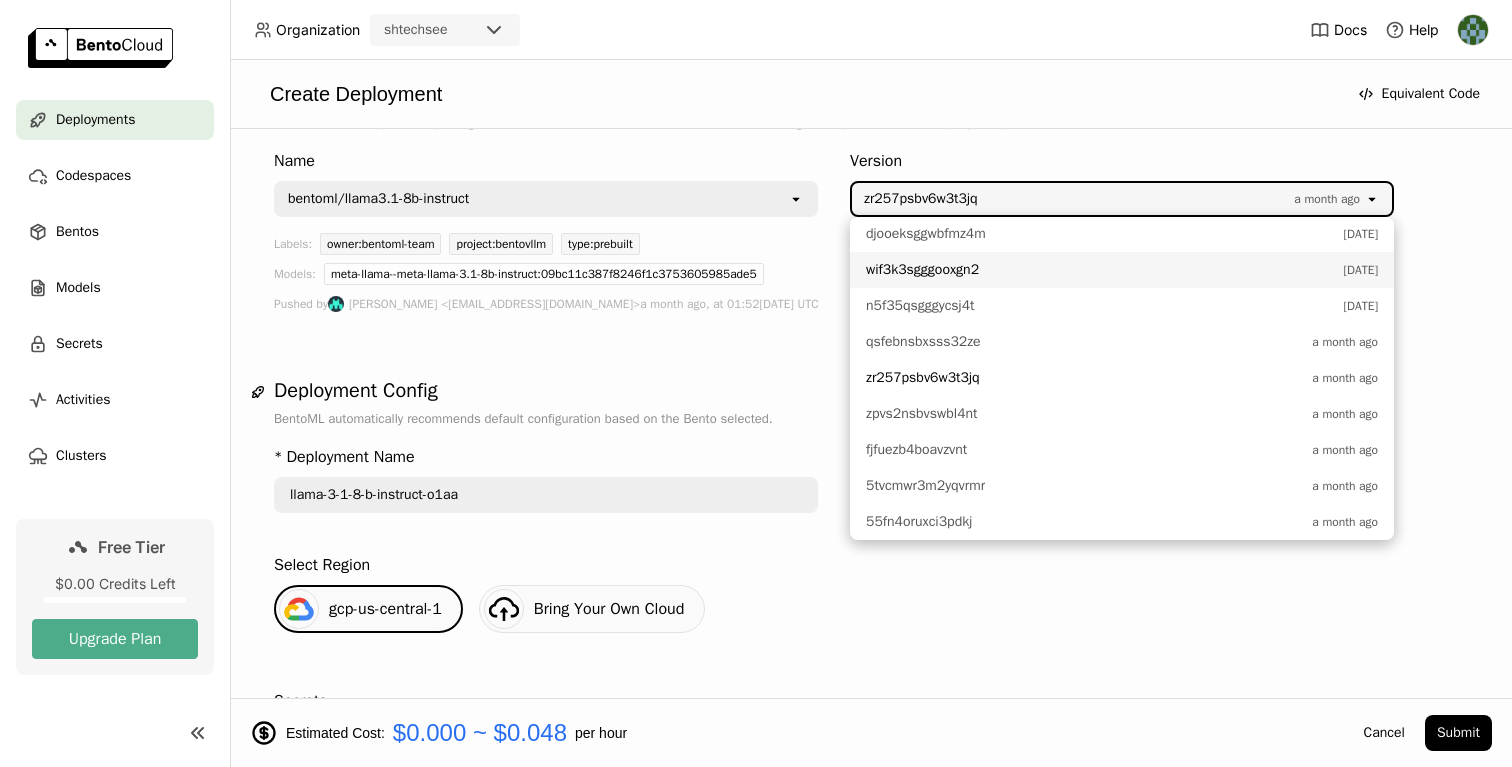scroll, scrollTop: 1493, scrollLeft: 0, axis: vertical 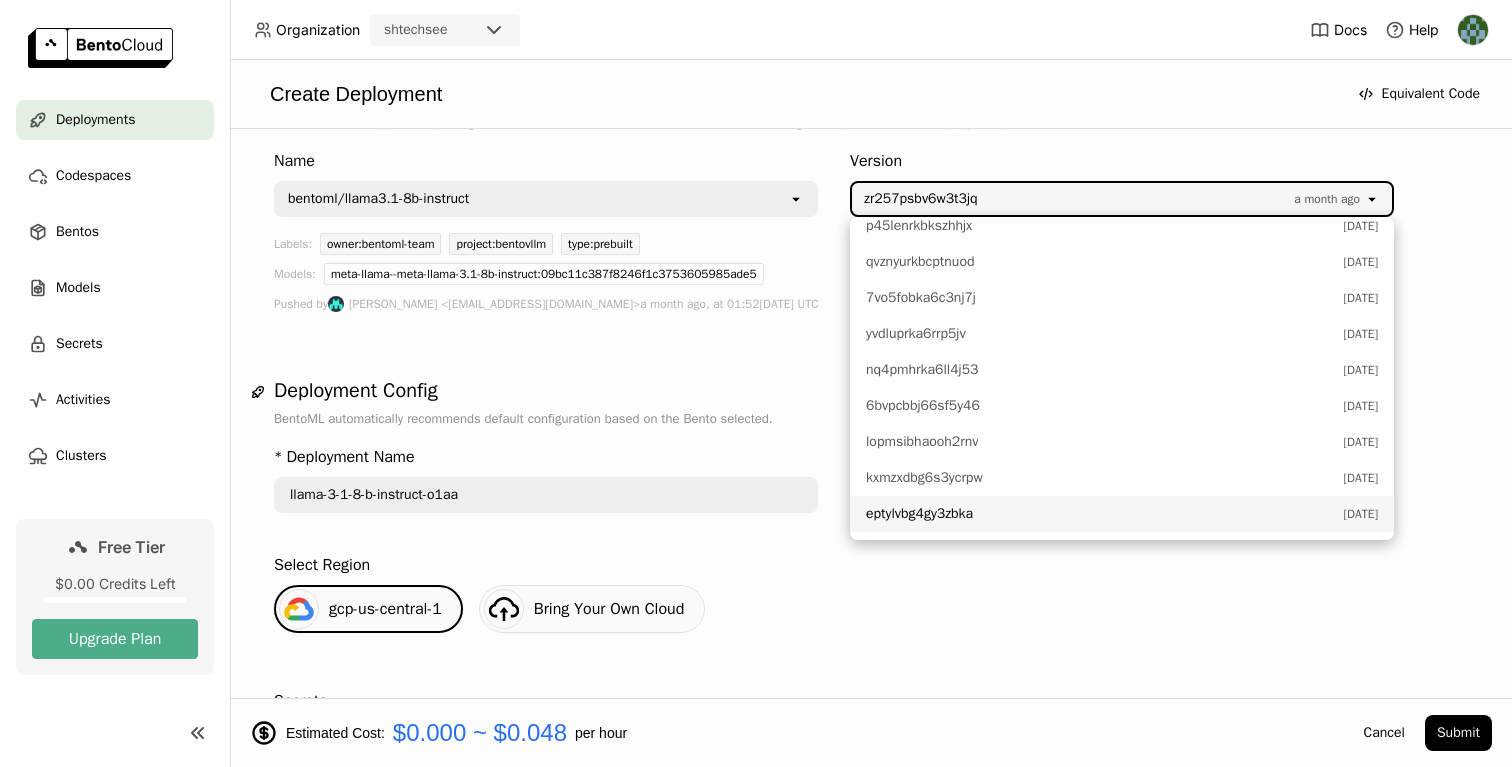 click on "eptylvbg4gy3zbka" at bounding box center (1099, 514) 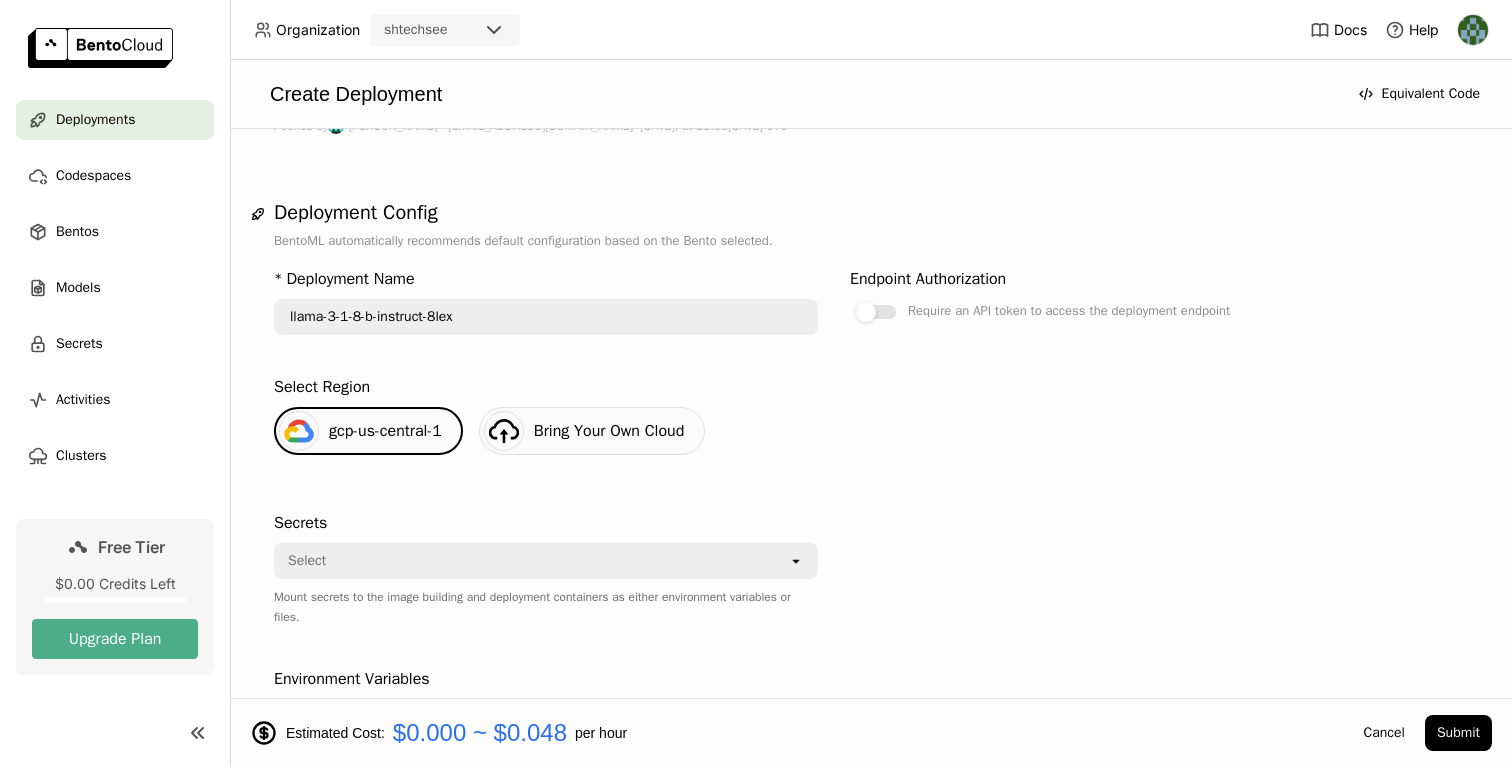 scroll, scrollTop: 60, scrollLeft: 0, axis: vertical 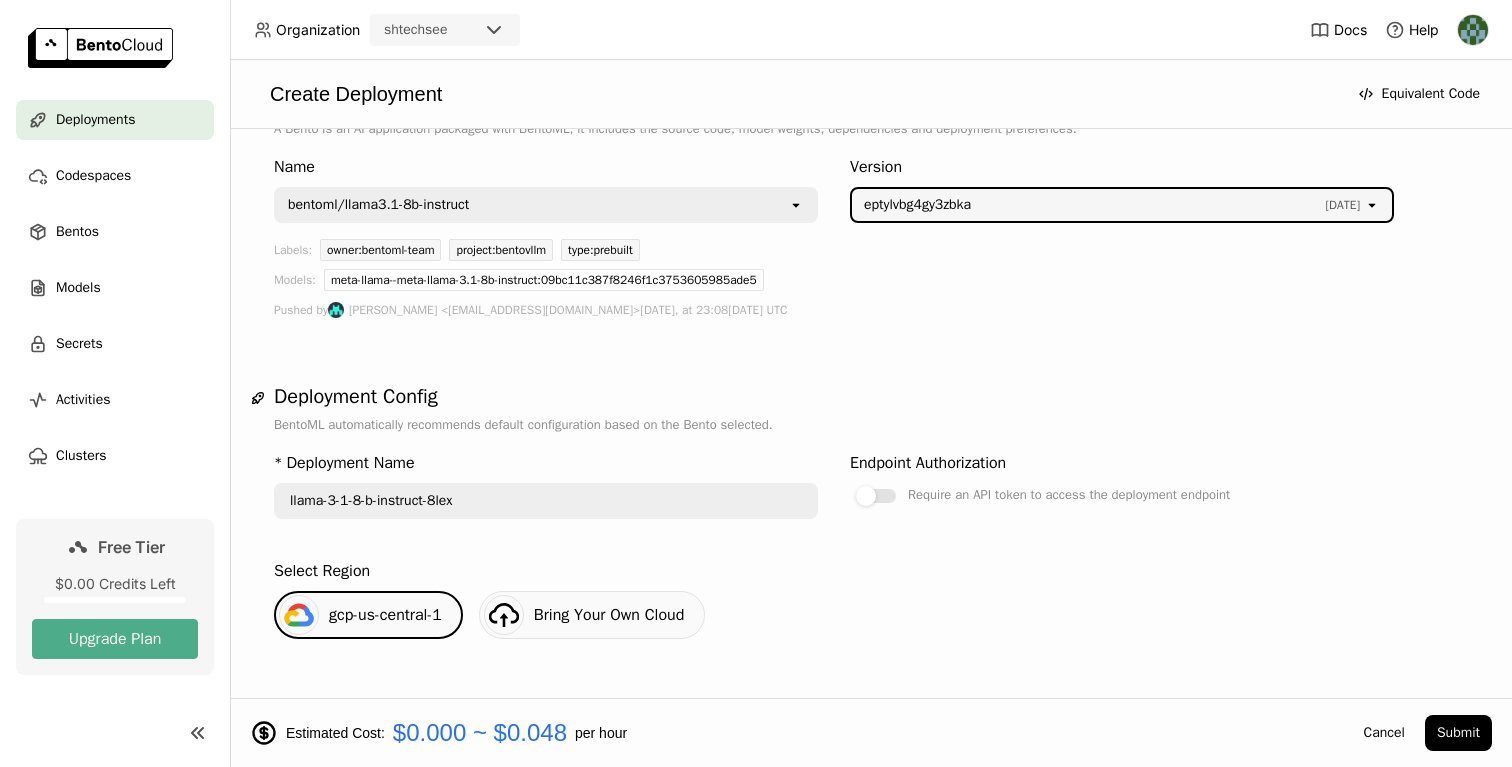 click on "eptylvbg4gy3zbka" at bounding box center (1089, 205) 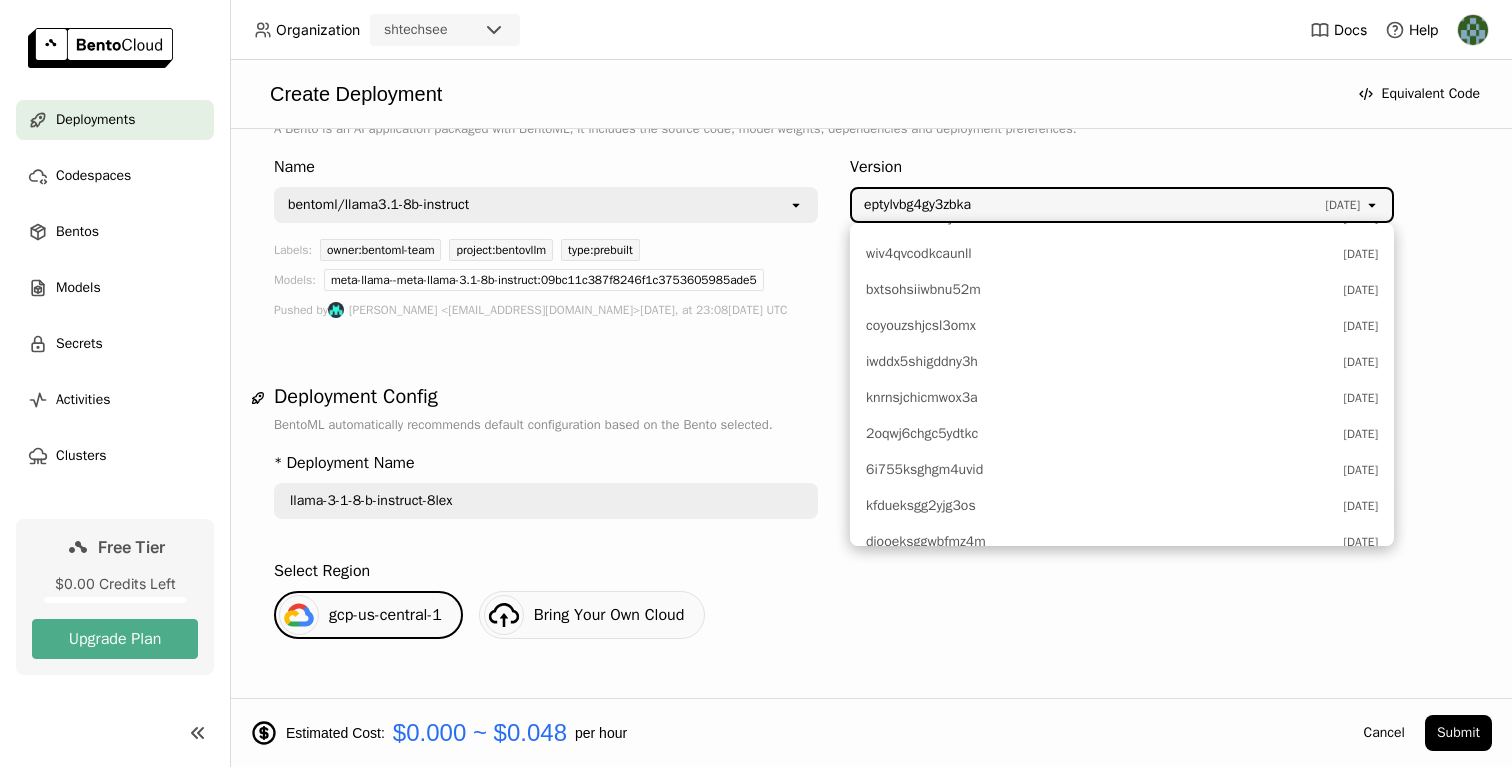 scroll, scrollTop: 0, scrollLeft: 0, axis: both 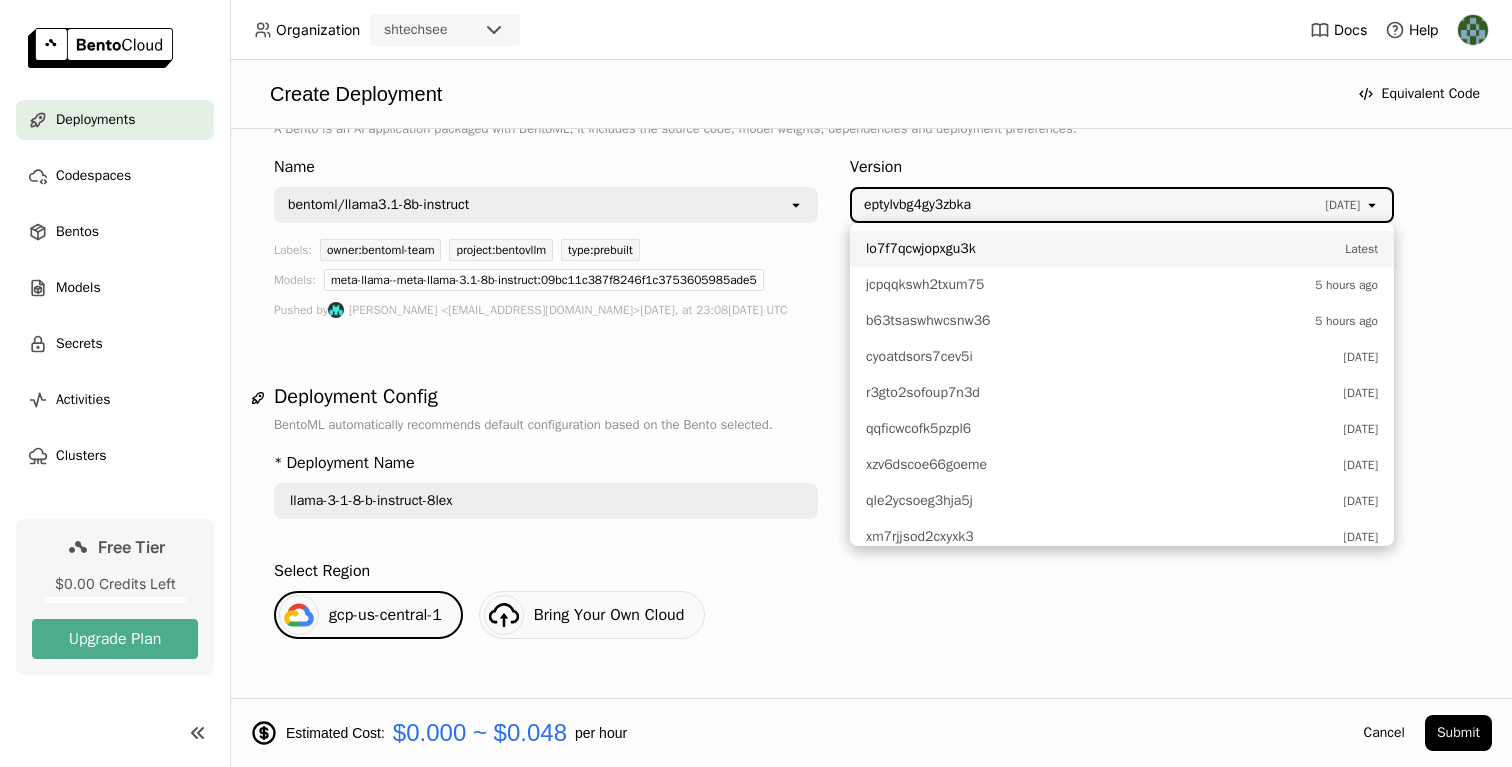 click on "lo7f7qcwjopxgu3k Latest" at bounding box center (1122, 249) 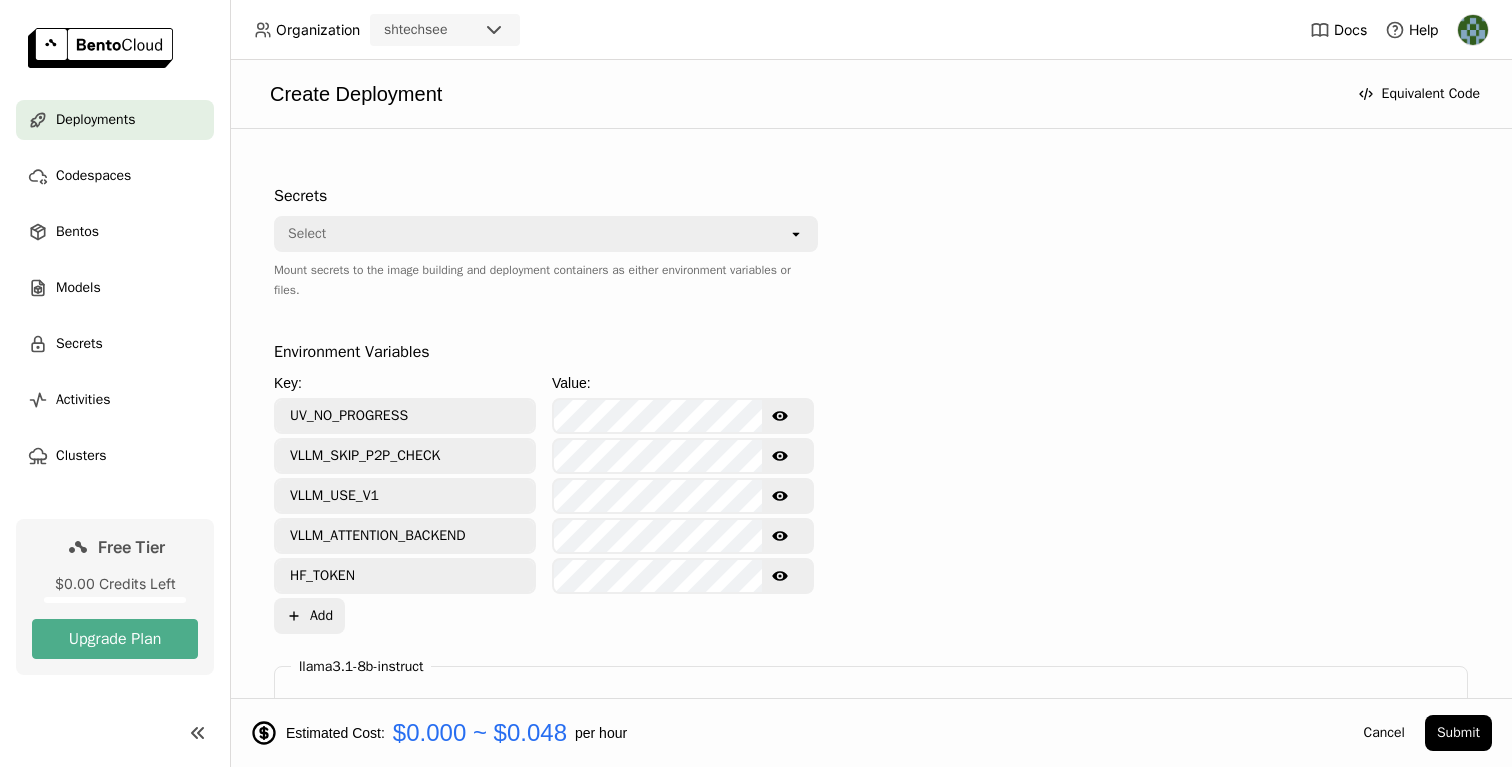 scroll, scrollTop: 576, scrollLeft: 0, axis: vertical 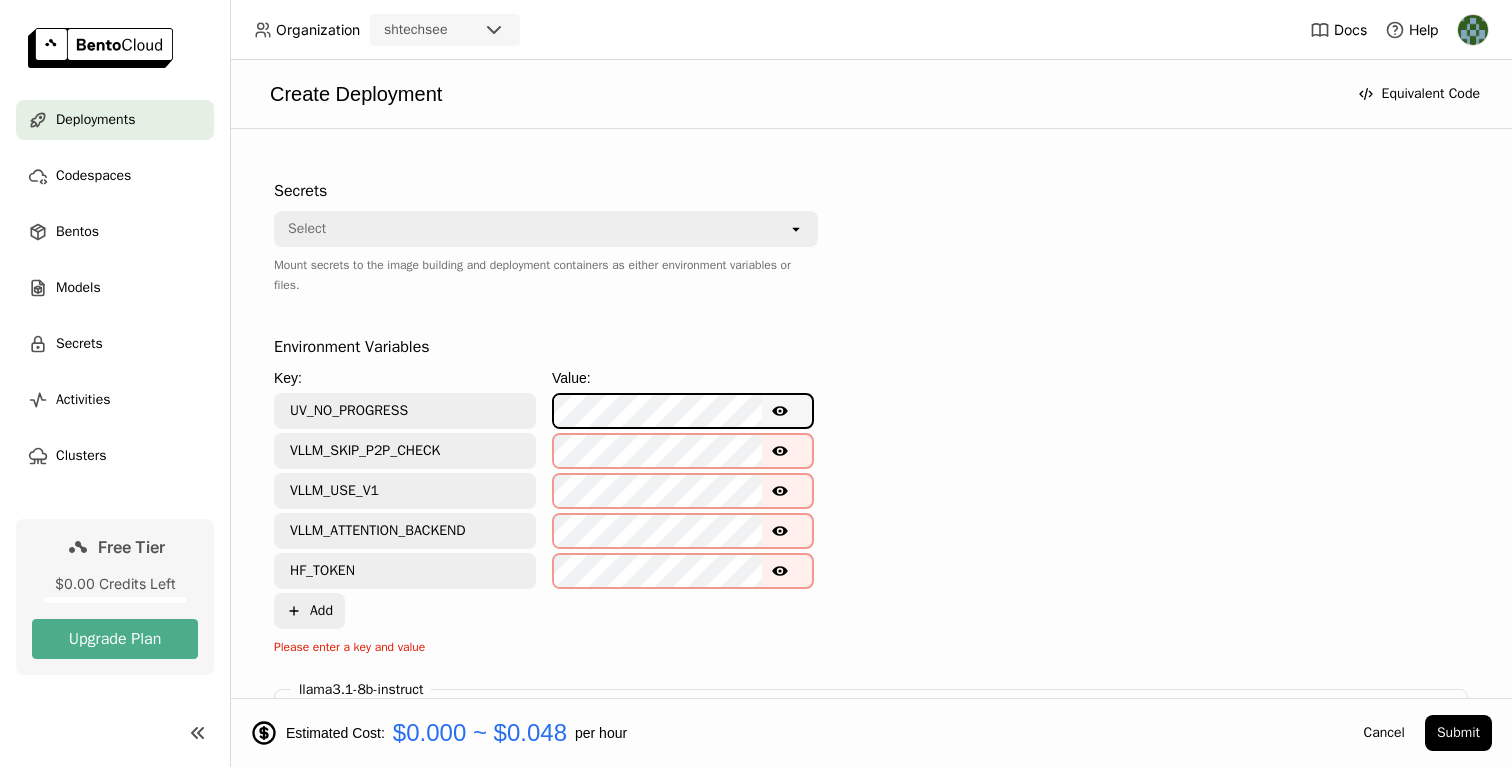 type 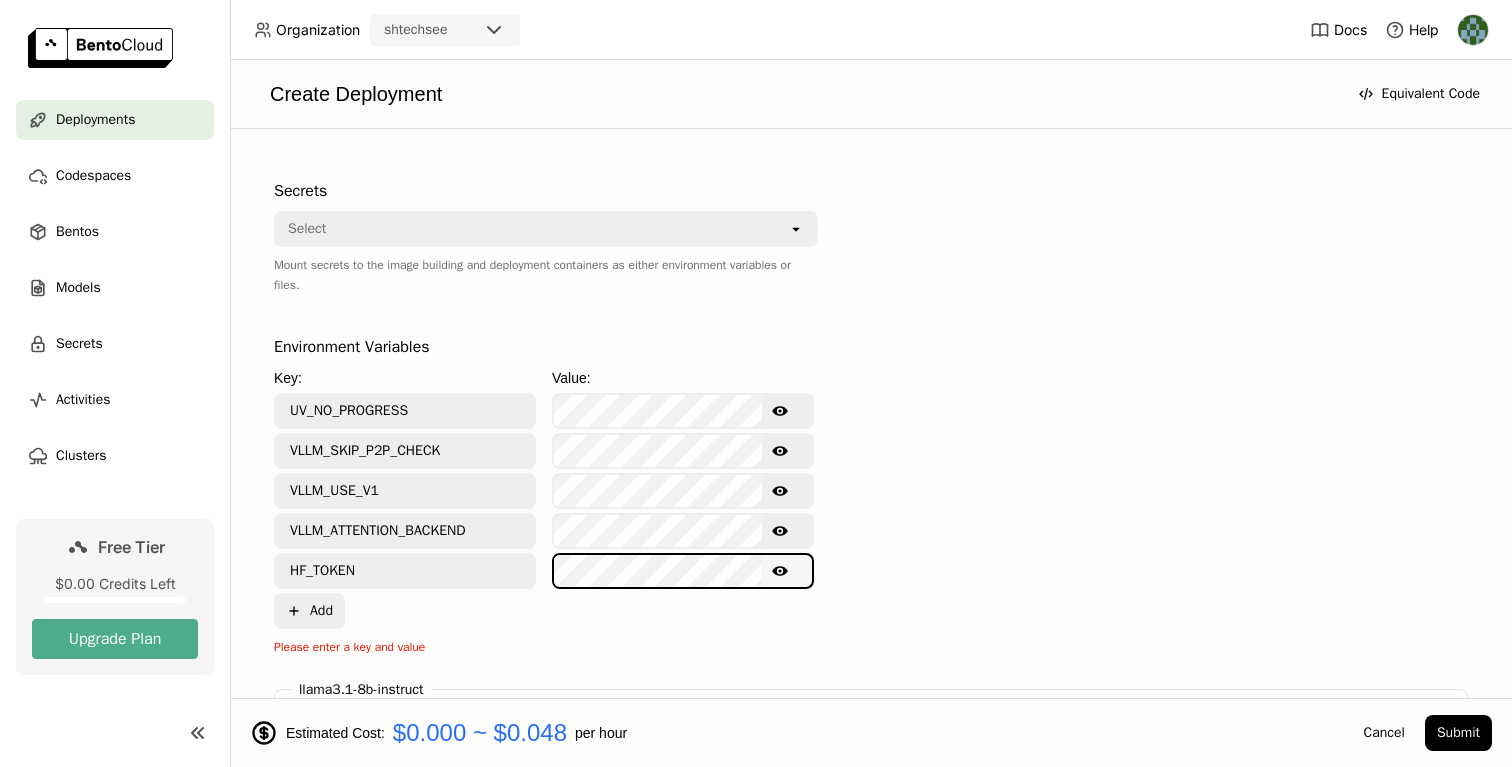 click on "HF_TOKEN" at bounding box center (405, 571) 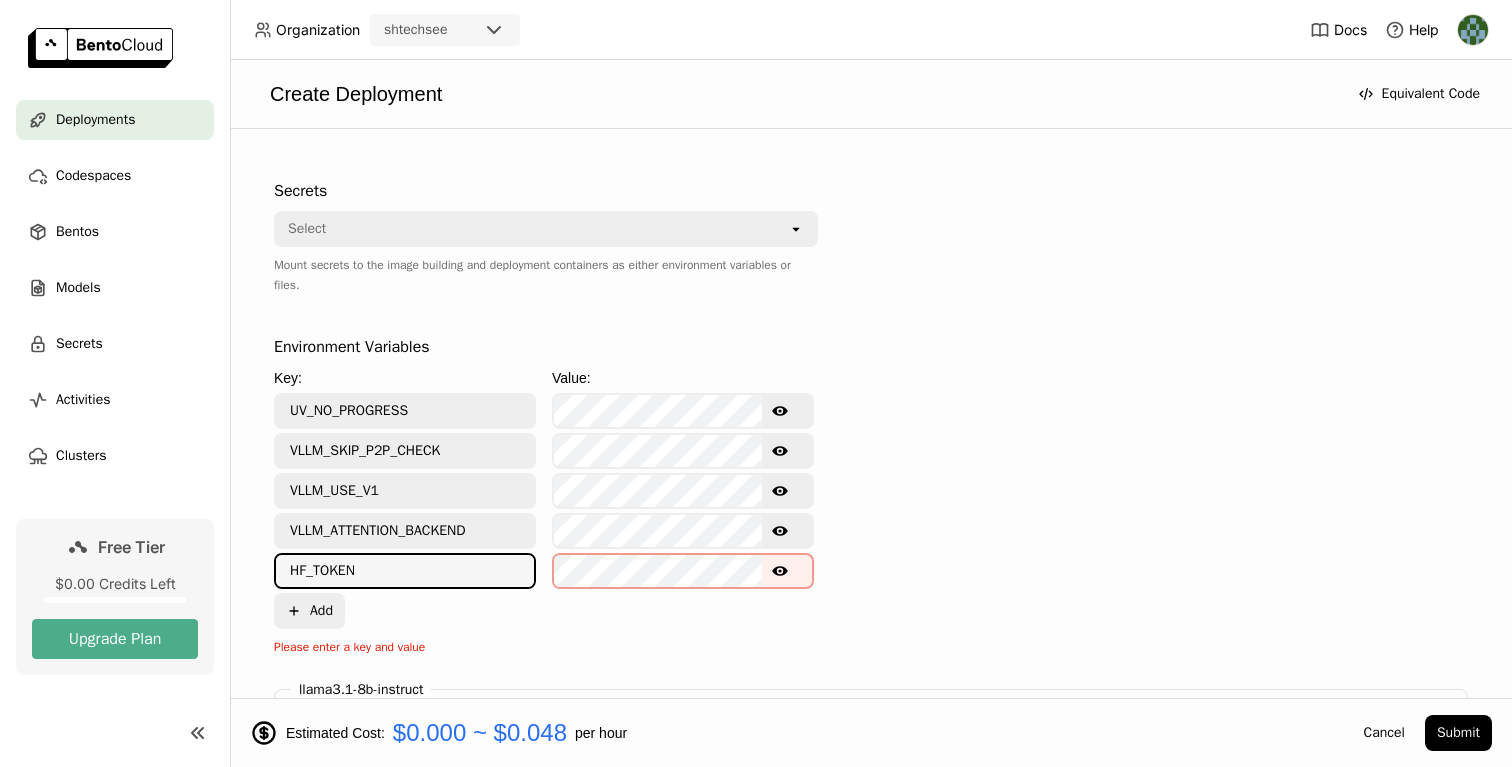 click on "HF_TOKEN" at bounding box center (405, 571) 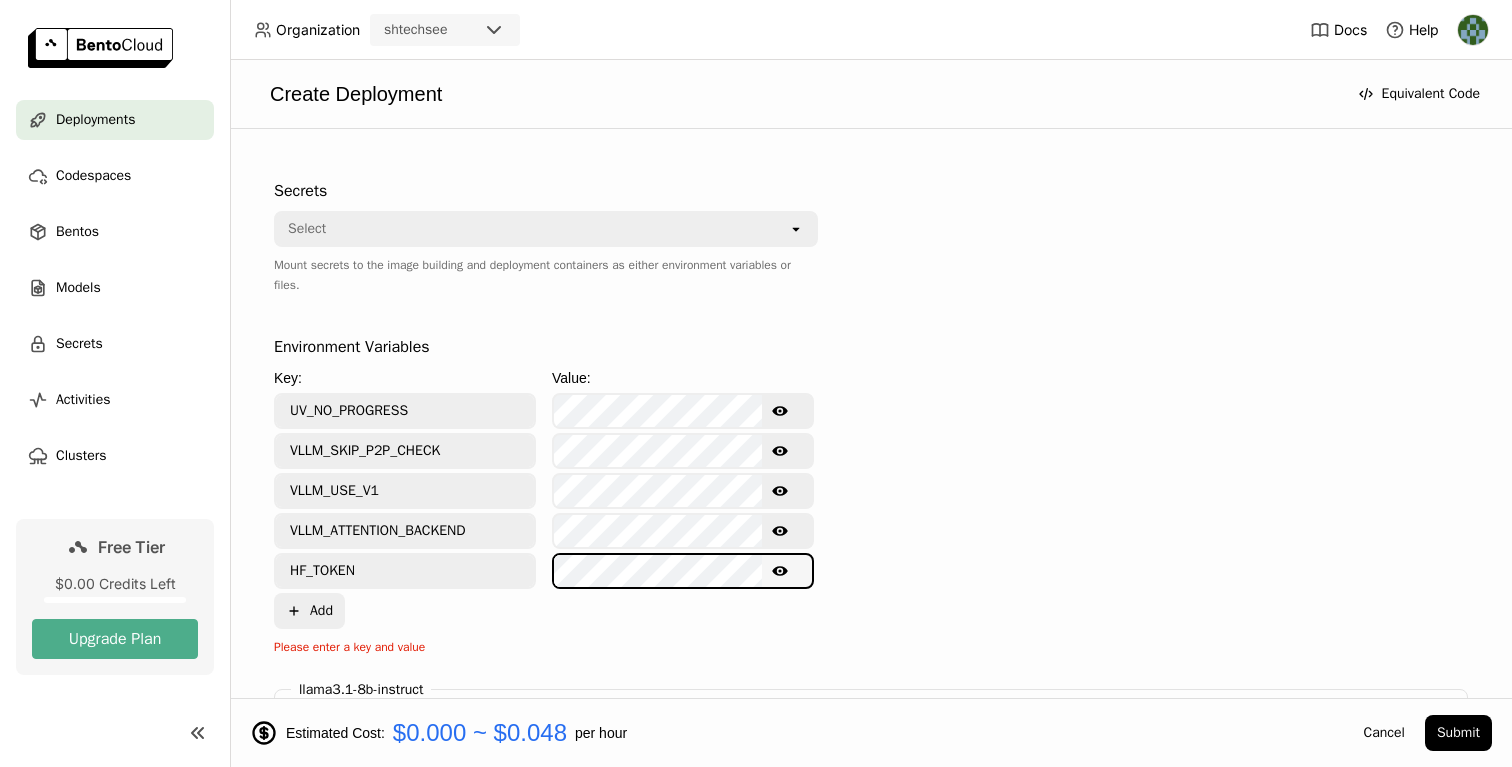 scroll, scrollTop: 0, scrollLeft: 58, axis: horizontal 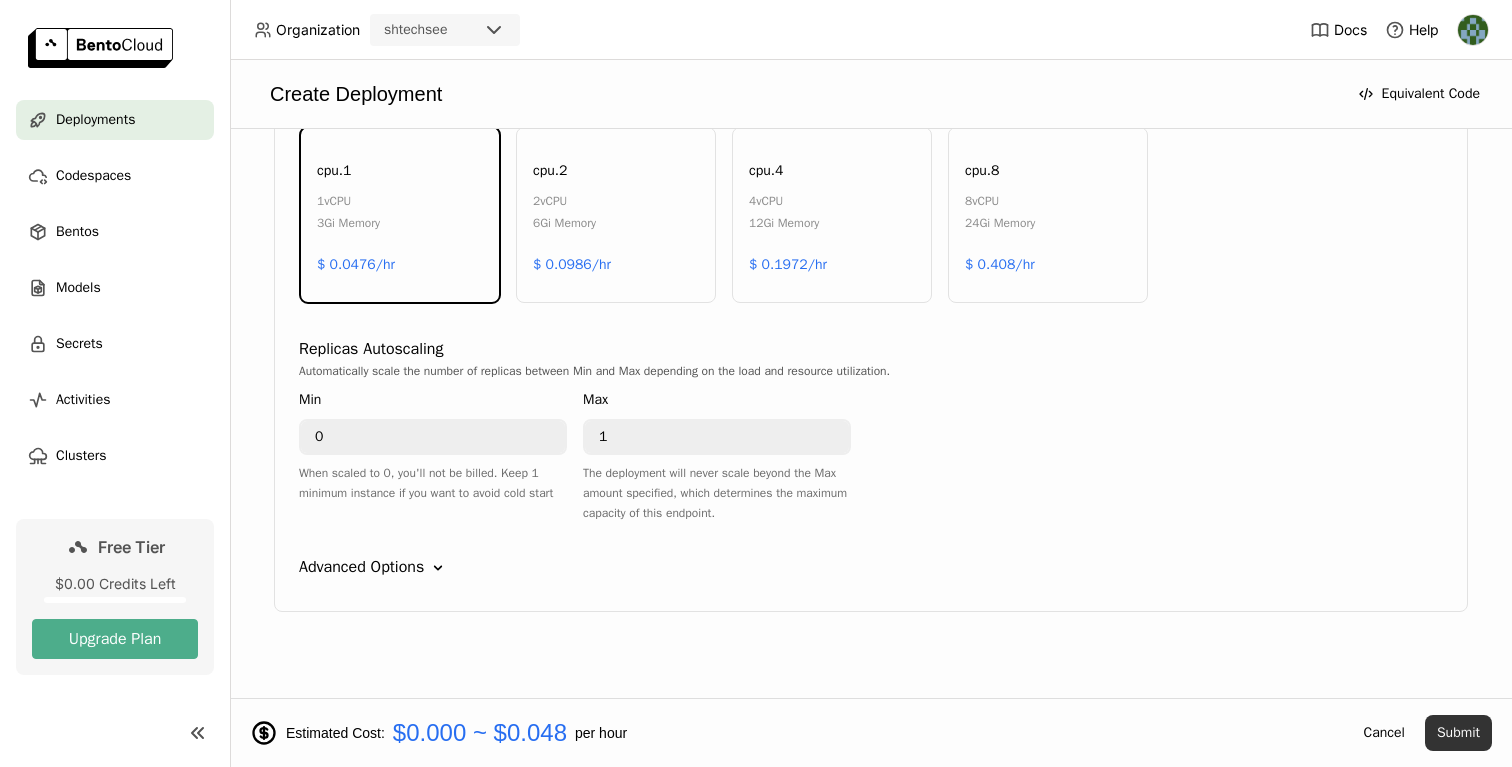click on "Submit" at bounding box center (1458, 733) 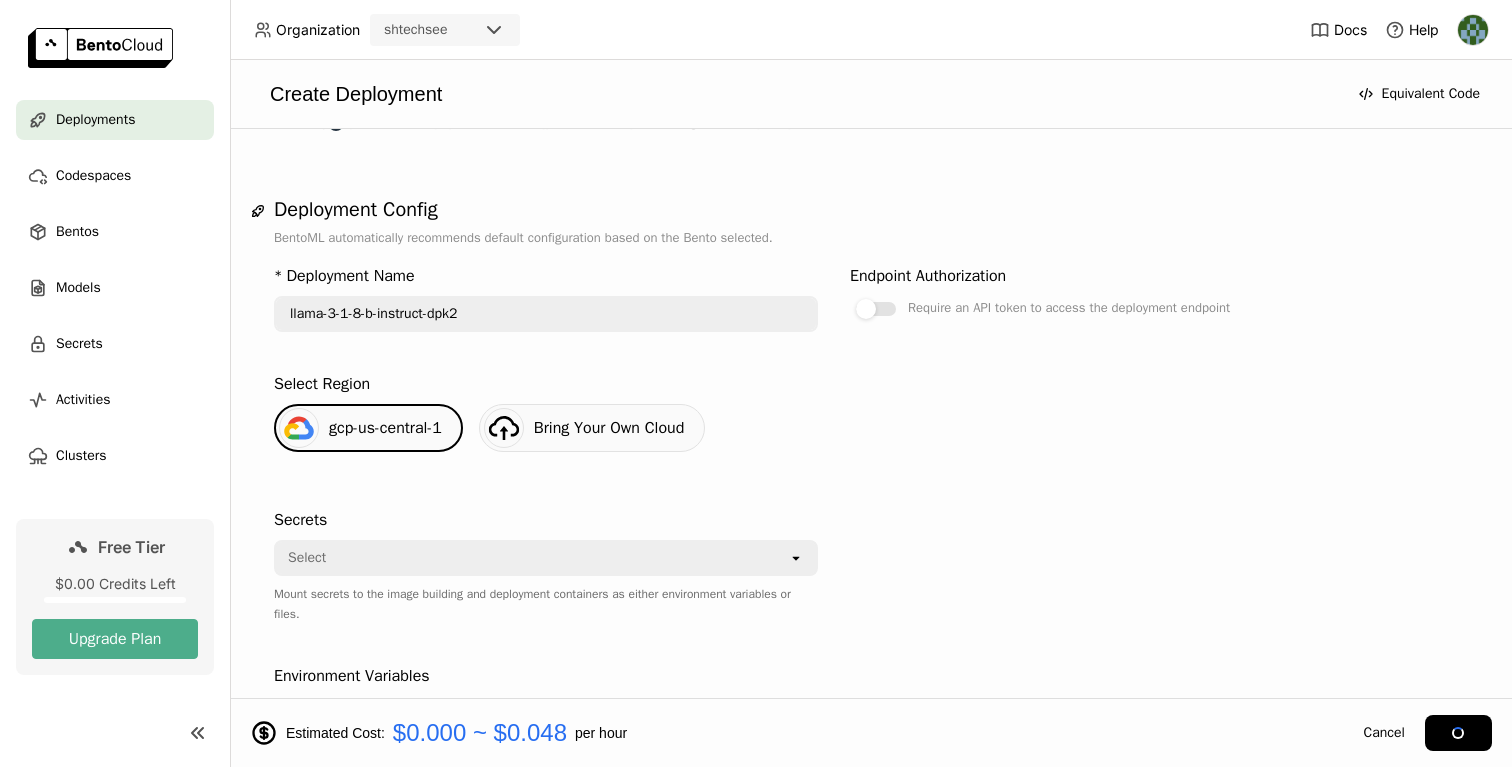 scroll, scrollTop: 3, scrollLeft: 0, axis: vertical 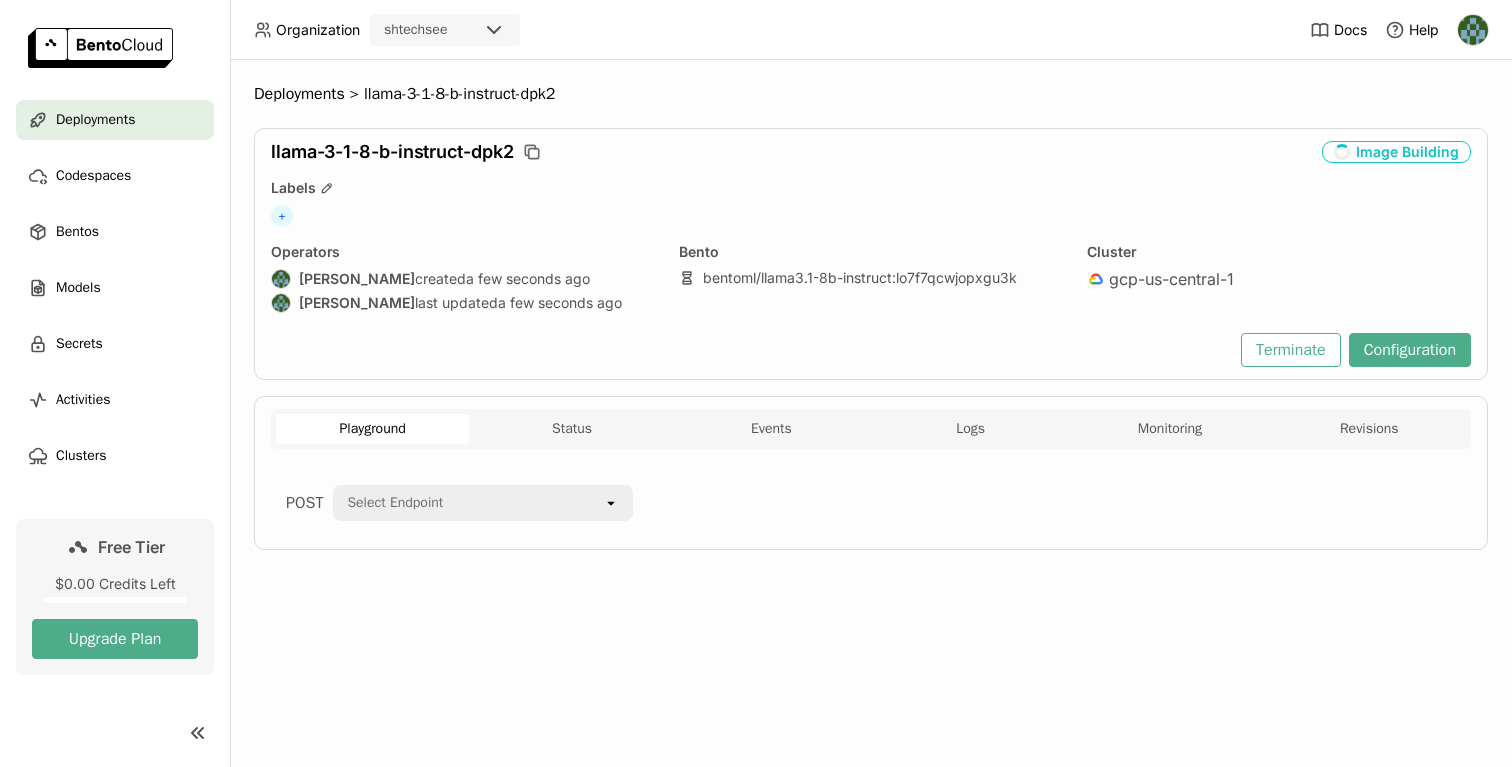 click on "Deployments" at bounding box center [95, 120] 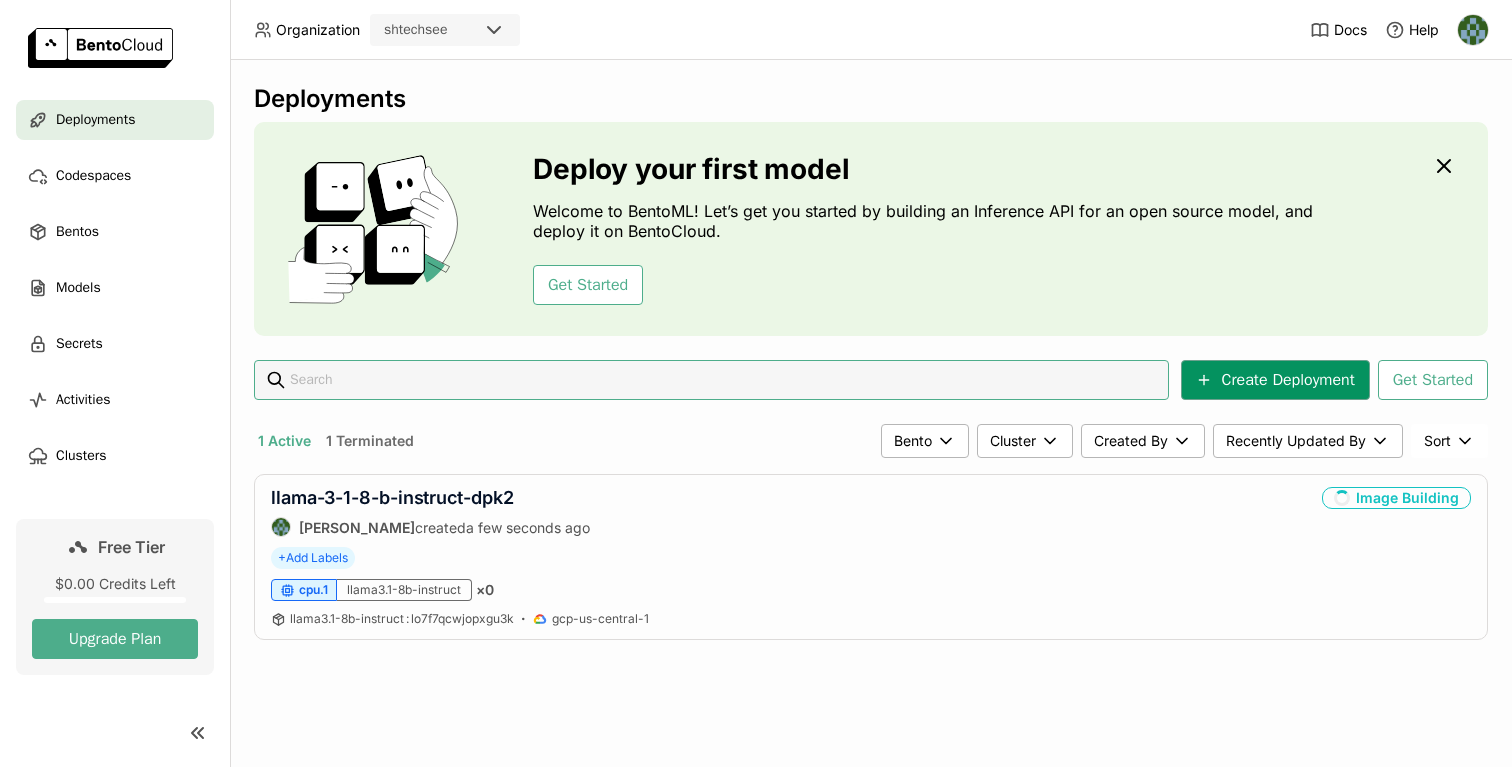 click on "Create Deployment" at bounding box center (1275, 380) 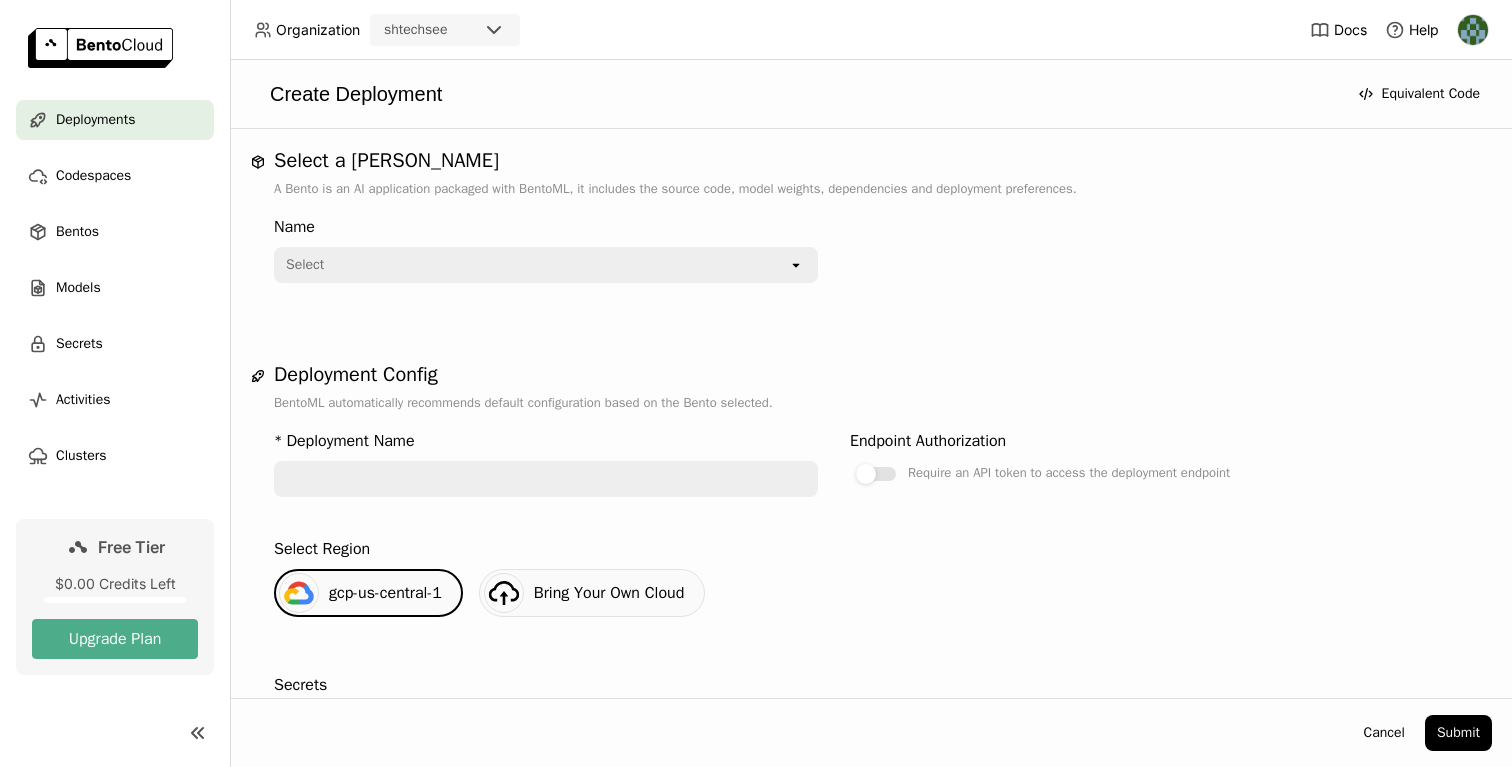 click on "Select" at bounding box center [532, 265] 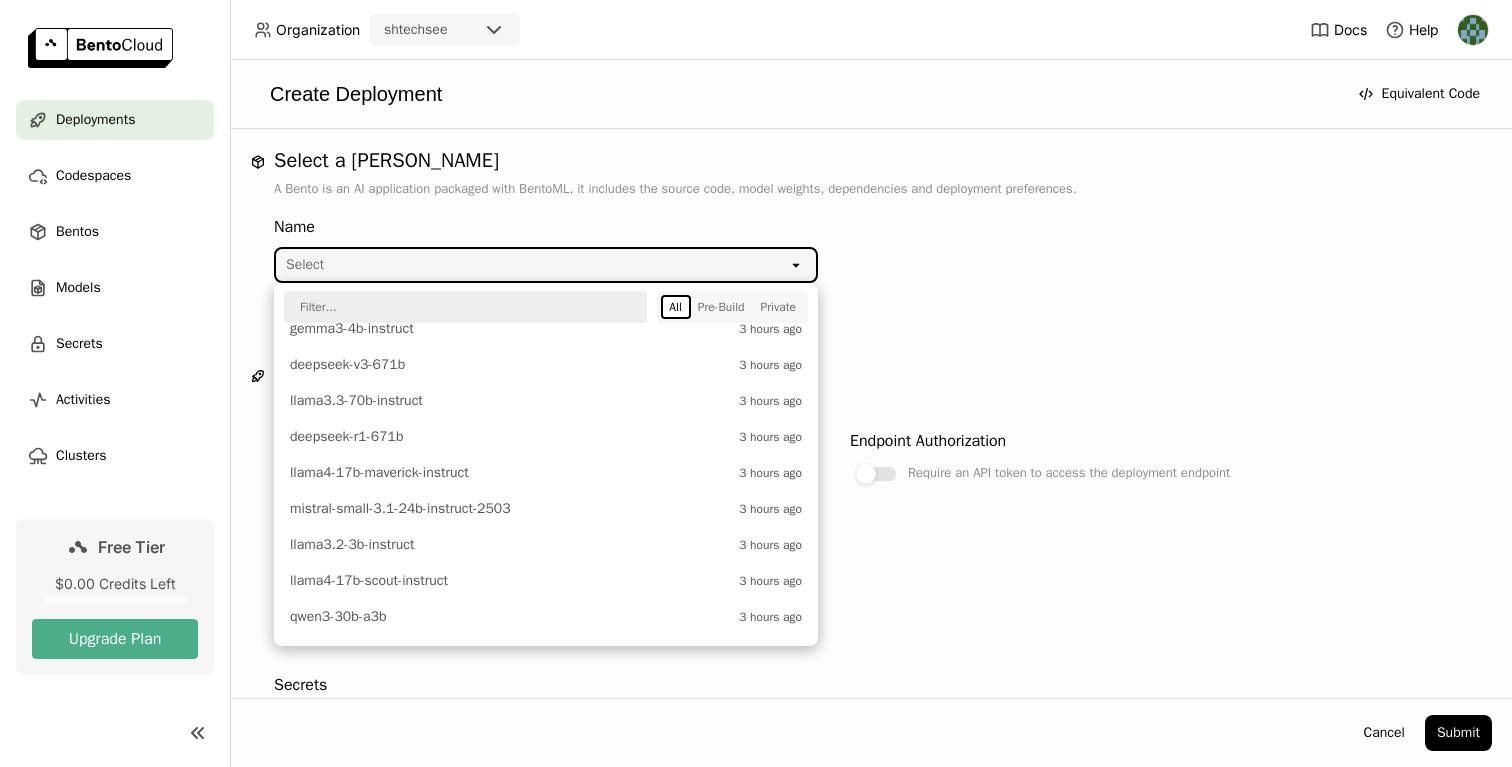 scroll, scrollTop: 865, scrollLeft: 0, axis: vertical 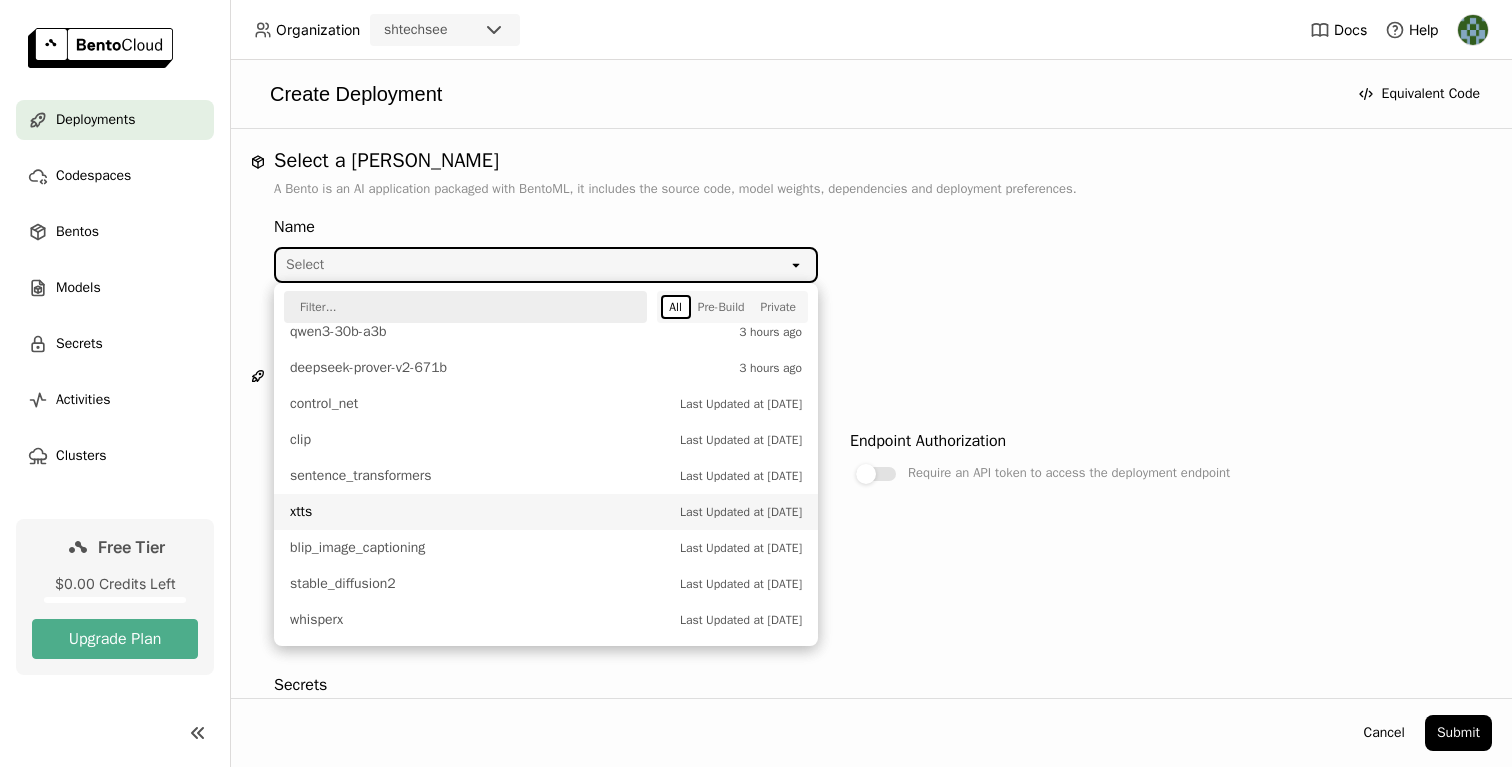 click on "xtts" at bounding box center (480, 512) 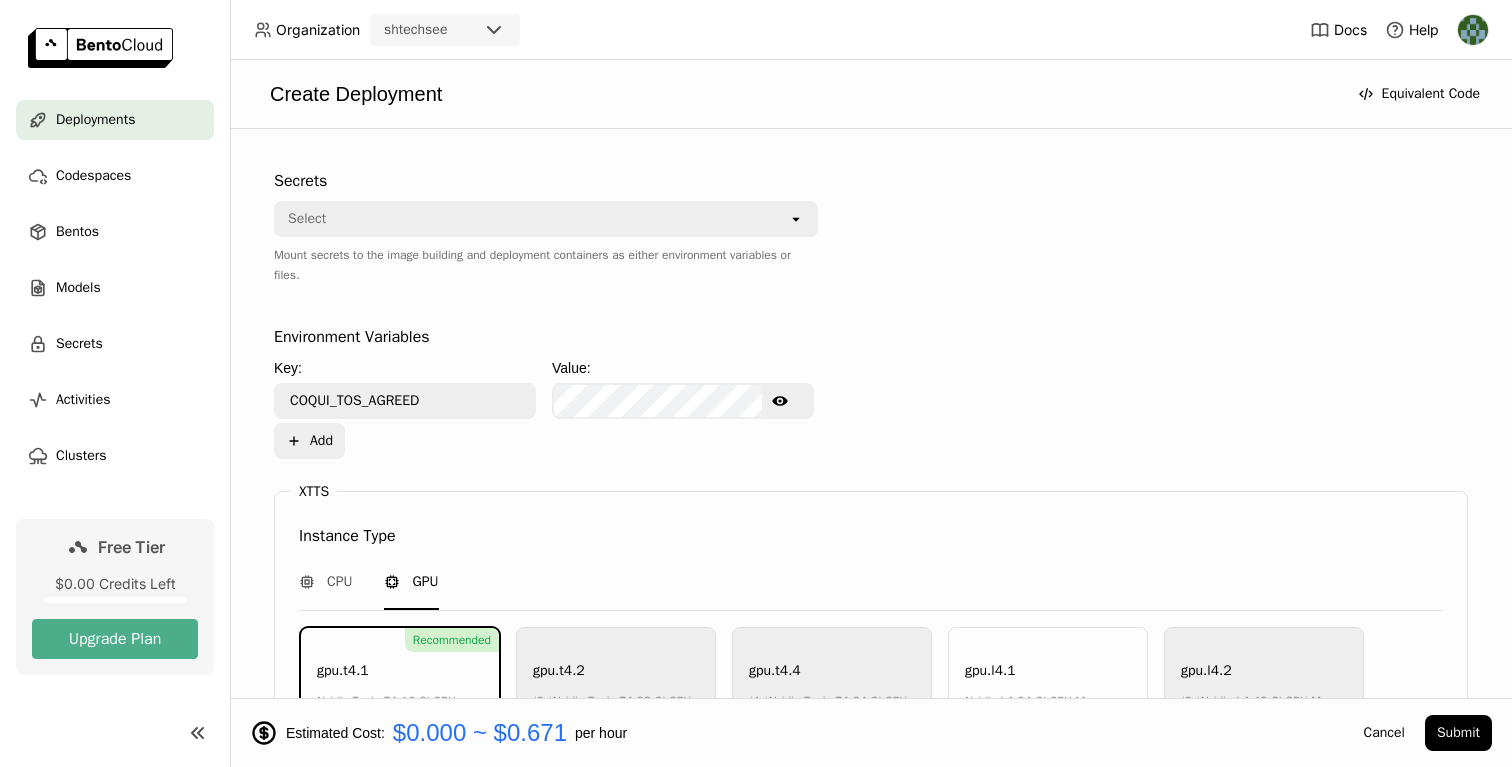 scroll, scrollTop: 532, scrollLeft: 0, axis: vertical 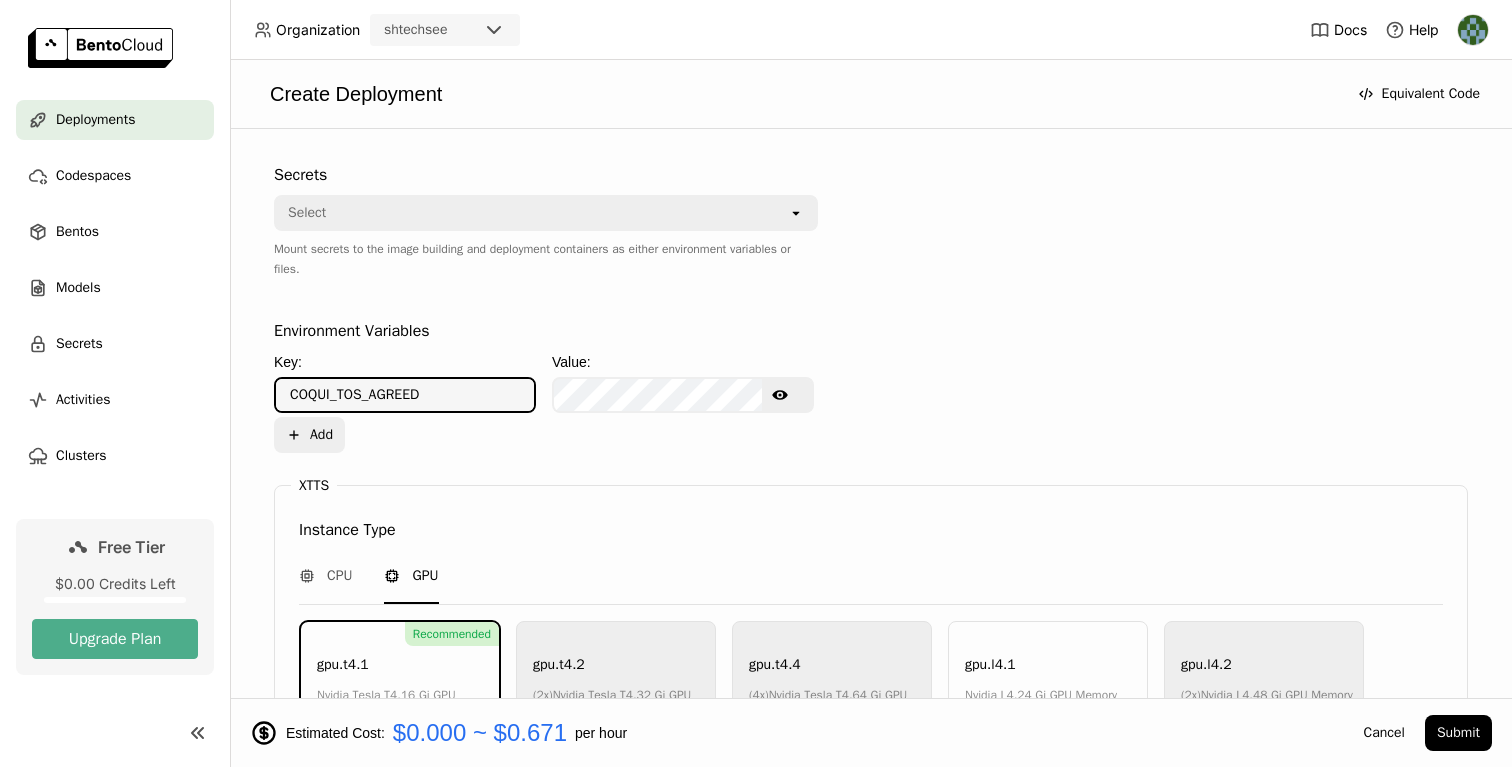 click on "COQUI_TOS_AGREED" at bounding box center (405, 395) 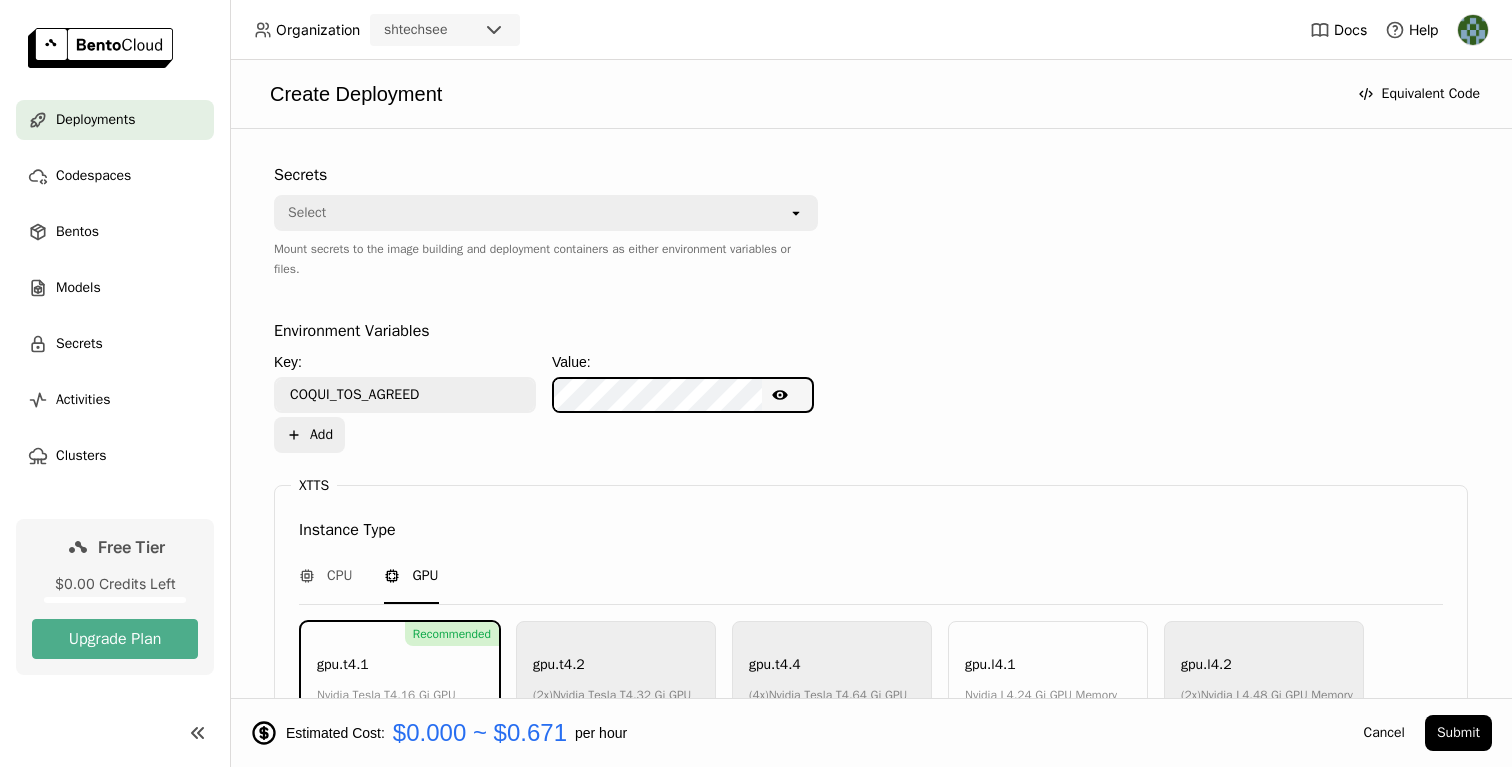 click on "Secrets Select open Mount secrets to the image building and deployment containers as either environment variables or files." at bounding box center (546, 233) 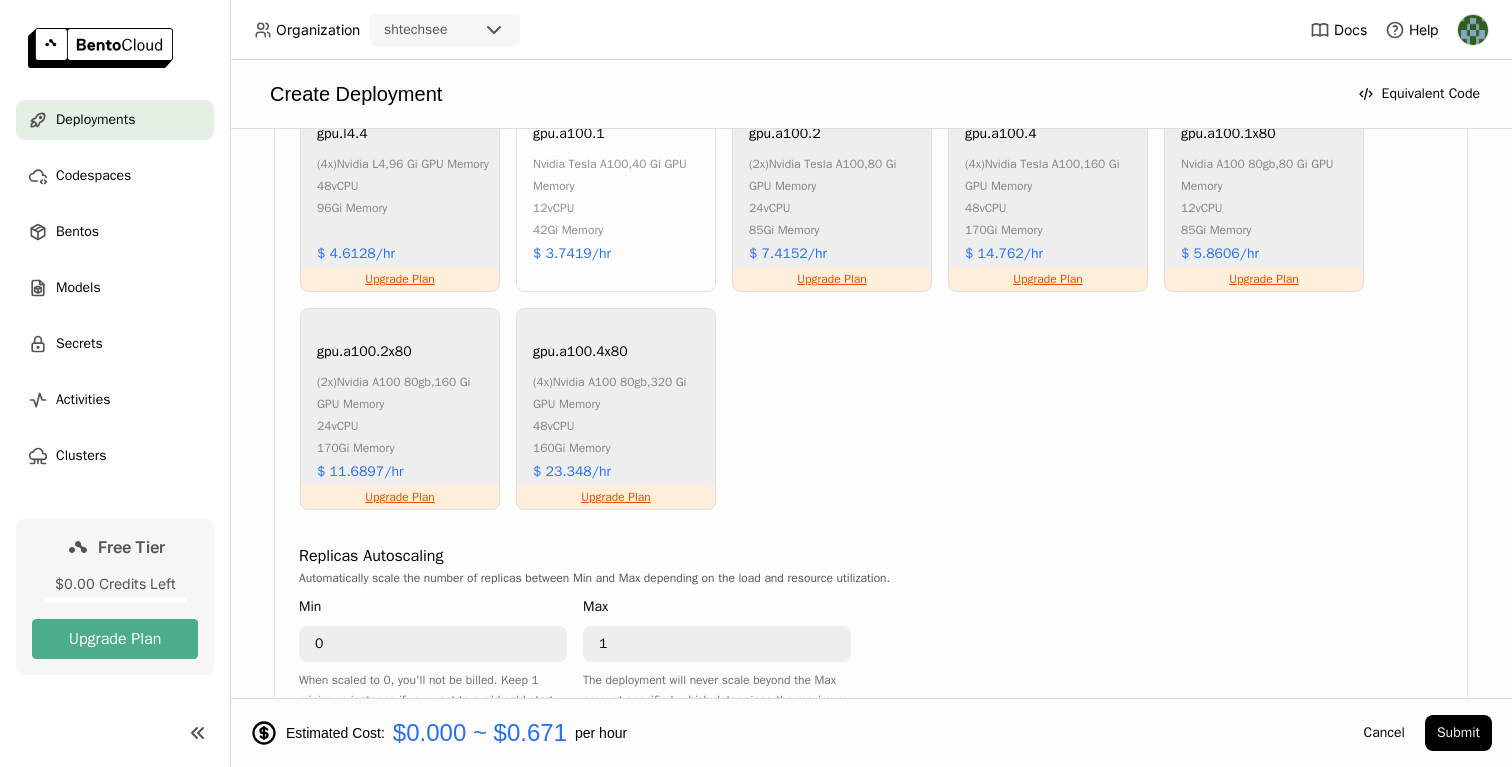 scroll, scrollTop: 1501, scrollLeft: 0, axis: vertical 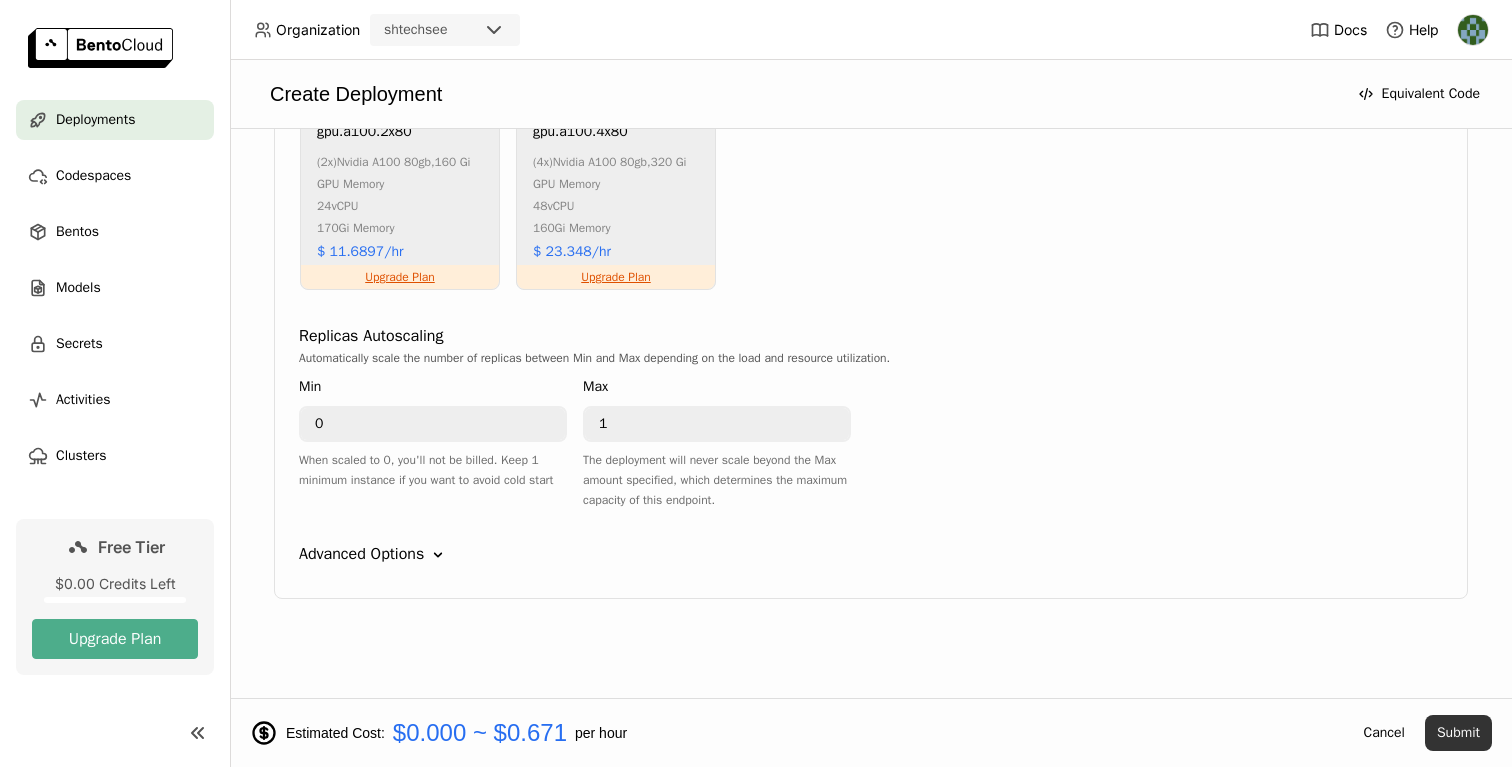 click on "Submit" at bounding box center [1458, 733] 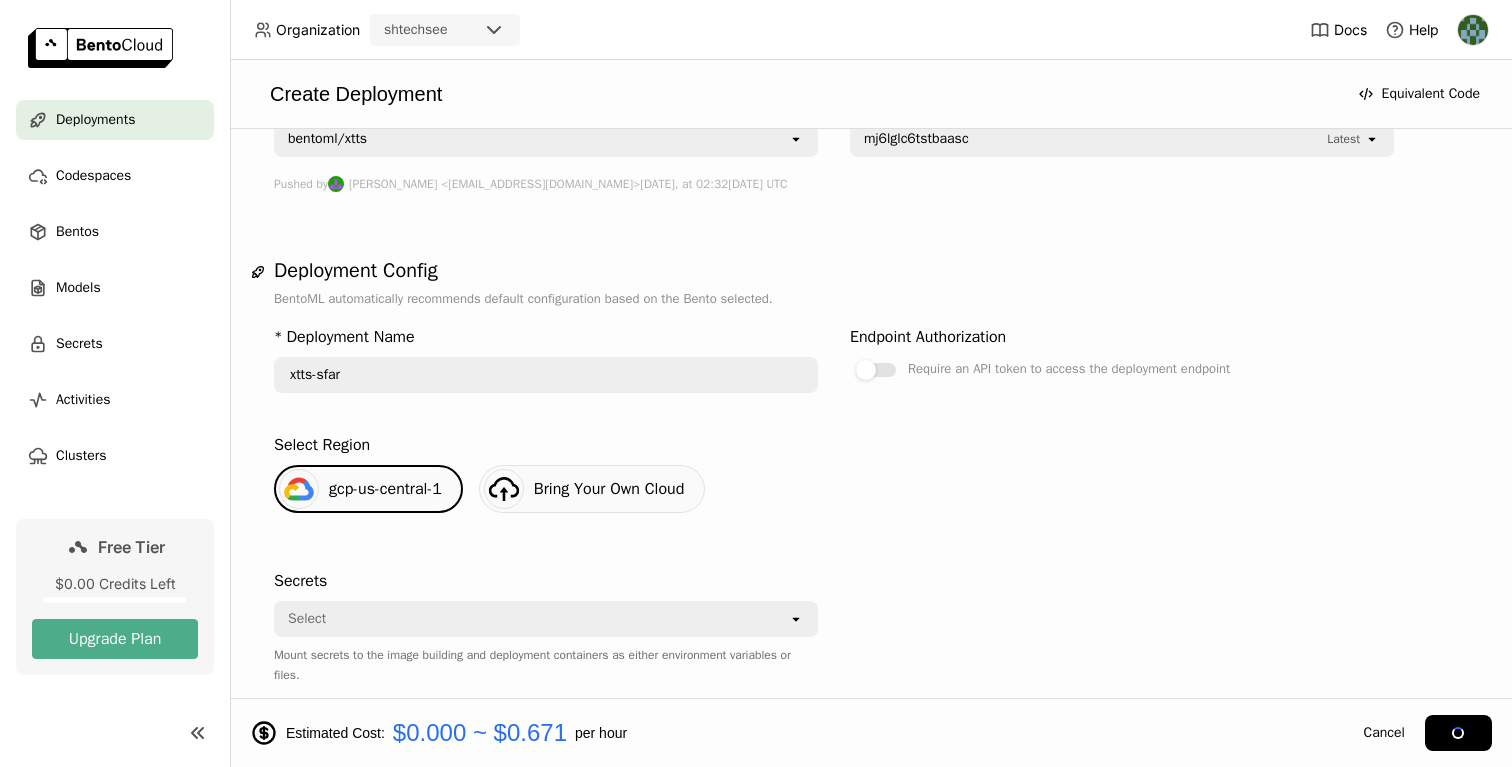 scroll, scrollTop: 0, scrollLeft: 0, axis: both 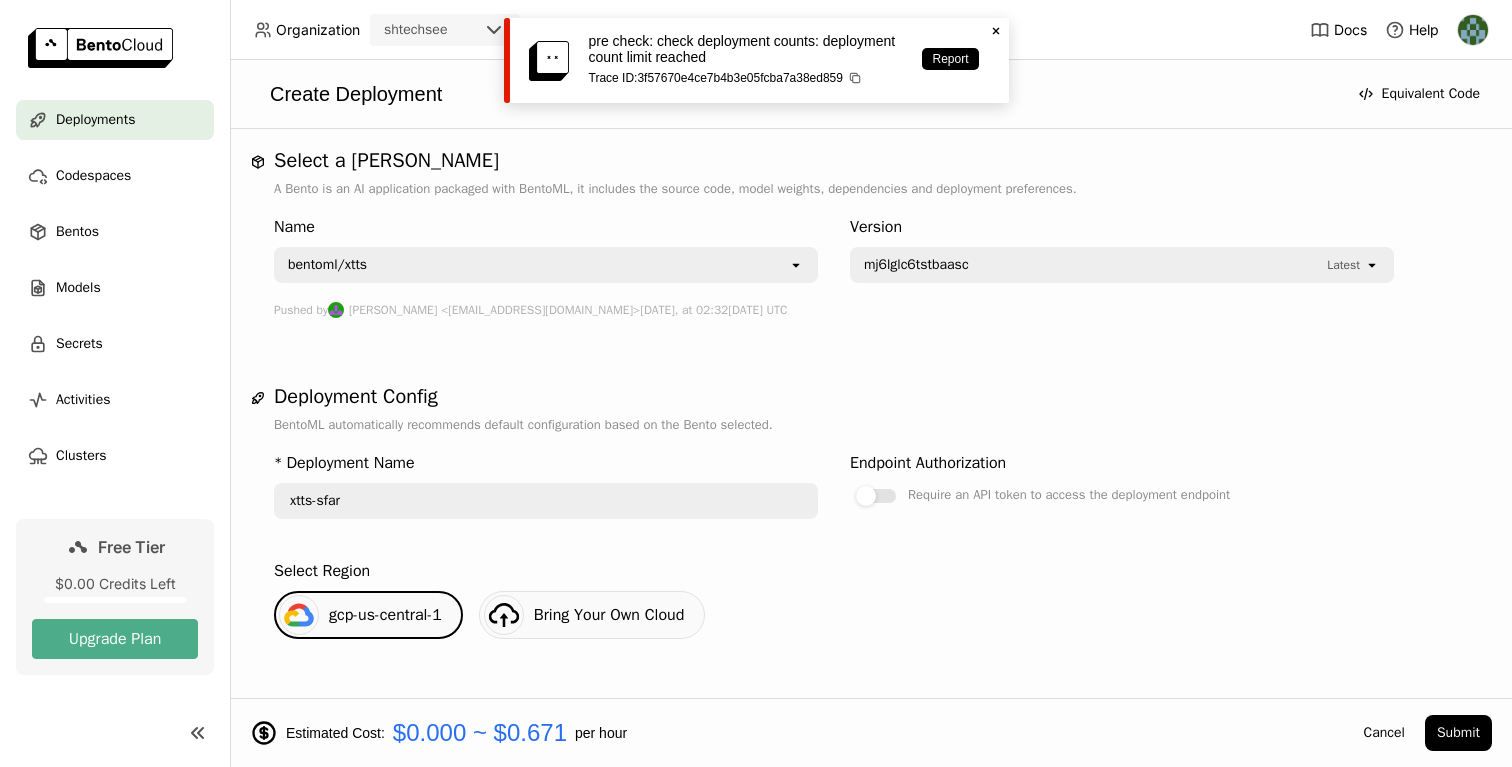 click on "Close" 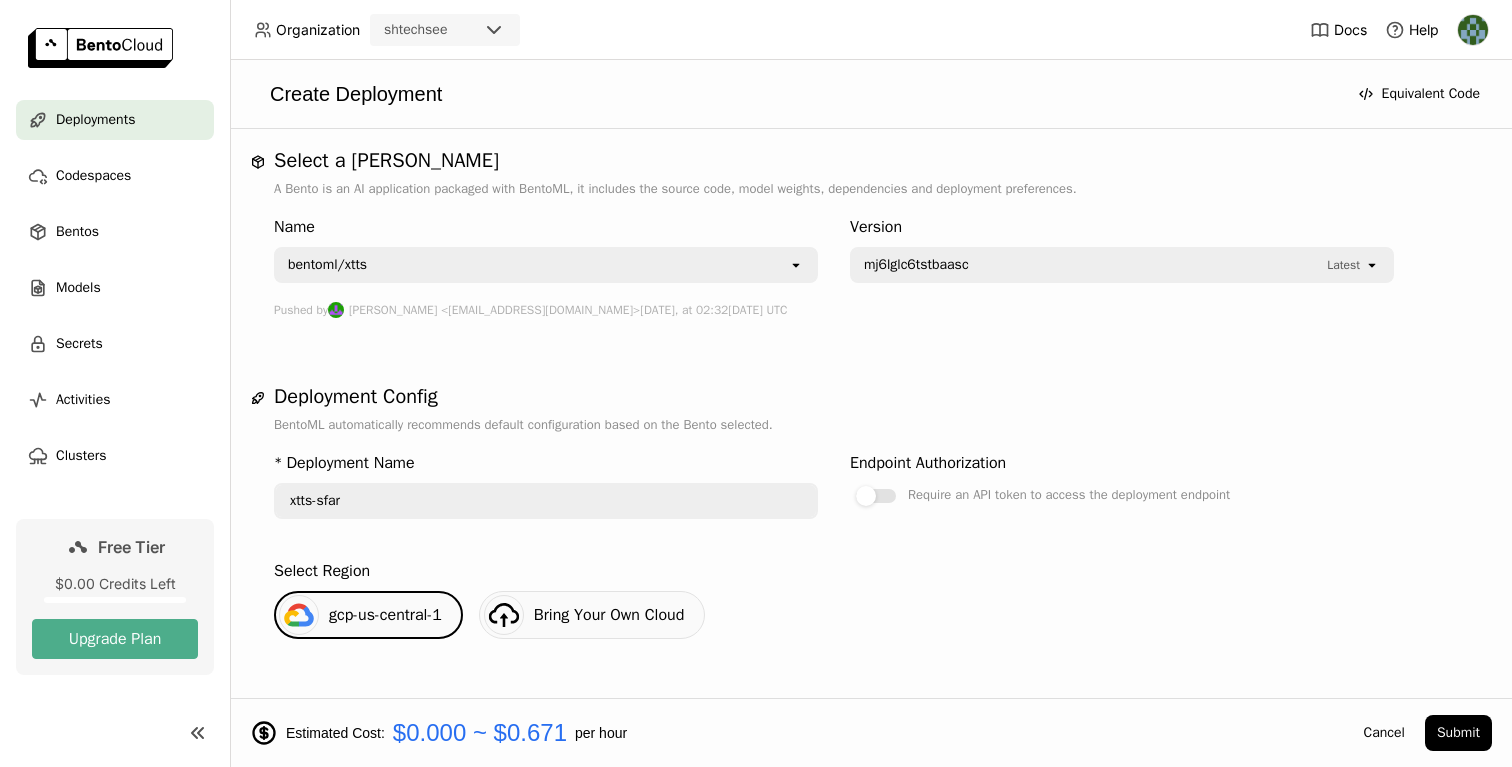 scroll, scrollTop: 32, scrollLeft: 0, axis: vertical 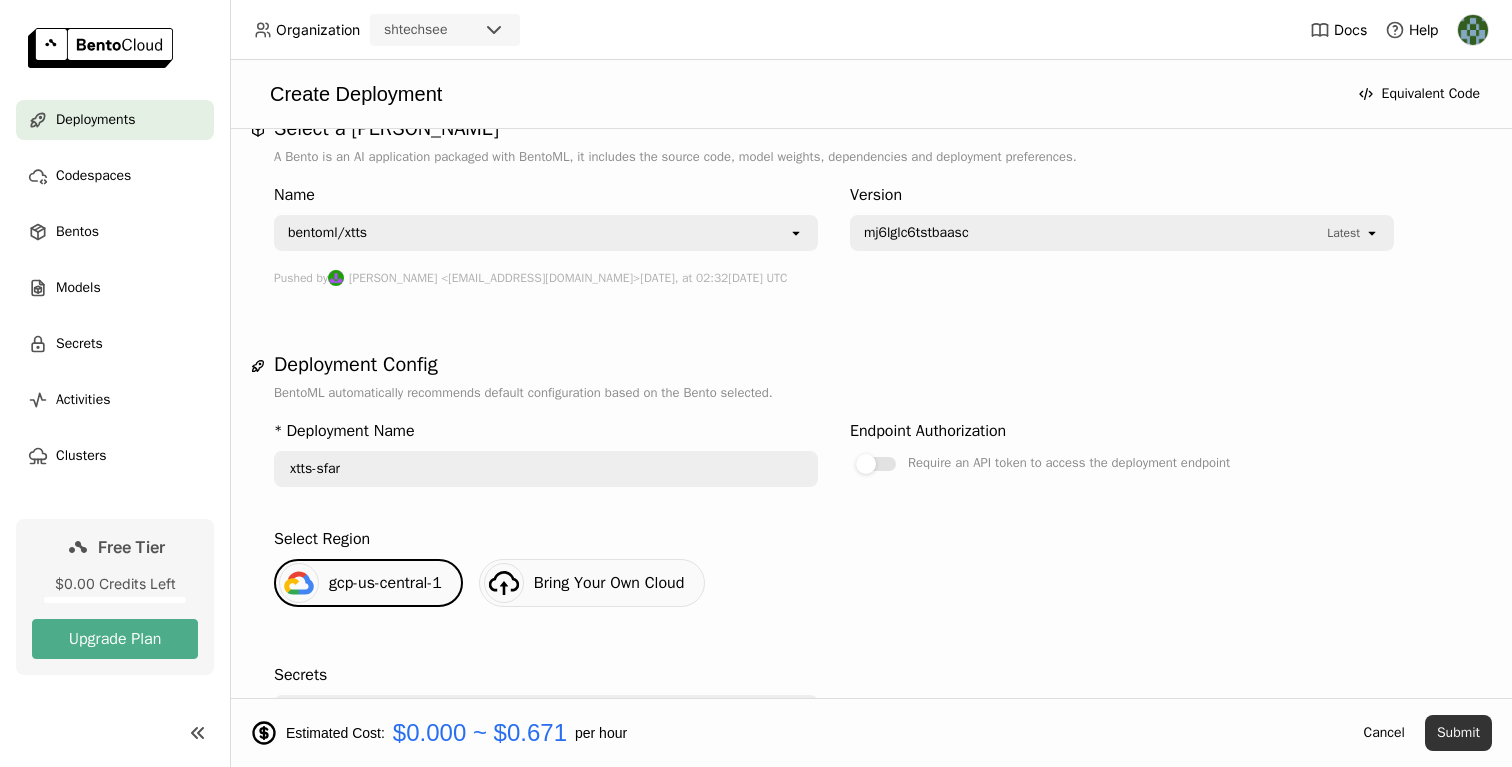 click on "Submit" at bounding box center [1458, 733] 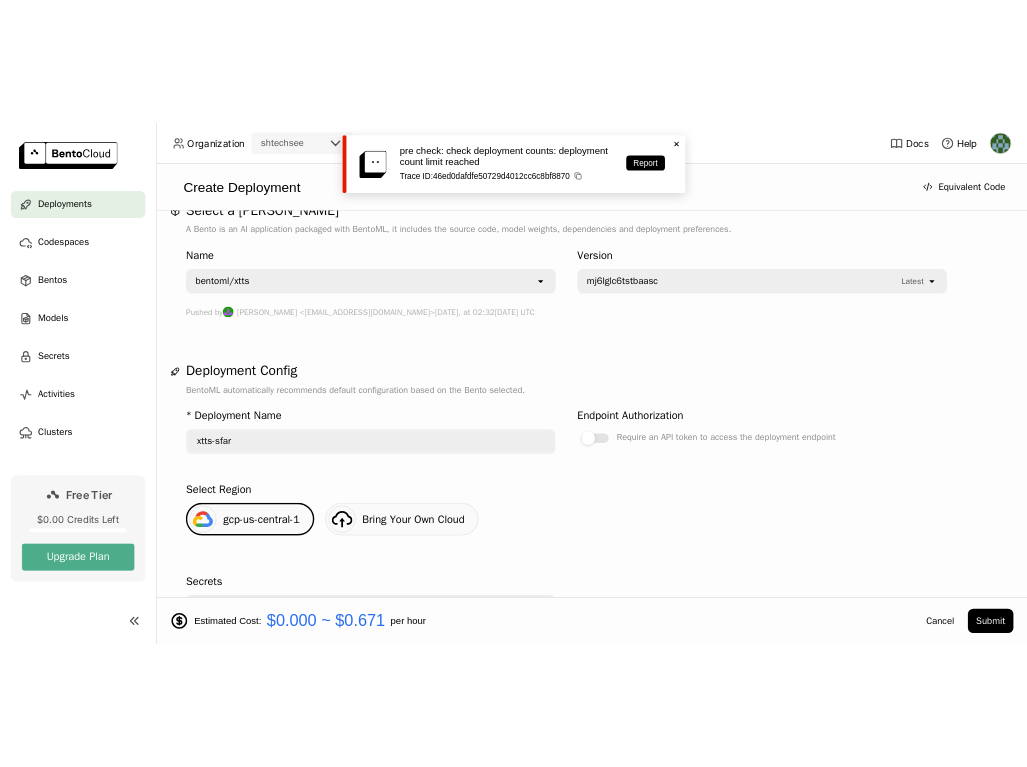 scroll, scrollTop: 0, scrollLeft: 0, axis: both 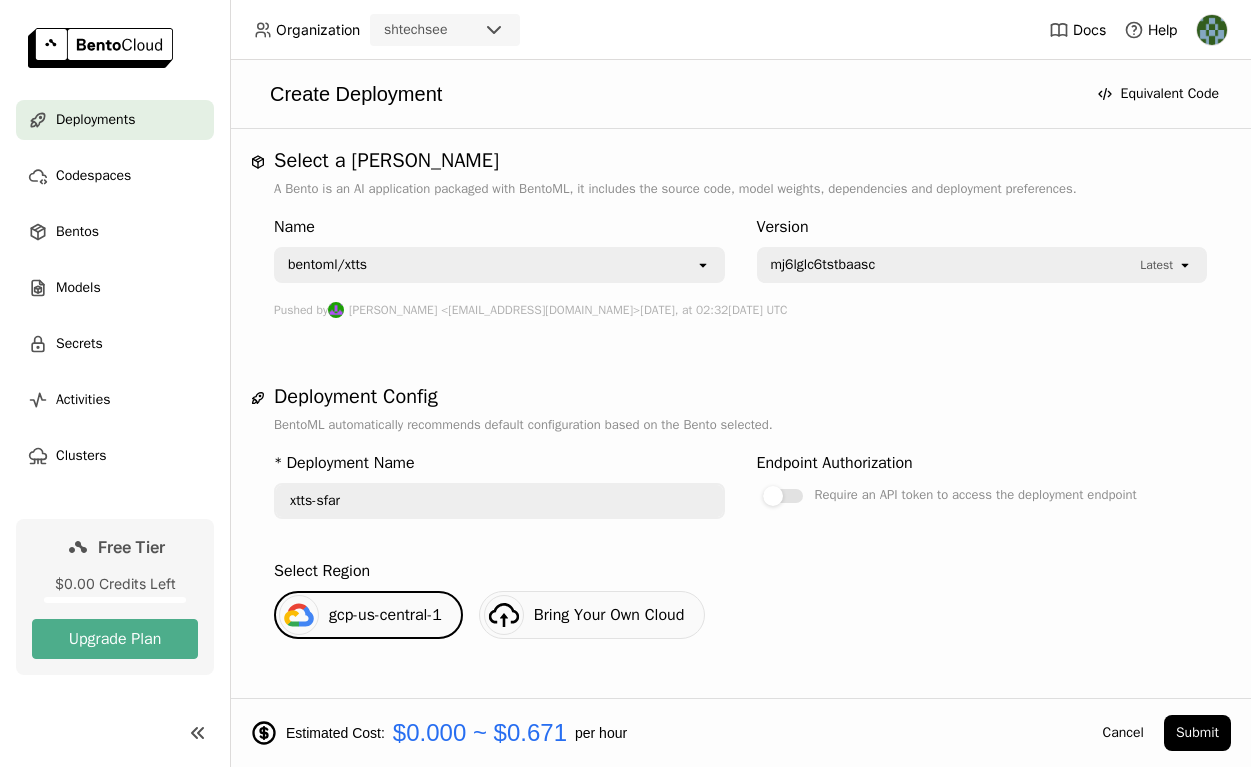 click on "Deployments" at bounding box center [95, 120] 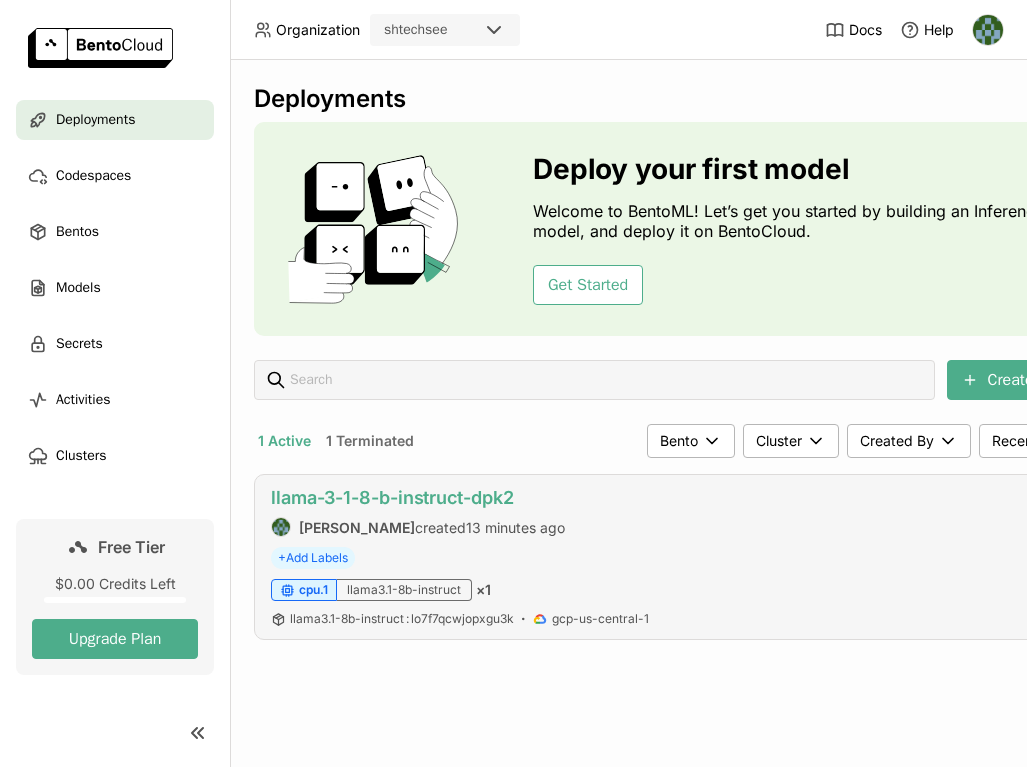 click on "llama-3-1-8-b-instruct-dpk2" at bounding box center [392, 497] 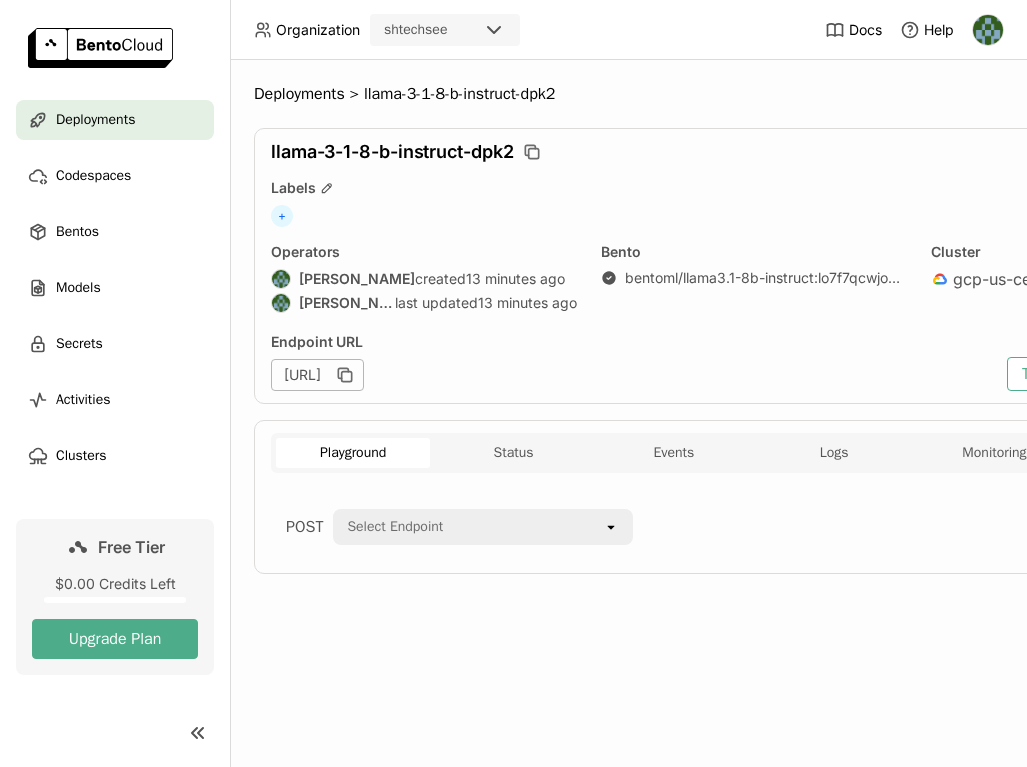 scroll, scrollTop: 0, scrollLeft: 0, axis: both 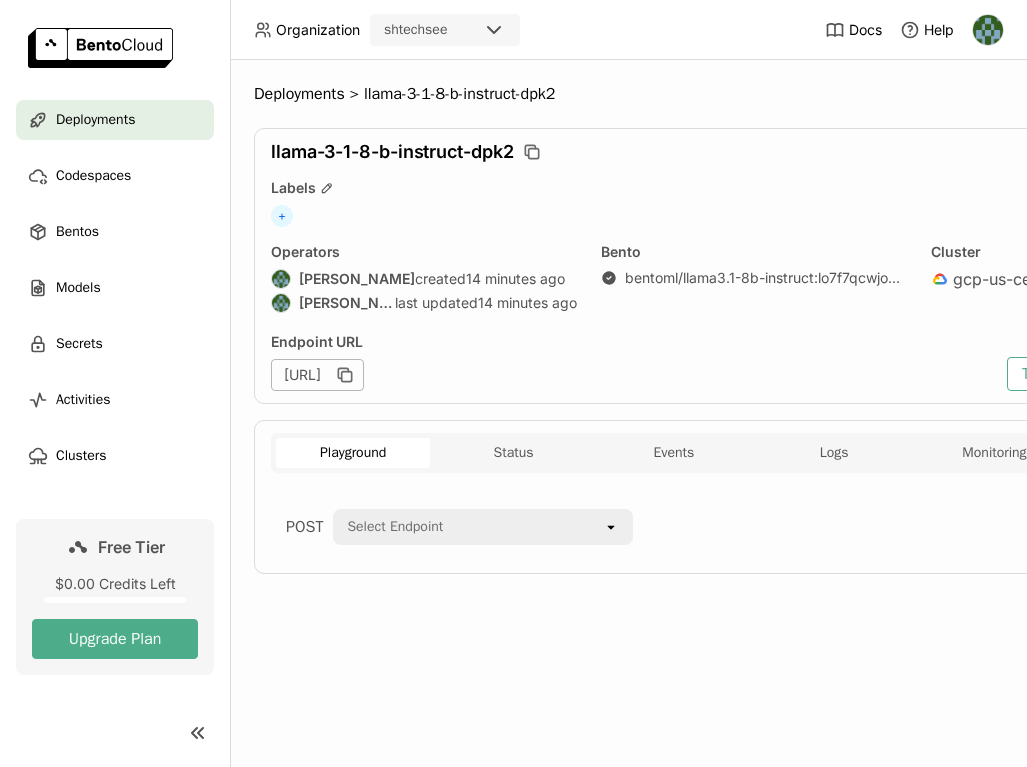 click on "https://llama-3-1-8-b-instruct-dpk2-429030b8.mt-guc1.bentoml.ai" at bounding box center (317, 375) 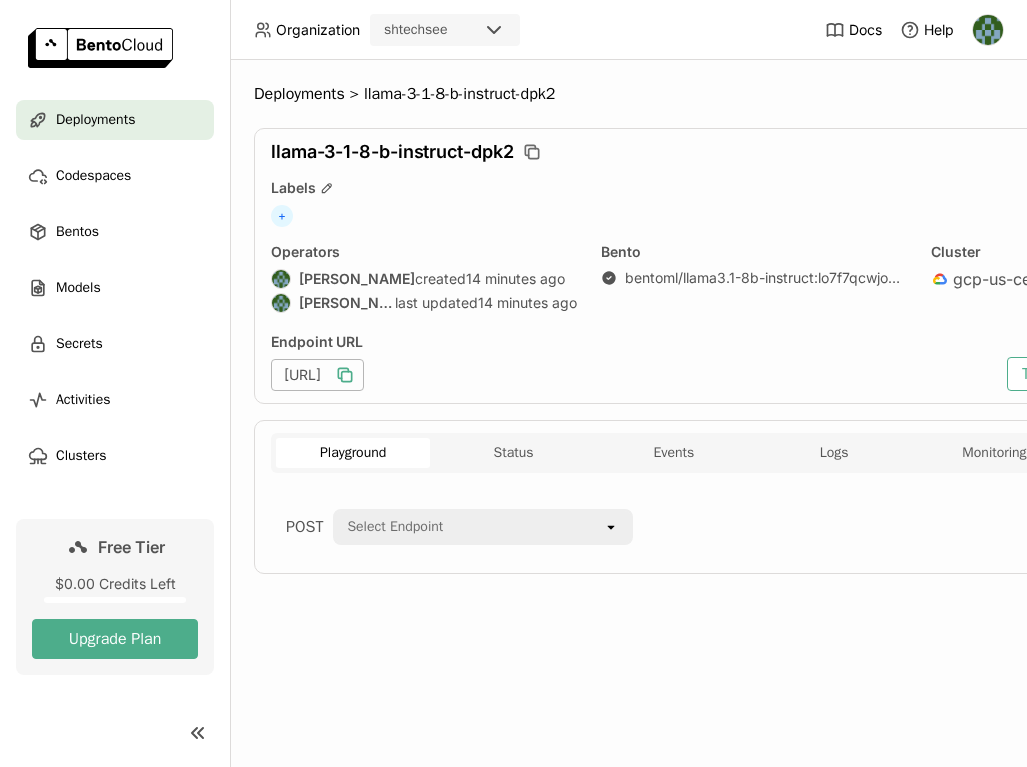 click 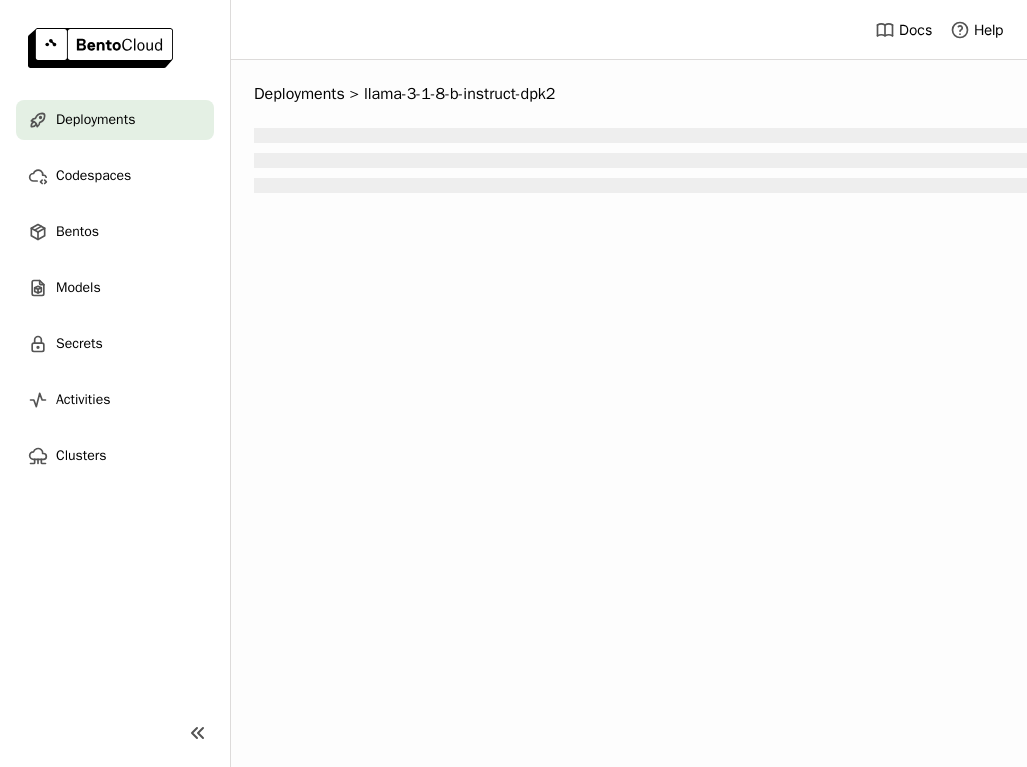 scroll, scrollTop: 0, scrollLeft: 0, axis: both 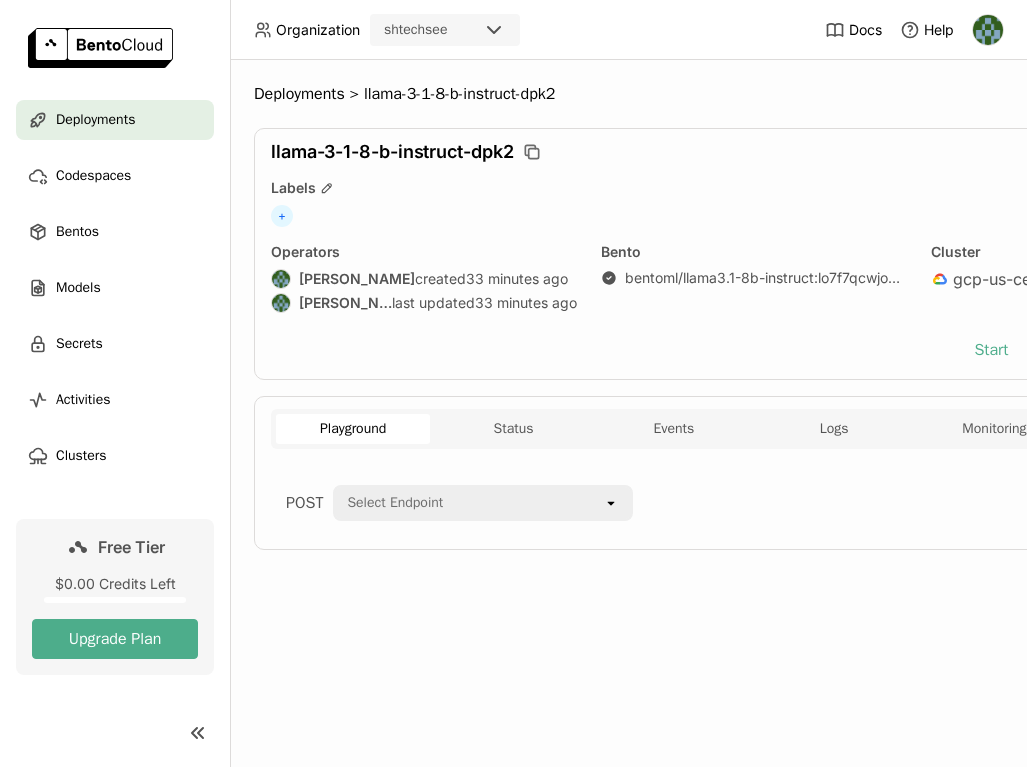 click on "Select Endpoint" at bounding box center (469, 503) 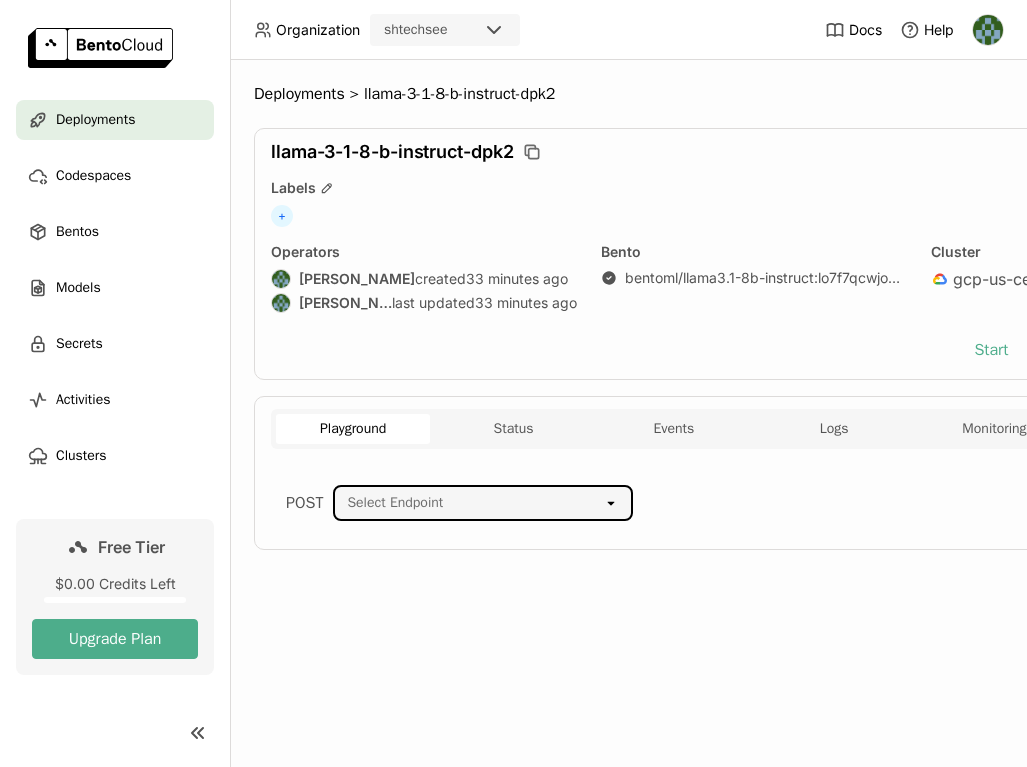 click on "Select Endpoint" at bounding box center [469, 503] 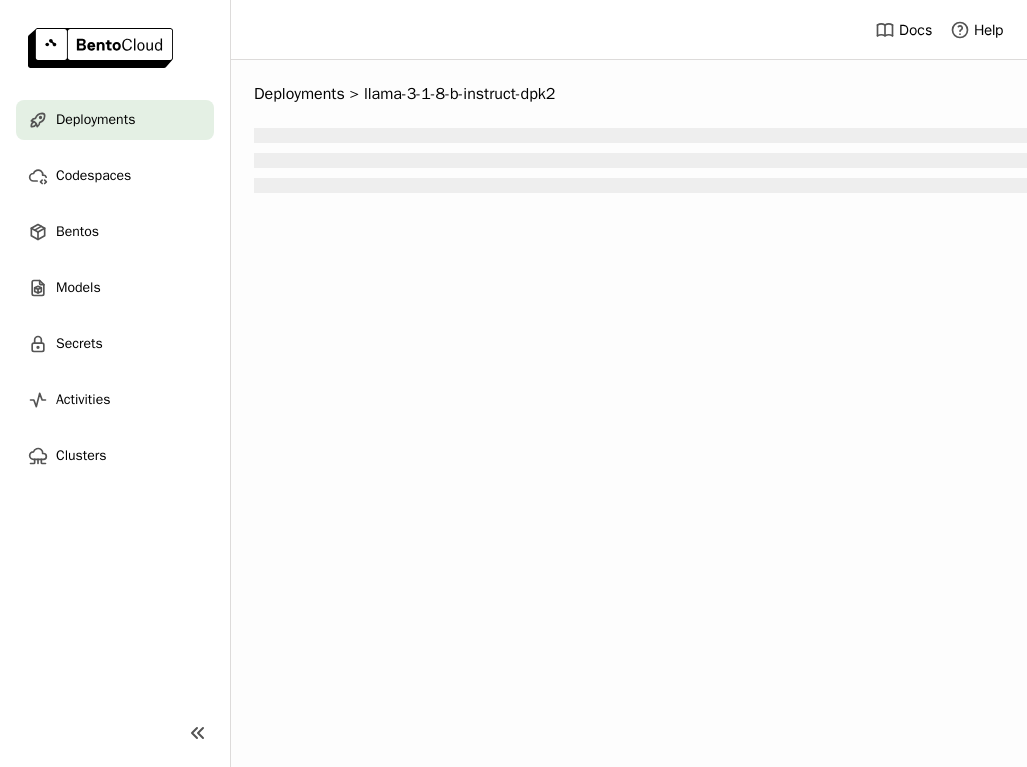 scroll, scrollTop: 0, scrollLeft: 0, axis: both 